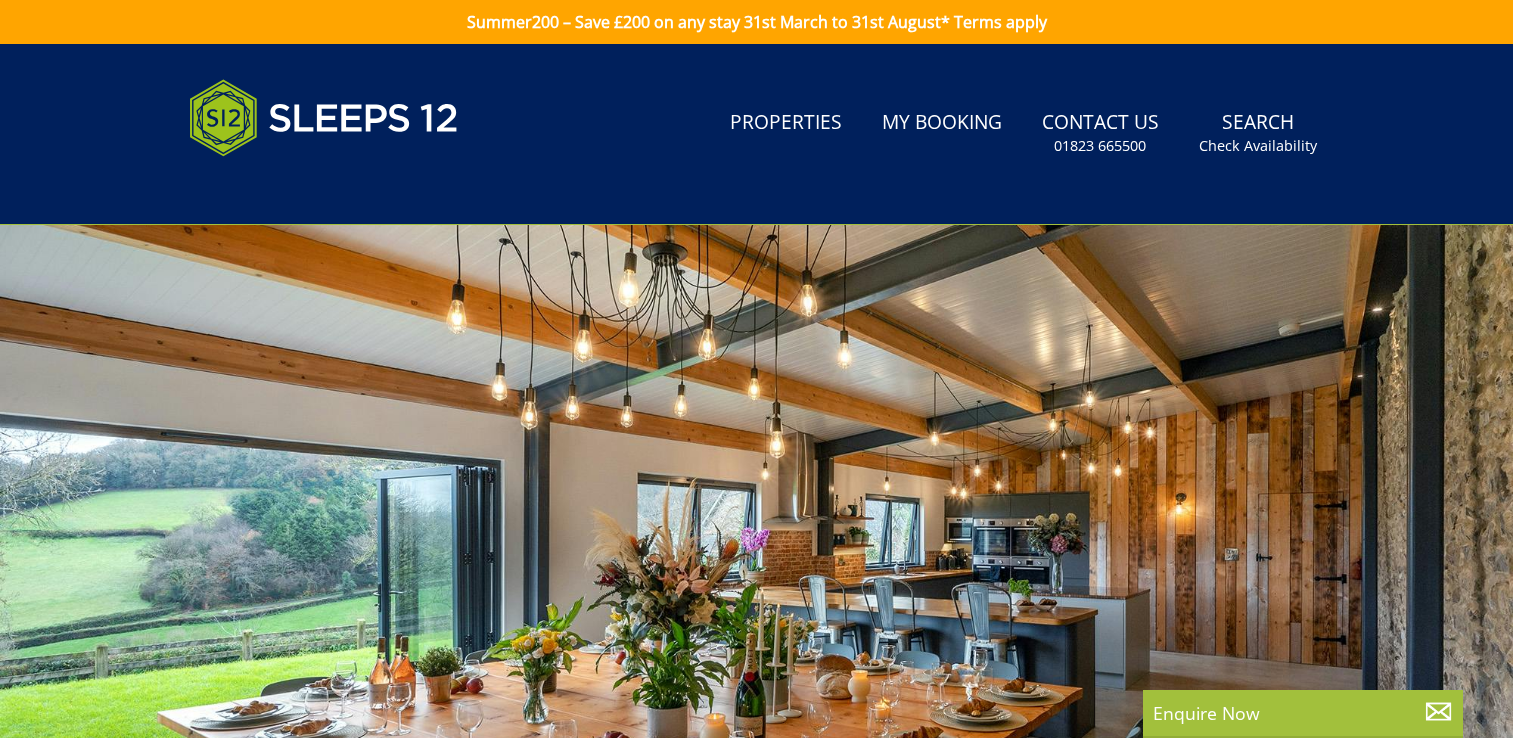 scroll, scrollTop: 0, scrollLeft: 0, axis: both 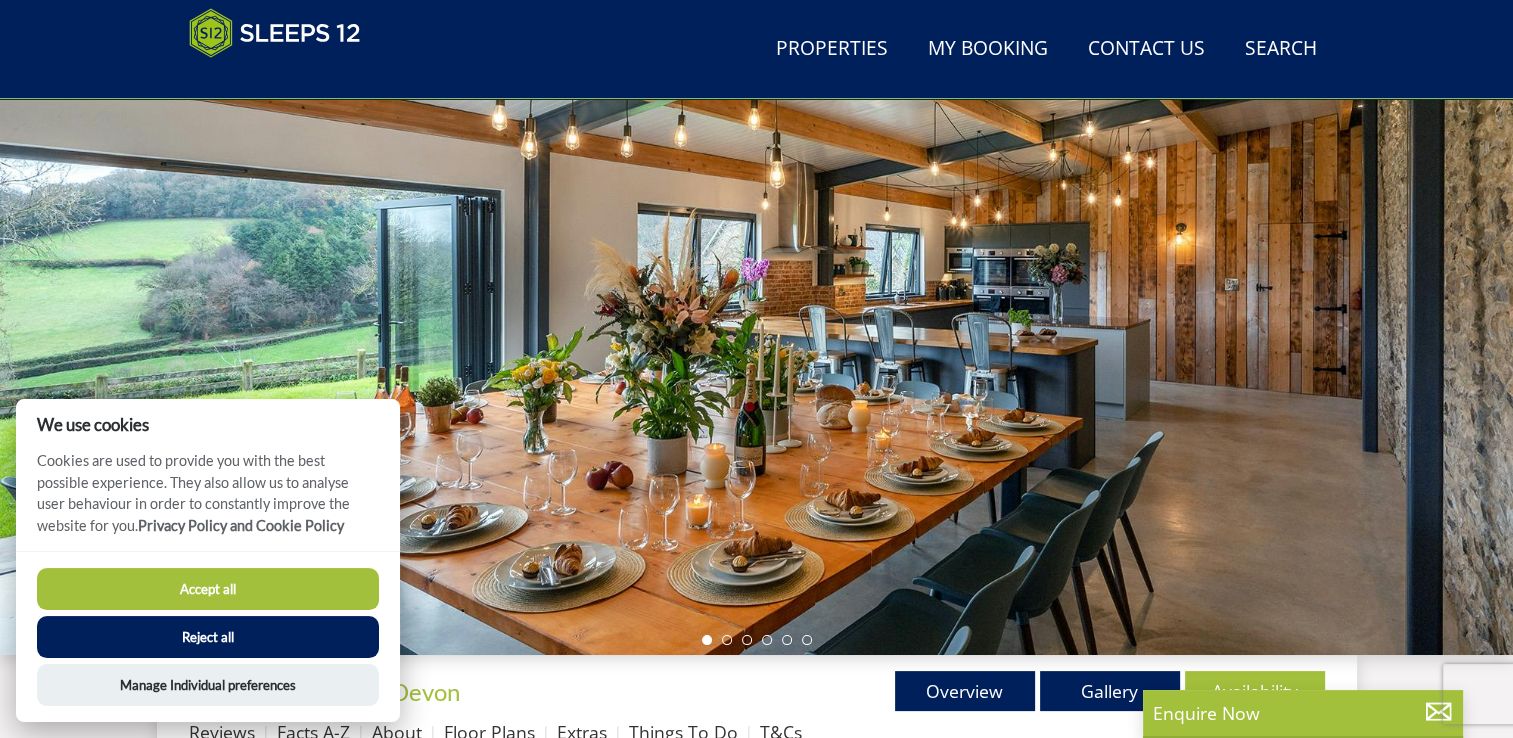click on "Accept all" at bounding box center (208, 589) 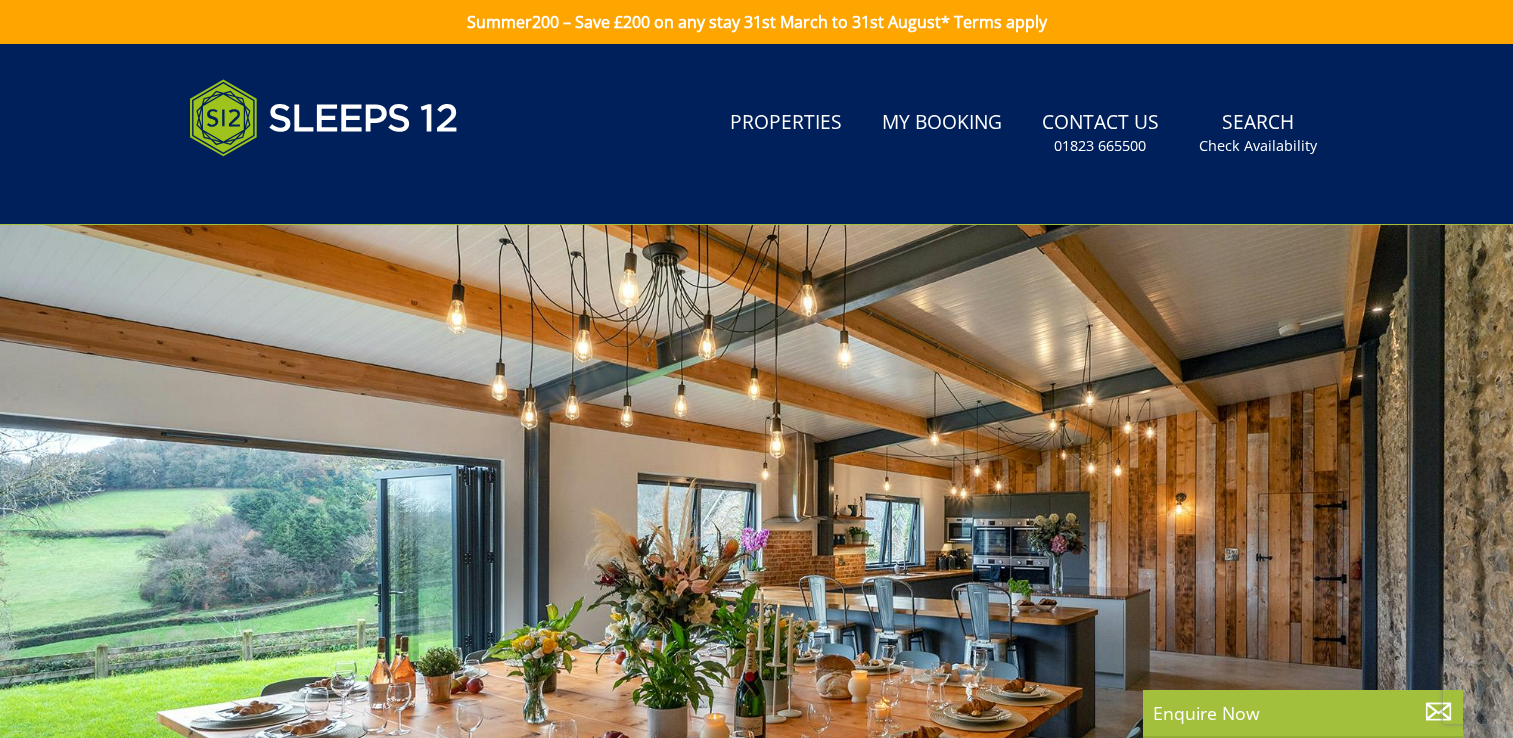 scroll, scrollTop: 270, scrollLeft: 0, axis: vertical 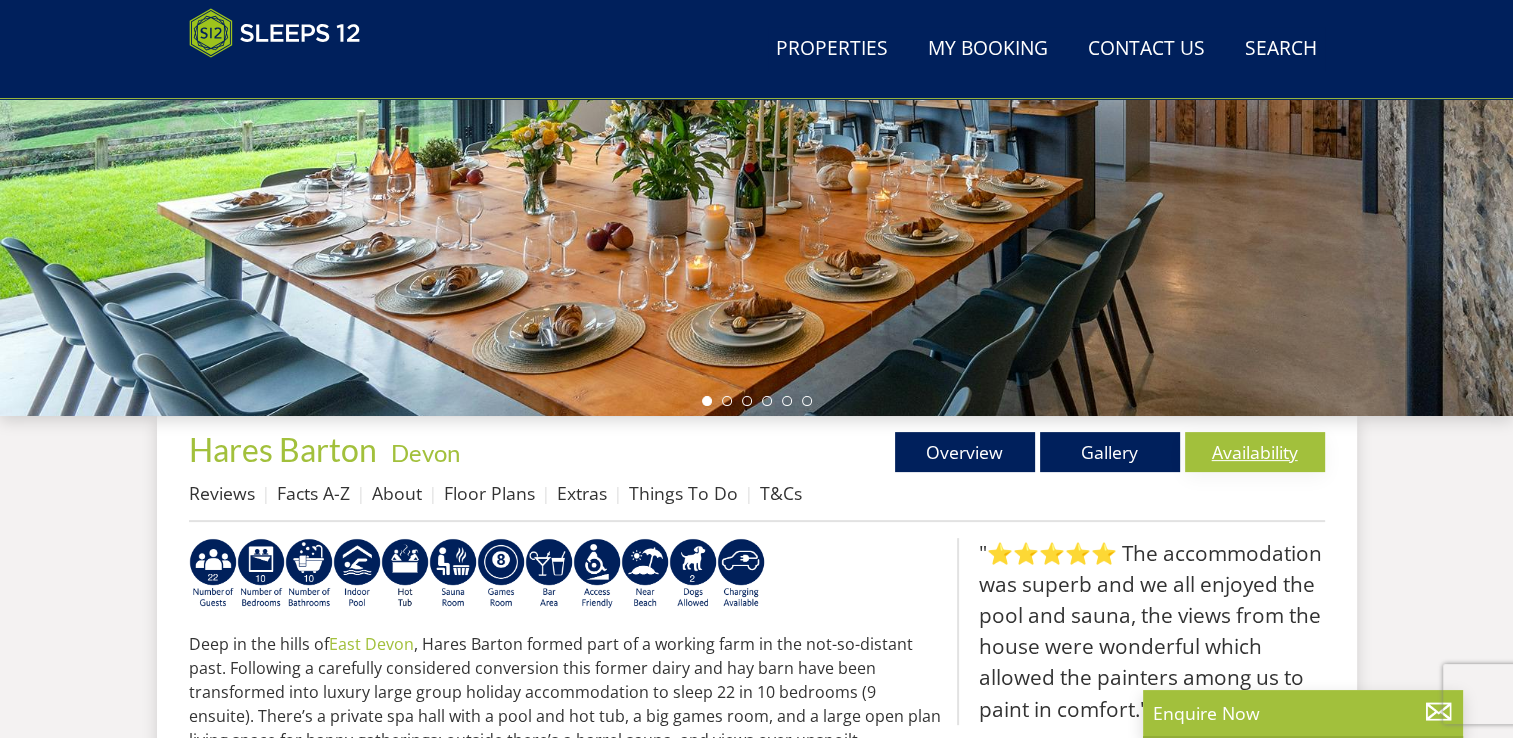 click on "Availability" at bounding box center [1255, 452] 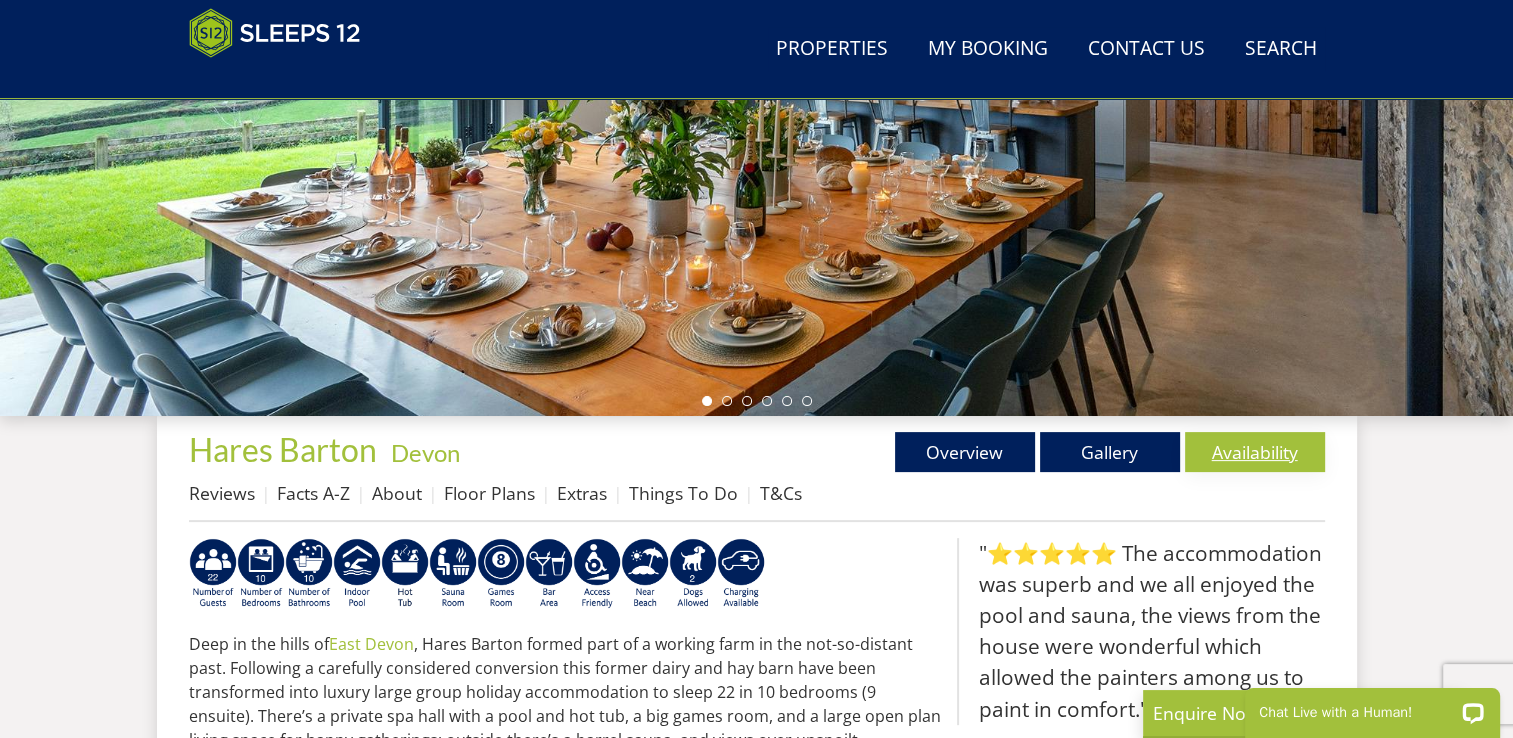 scroll, scrollTop: 0, scrollLeft: 0, axis: both 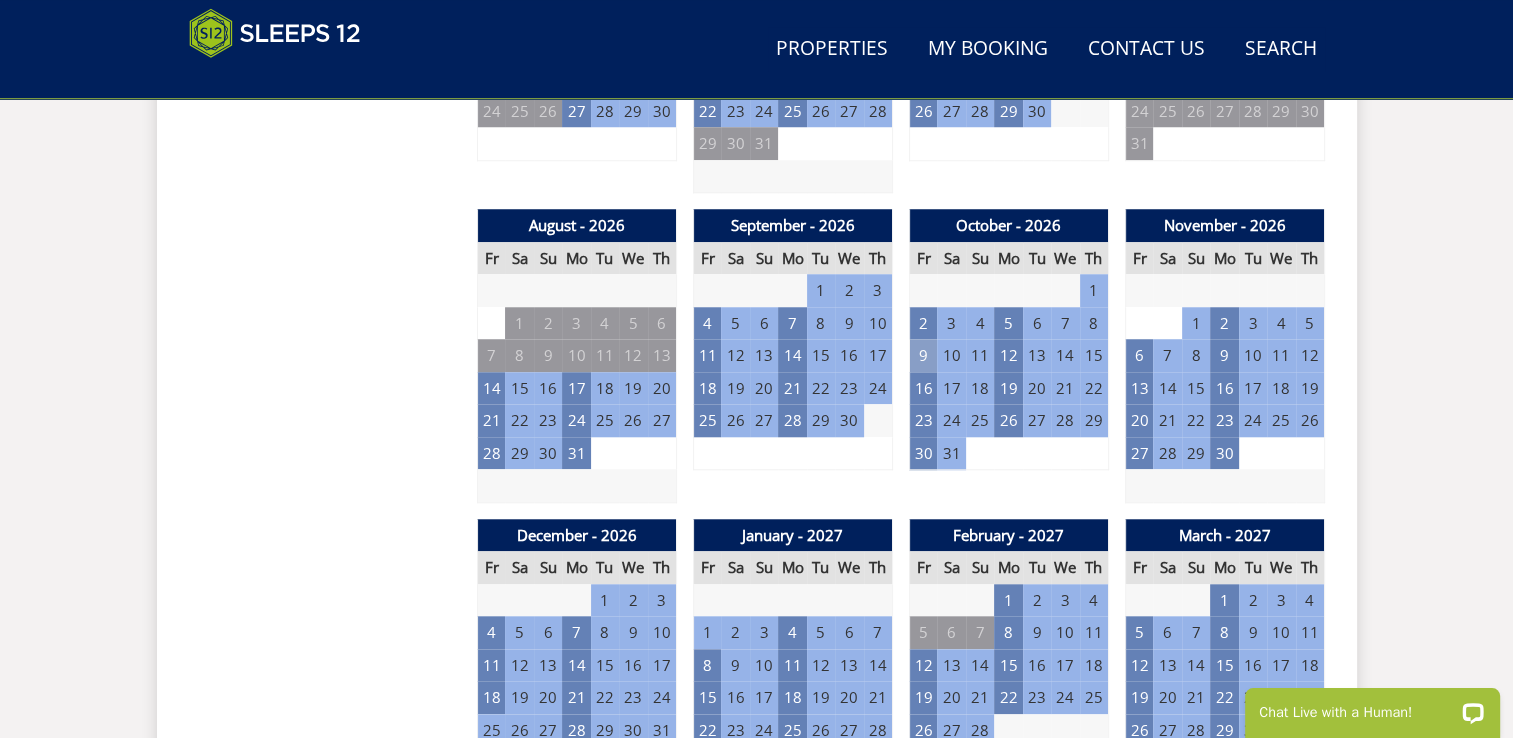 click on "9" at bounding box center (923, 355) 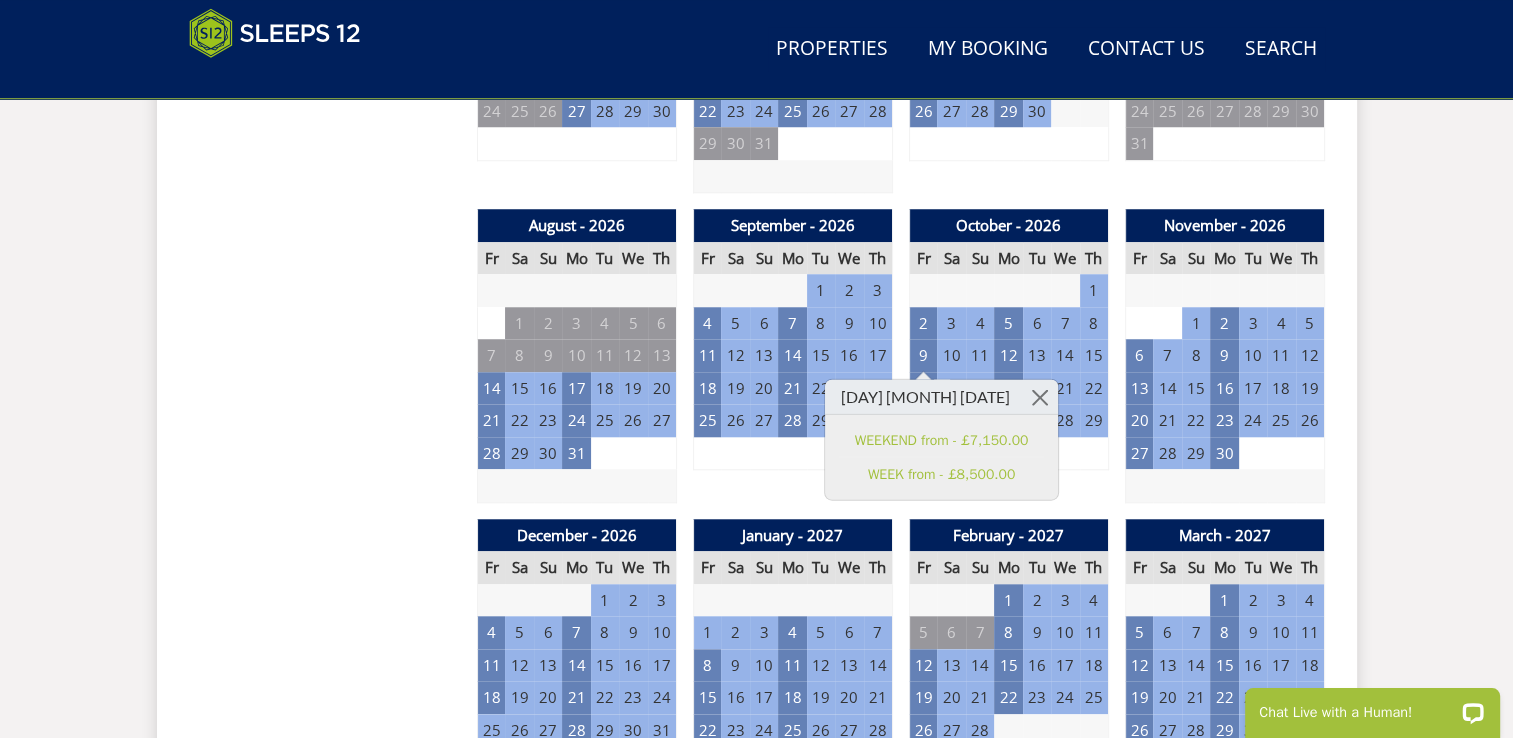 click on "10" at bounding box center [951, 355] 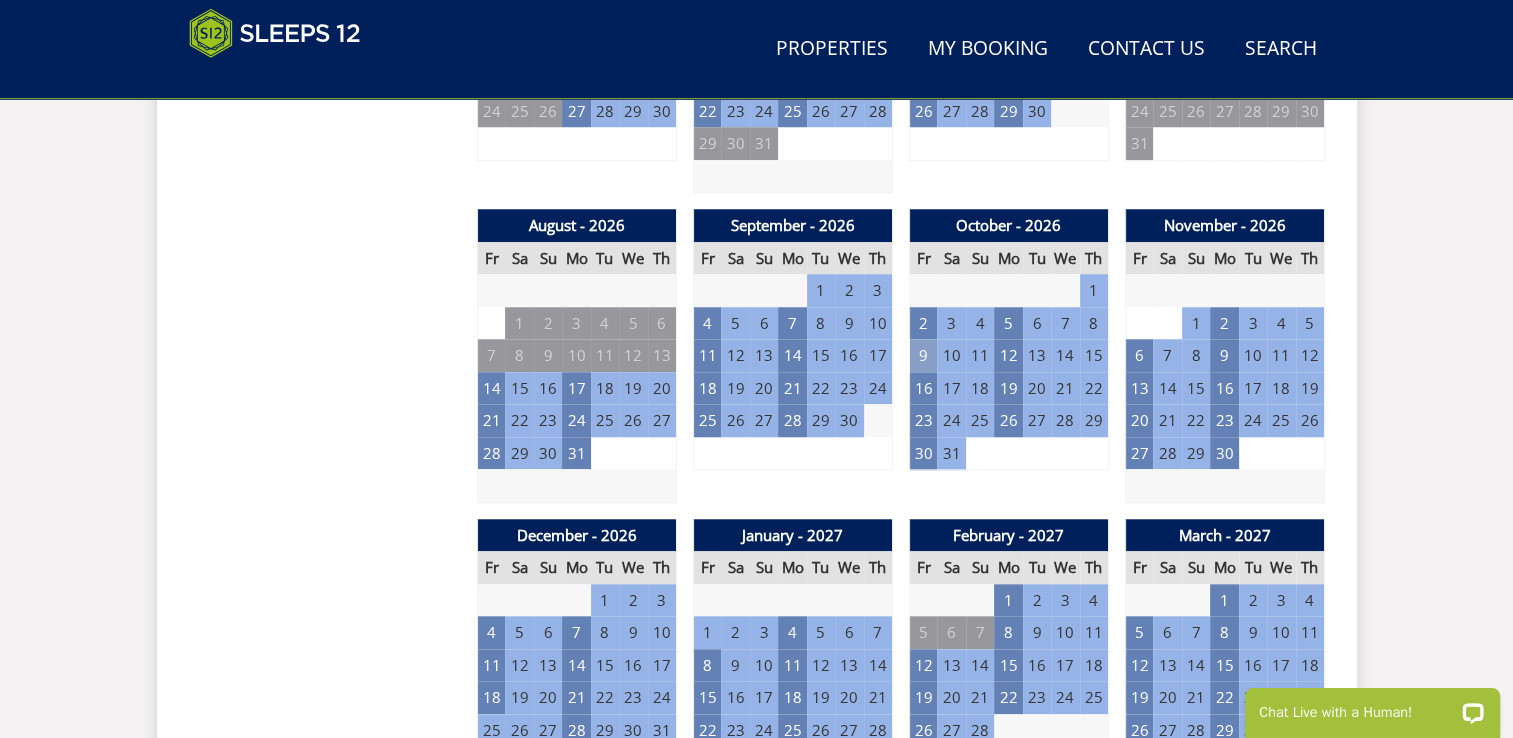 click on "9" at bounding box center (923, 355) 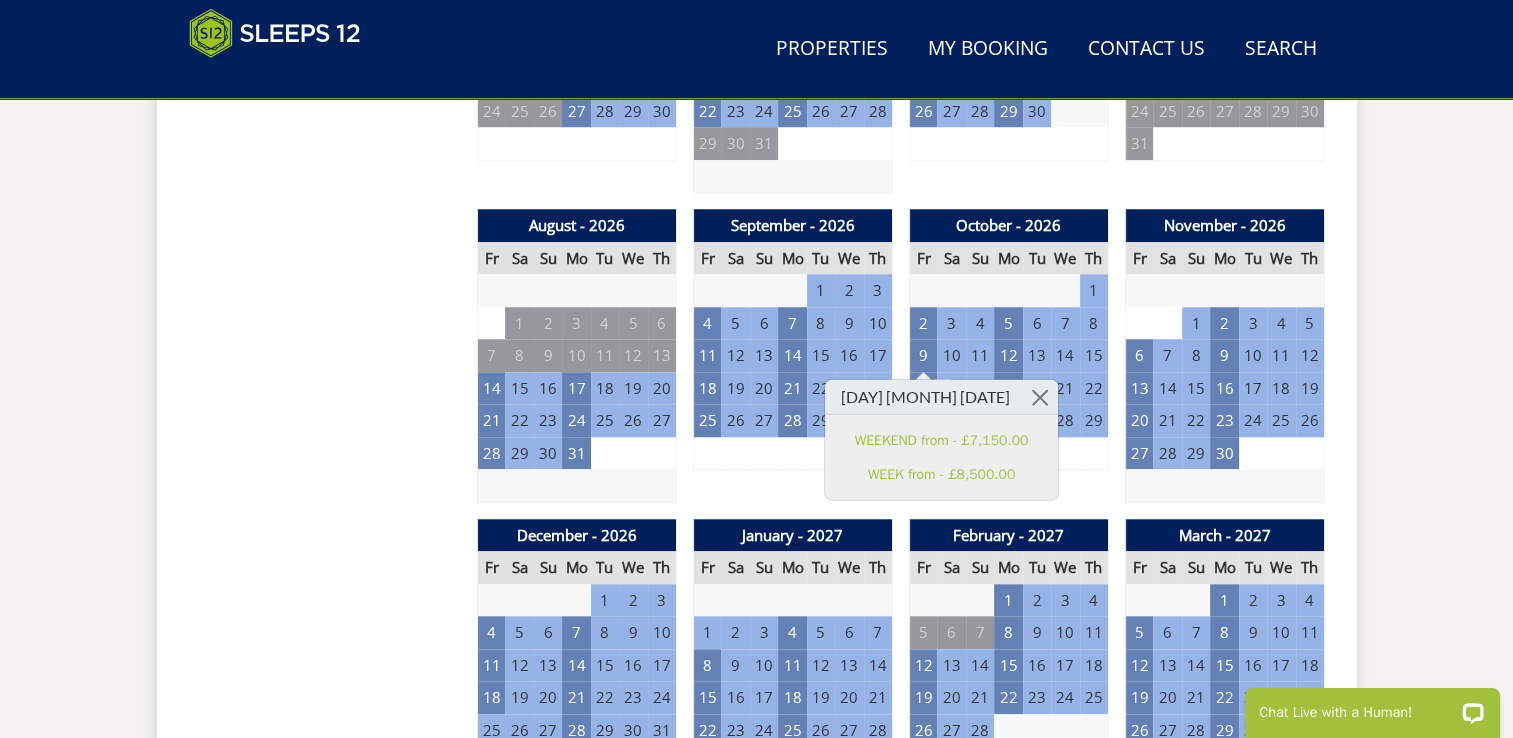 click on "11" at bounding box center [980, 355] 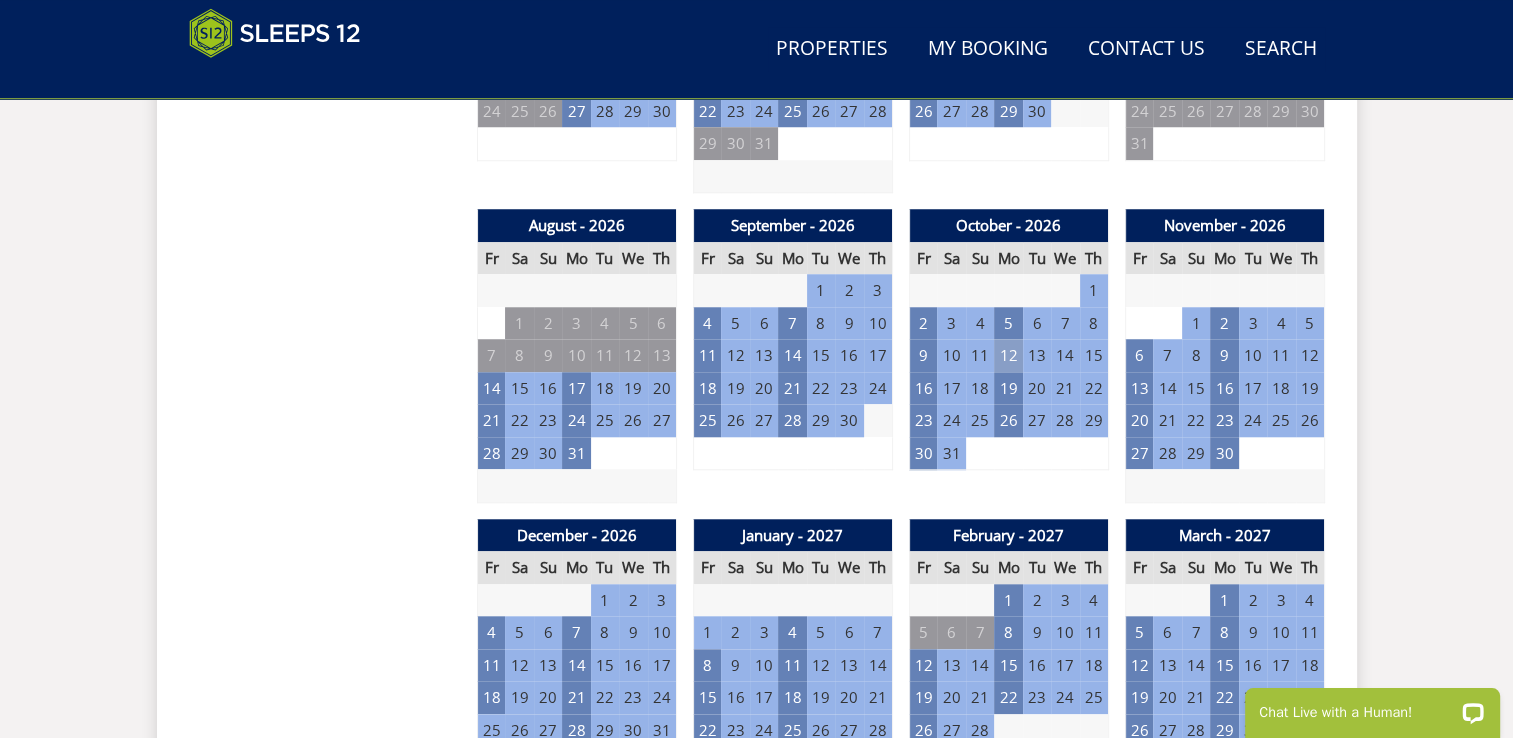 click on "12" at bounding box center [1008, 355] 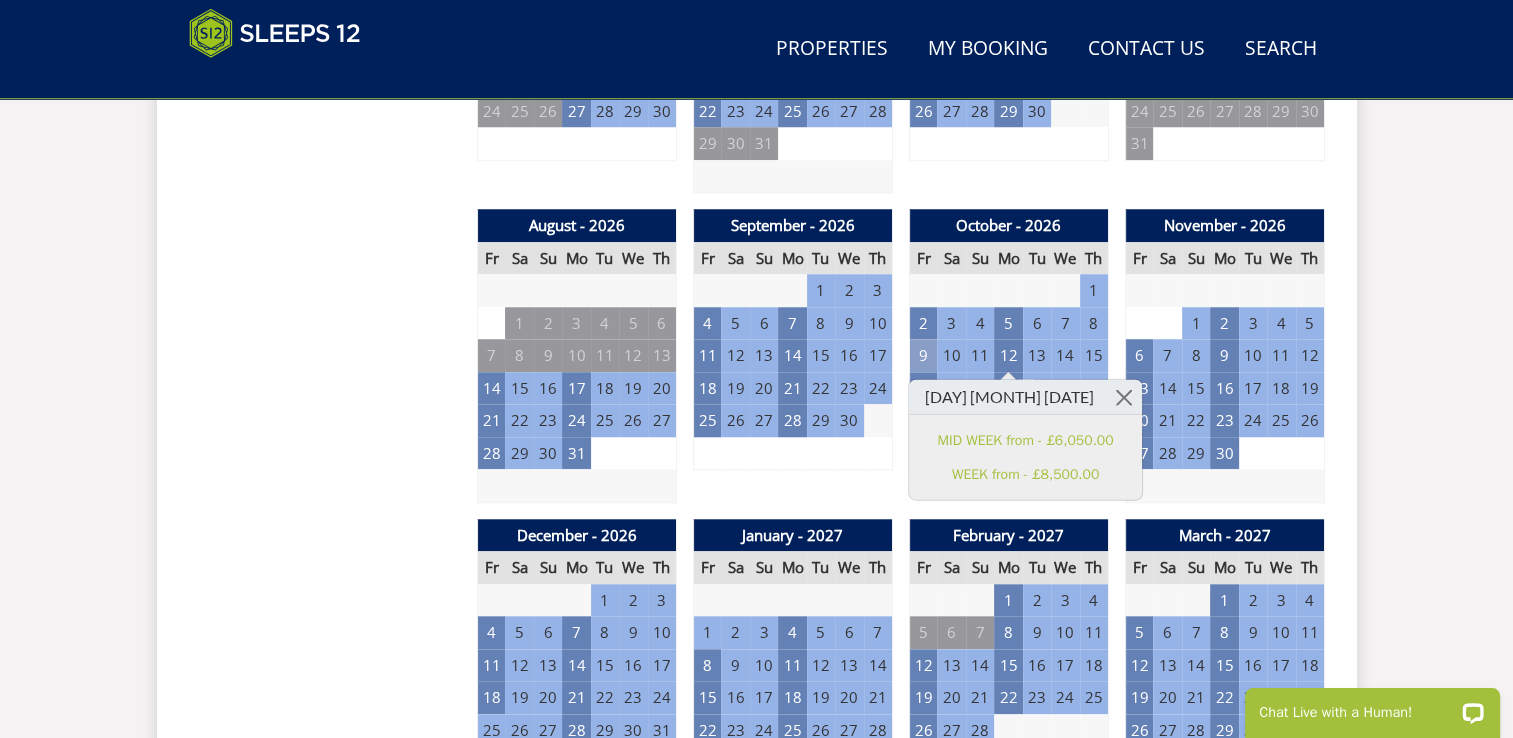 click on "9" at bounding box center (923, 355) 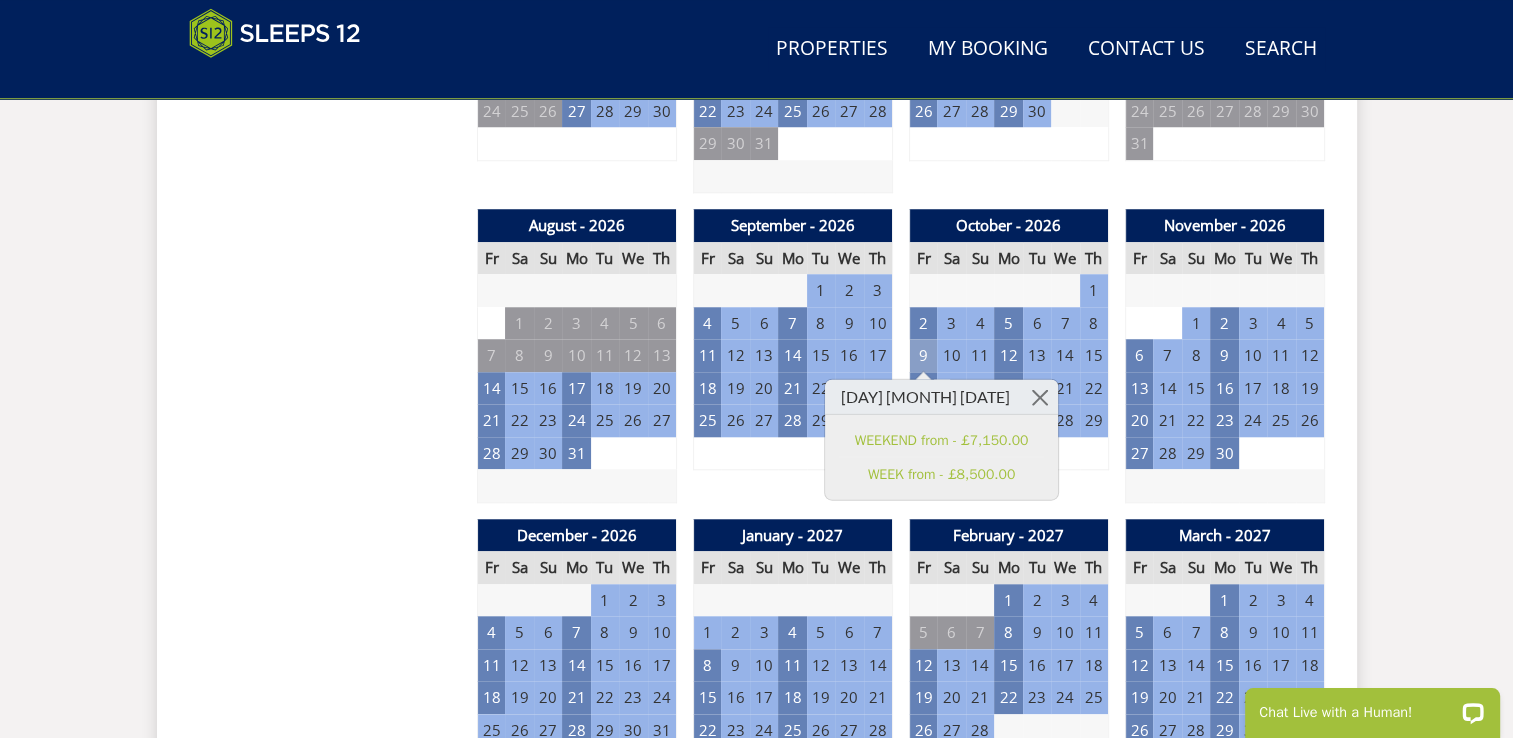 click on "9" at bounding box center [923, 355] 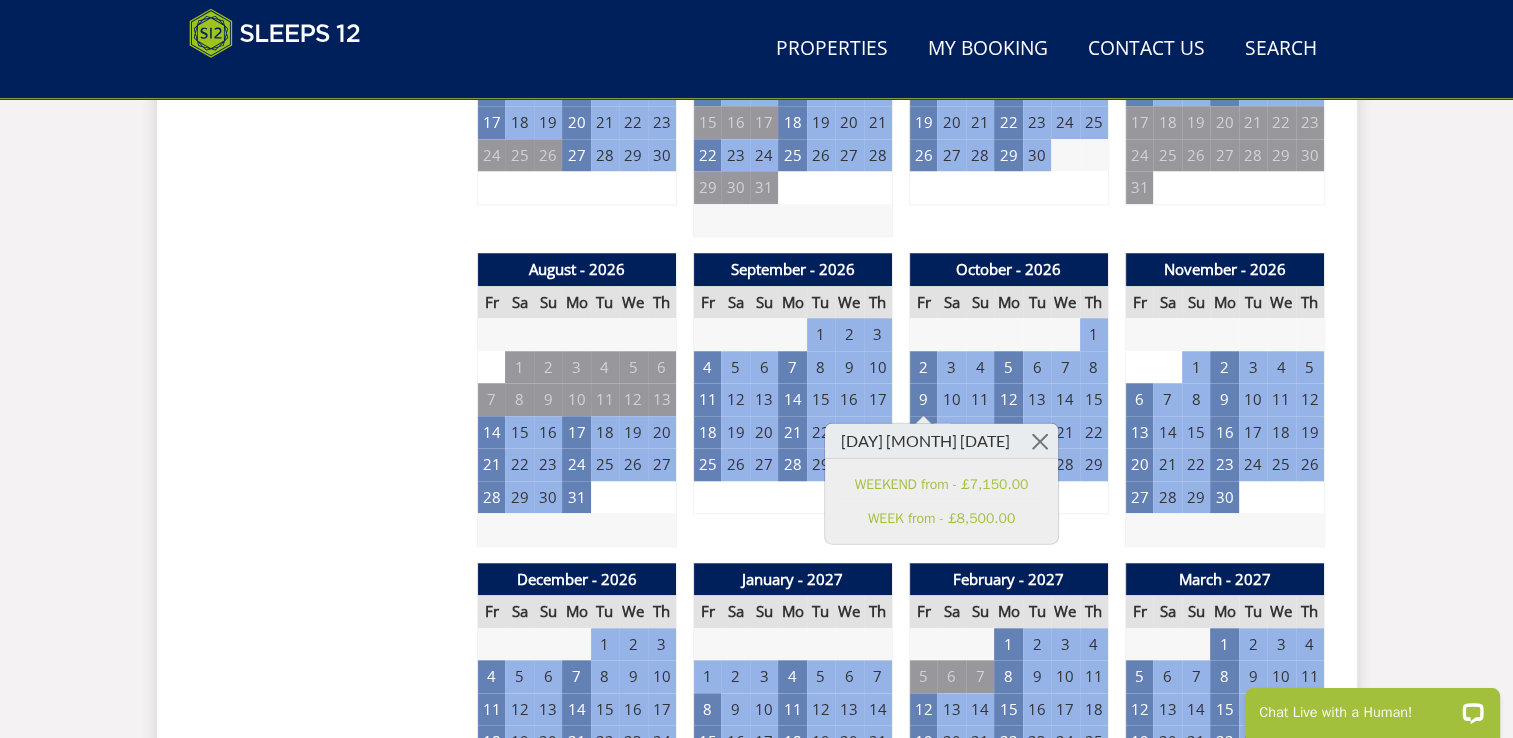 scroll, scrollTop: 1645, scrollLeft: 0, axis: vertical 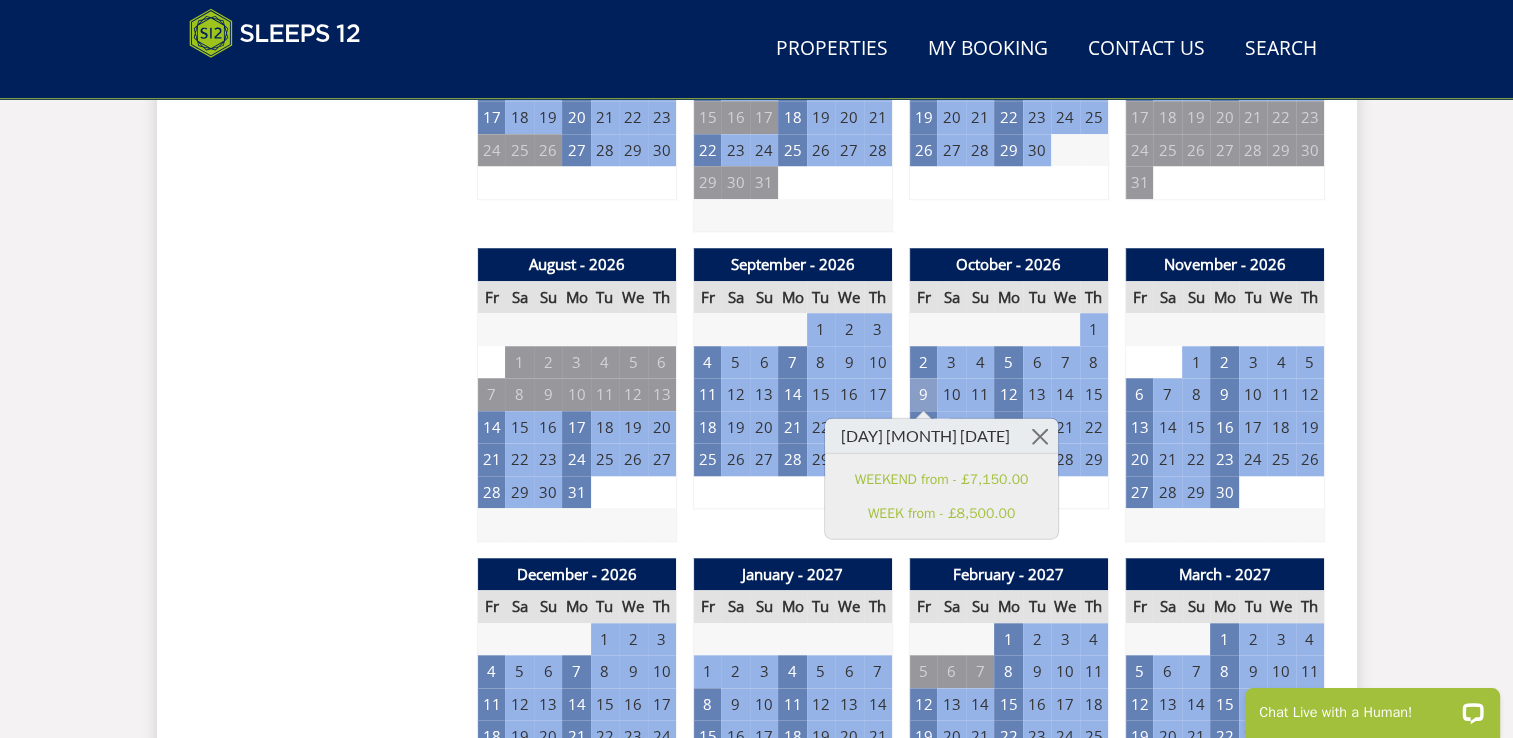 click on "9" at bounding box center (923, 394) 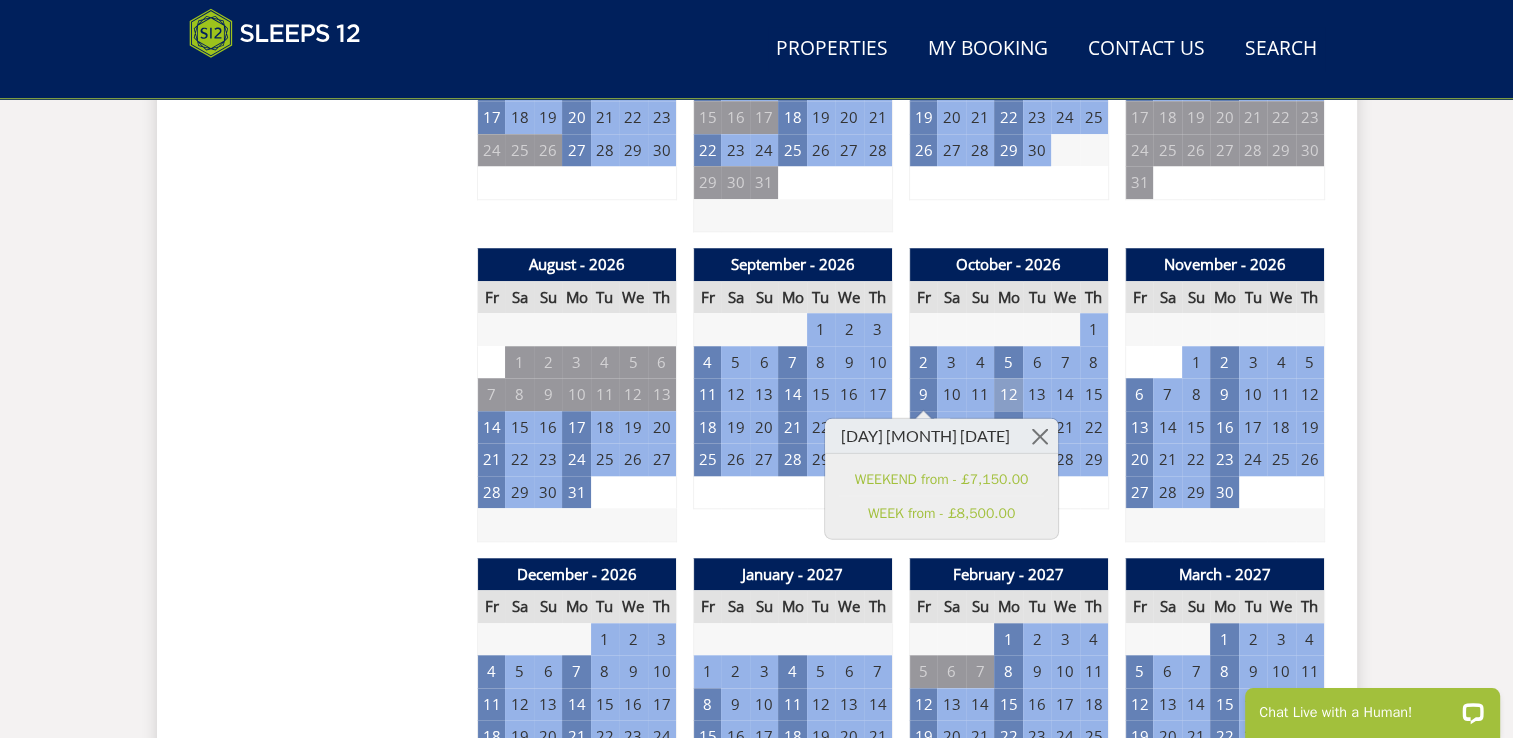 click on "12" at bounding box center (1008, 394) 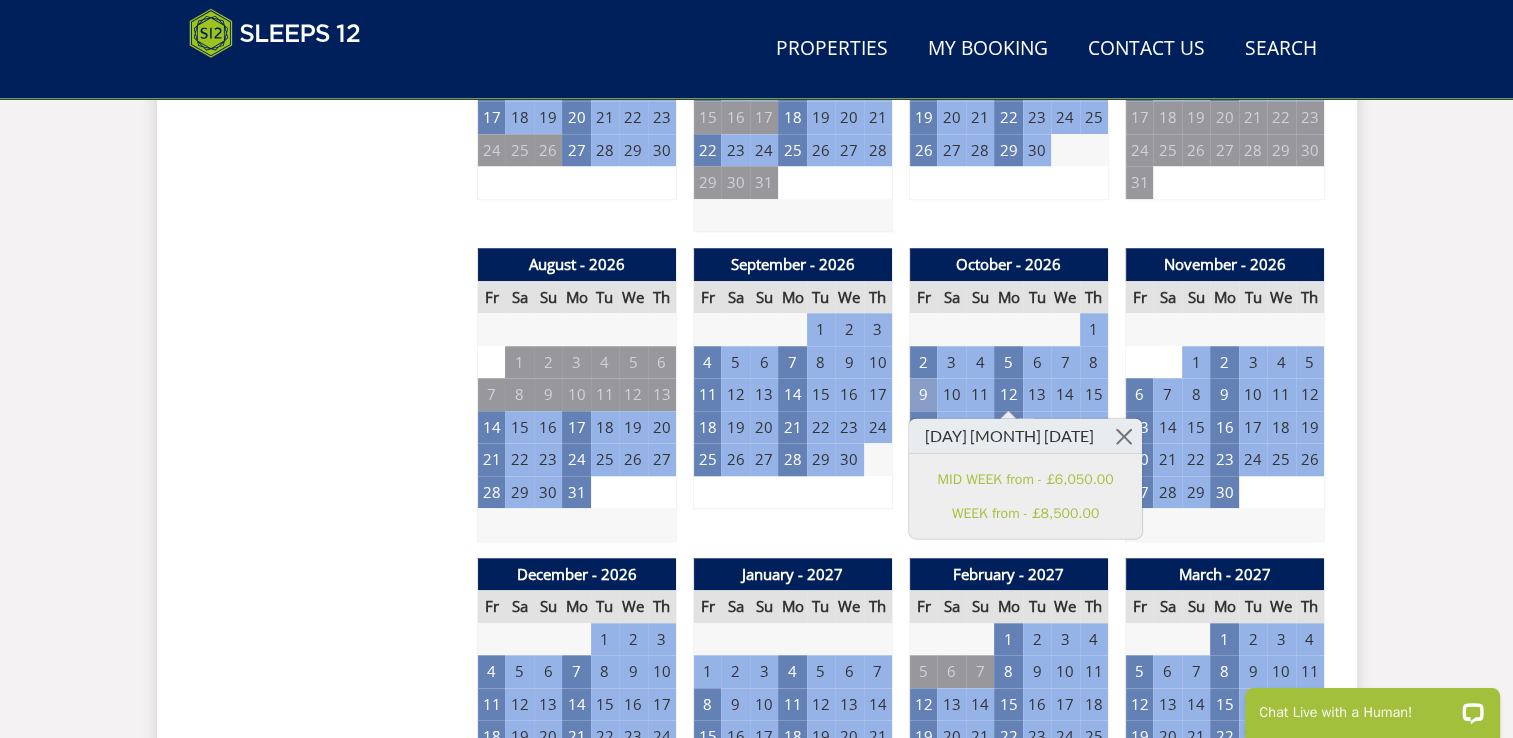 click on "9" at bounding box center [923, 394] 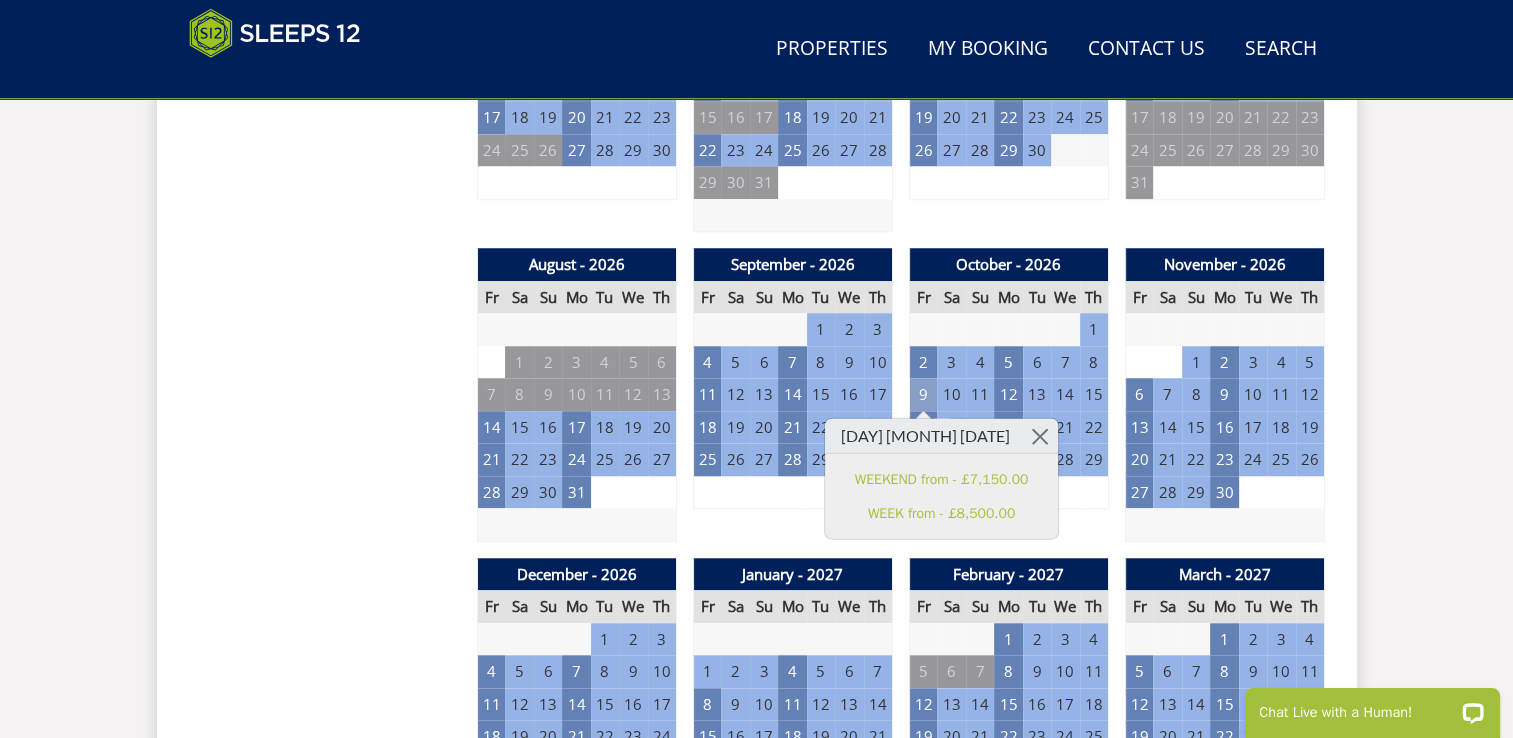 click on "9" at bounding box center (923, 394) 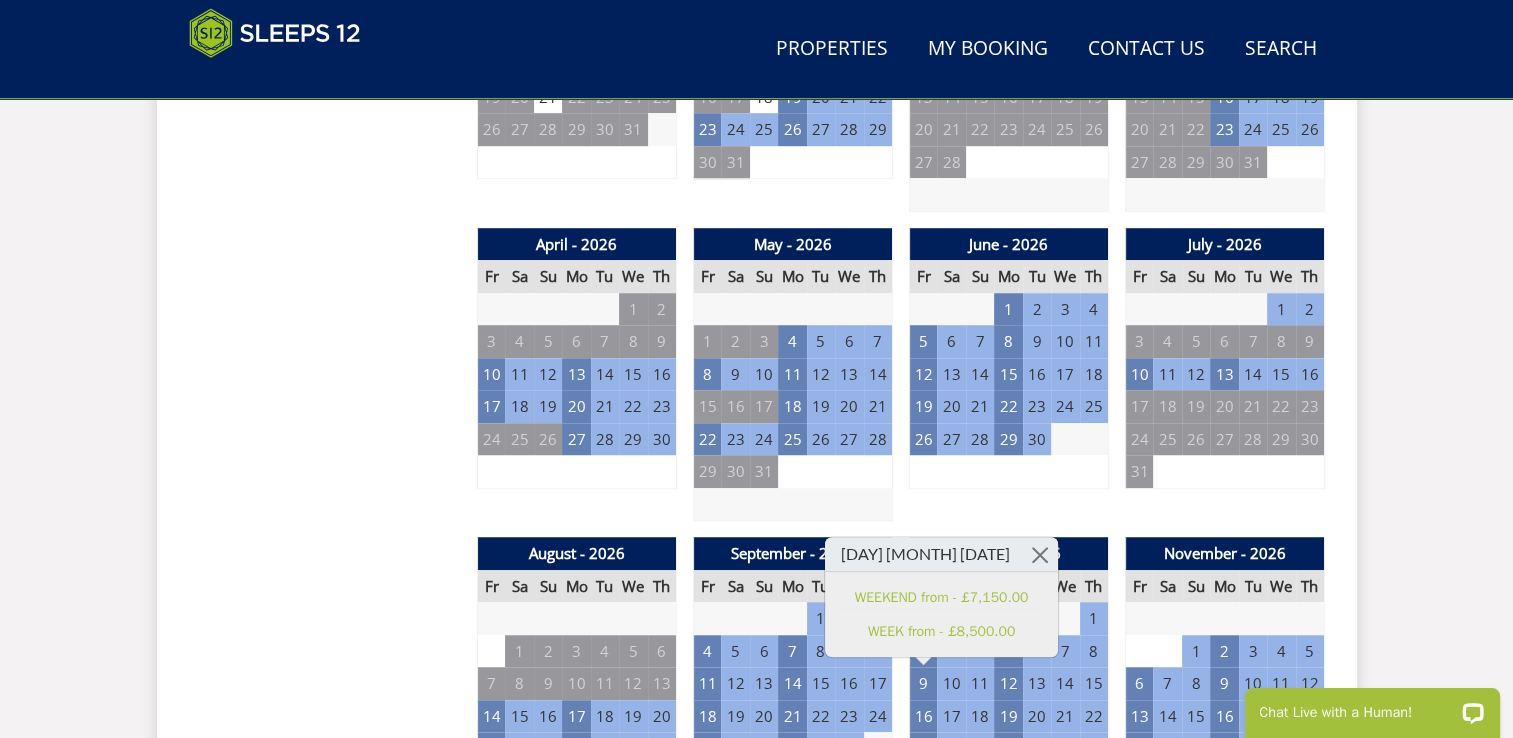 scroll, scrollTop: 1367, scrollLeft: 0, axis: vertical 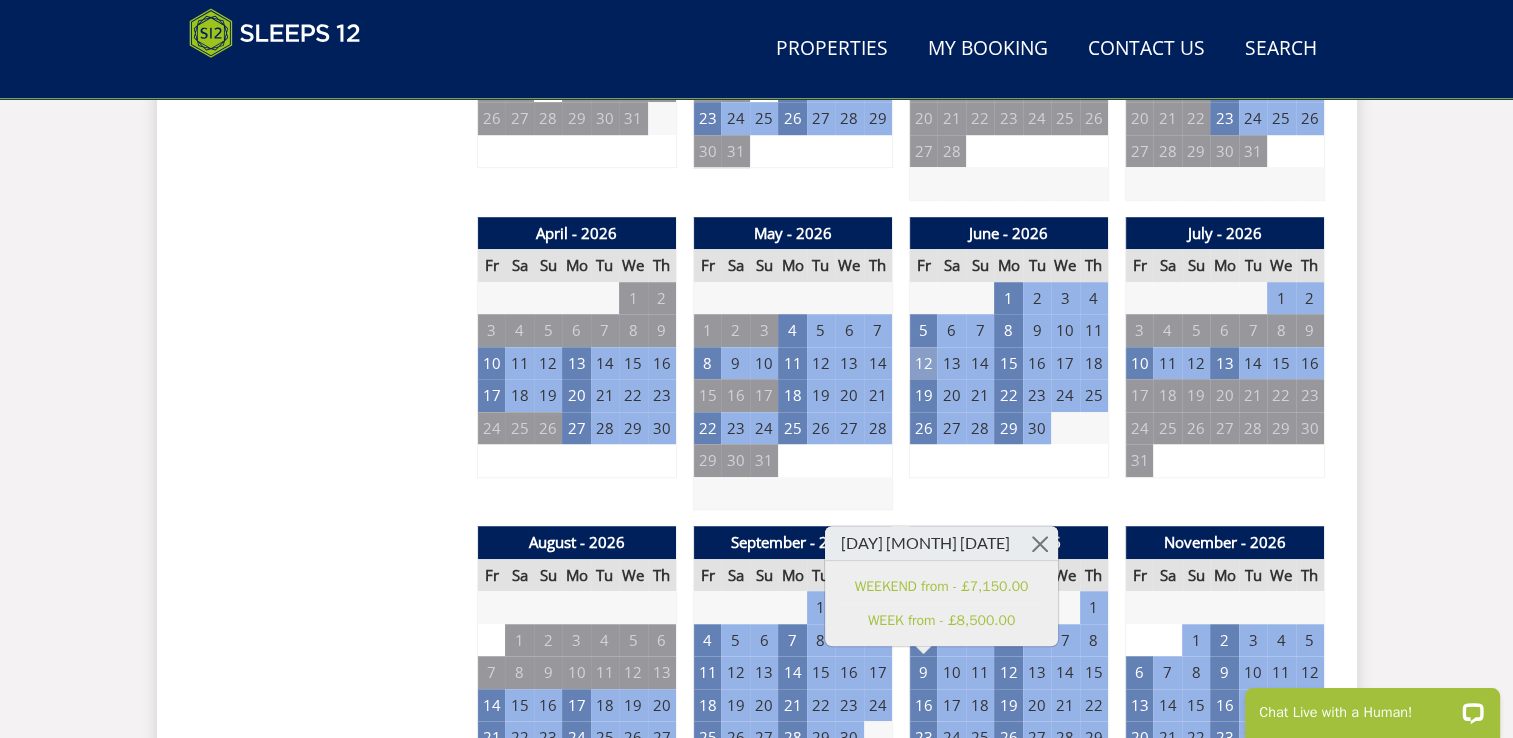 click on "12" at bounding box center [923, 363] 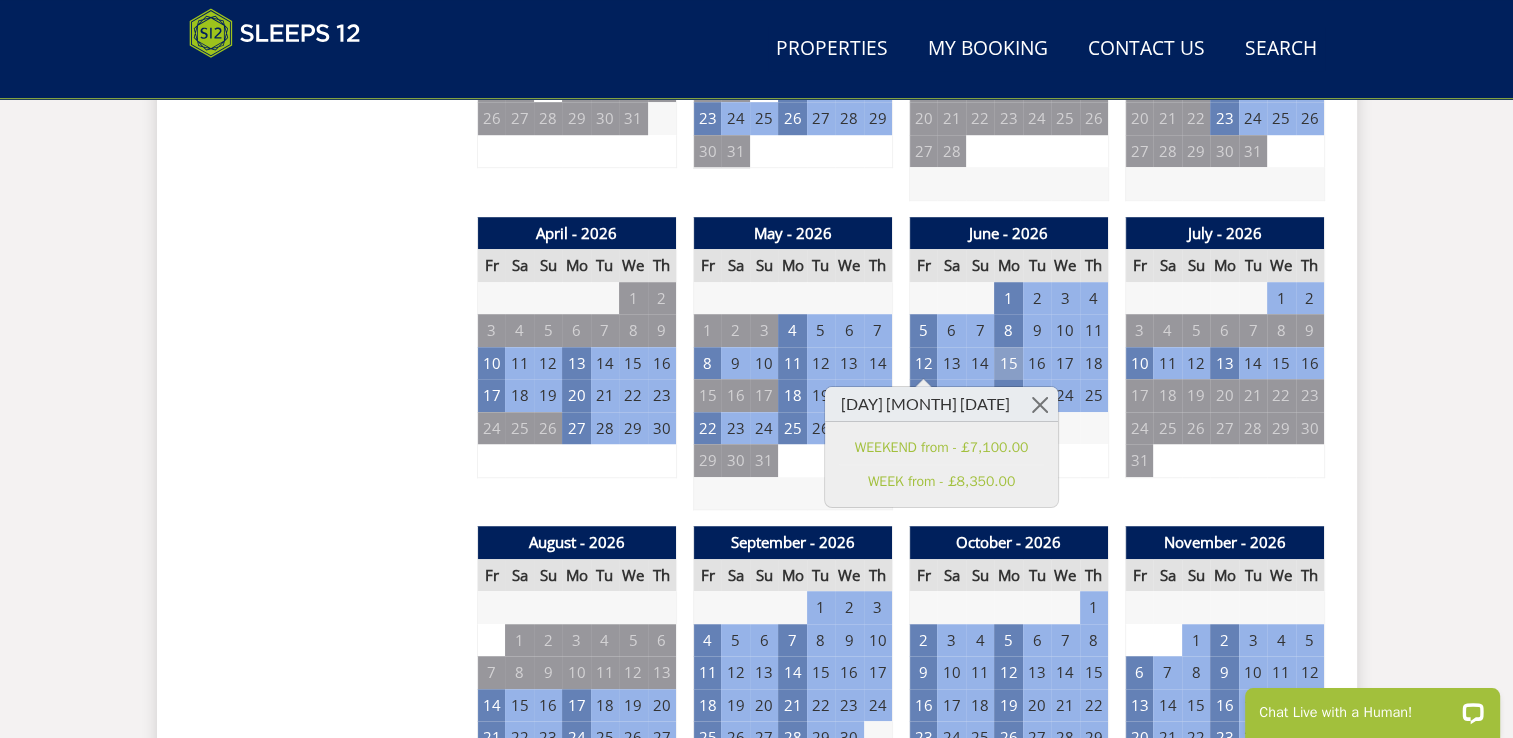 click on "15" at bounding box center [1008, 363] 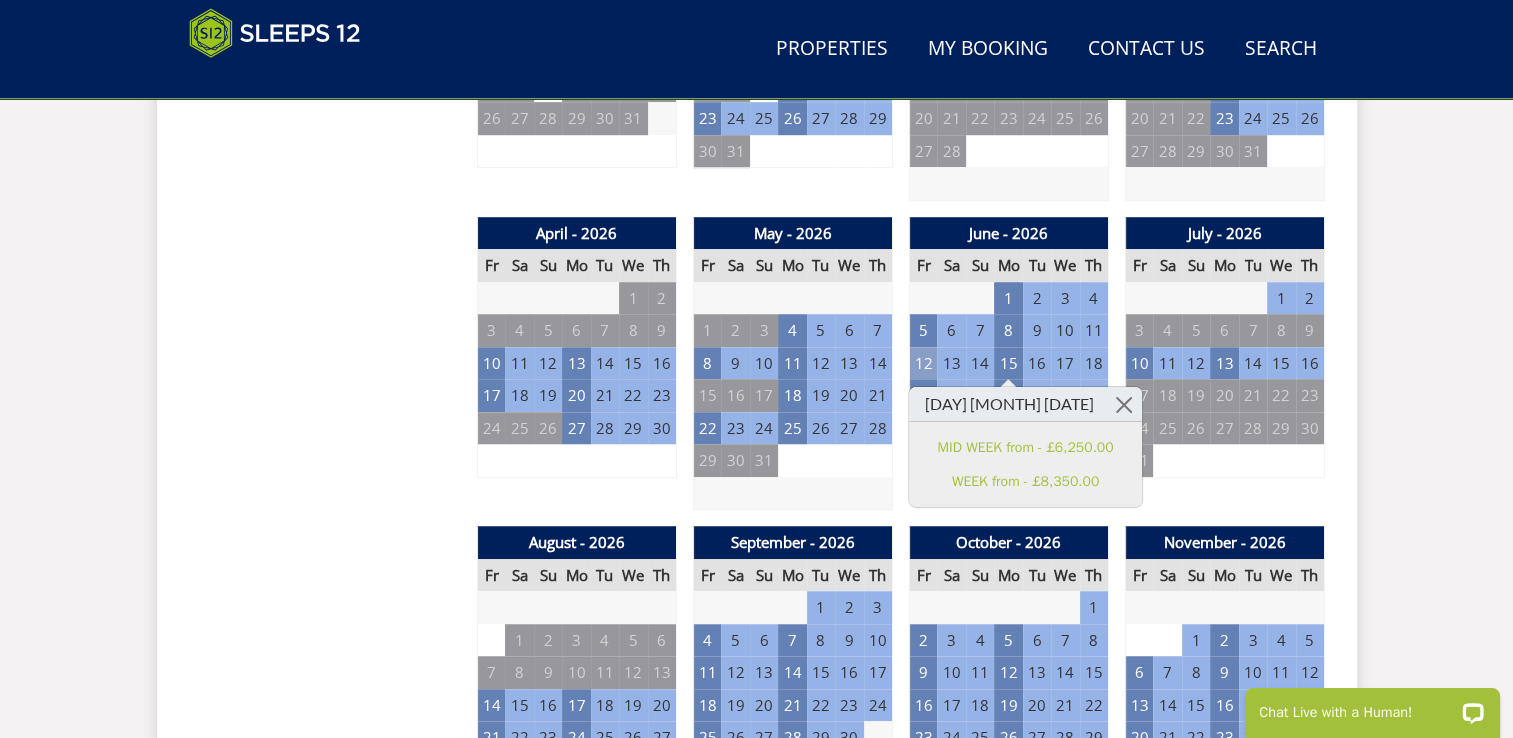 click on "12" at bounding box center (923, 363) 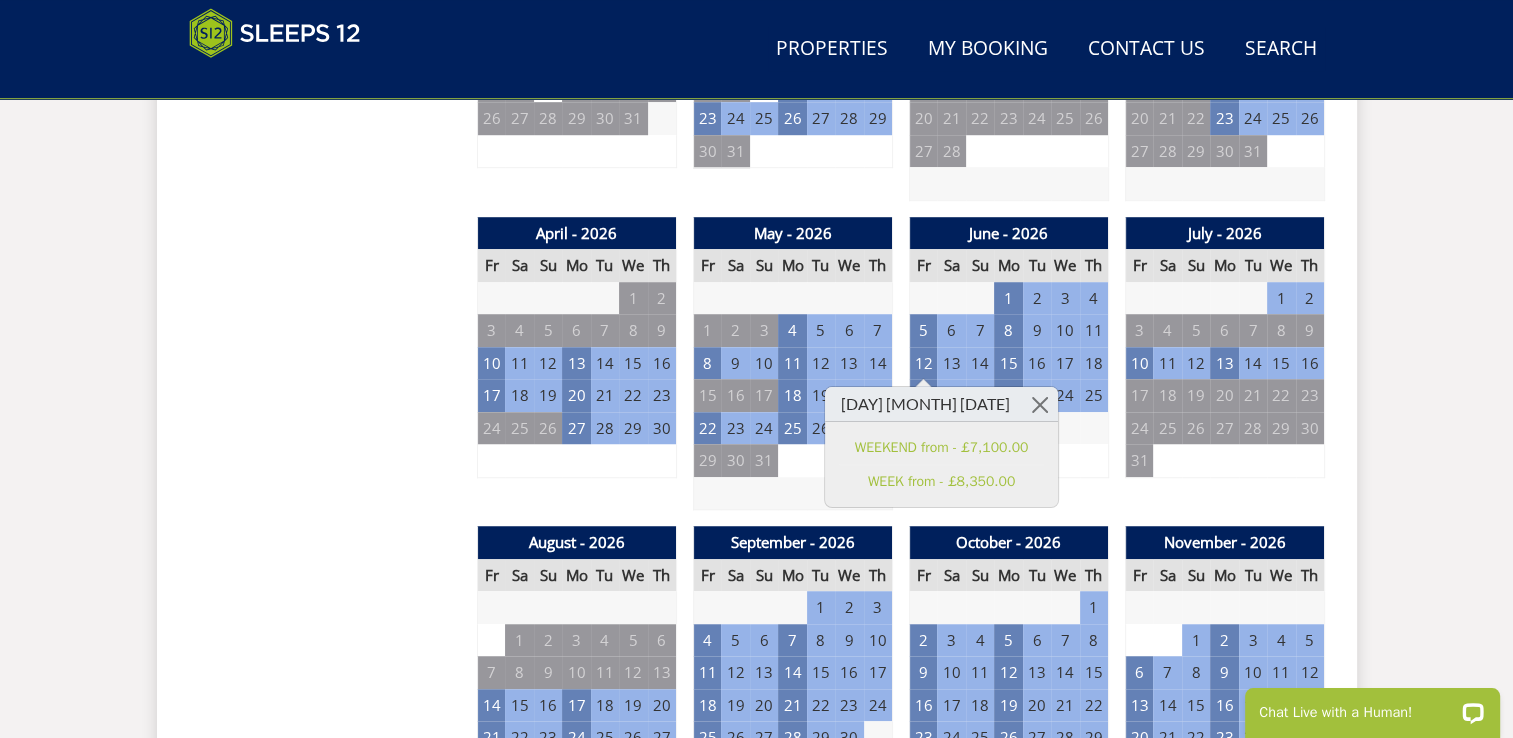 click on "13" at bounding box center [951, 363] 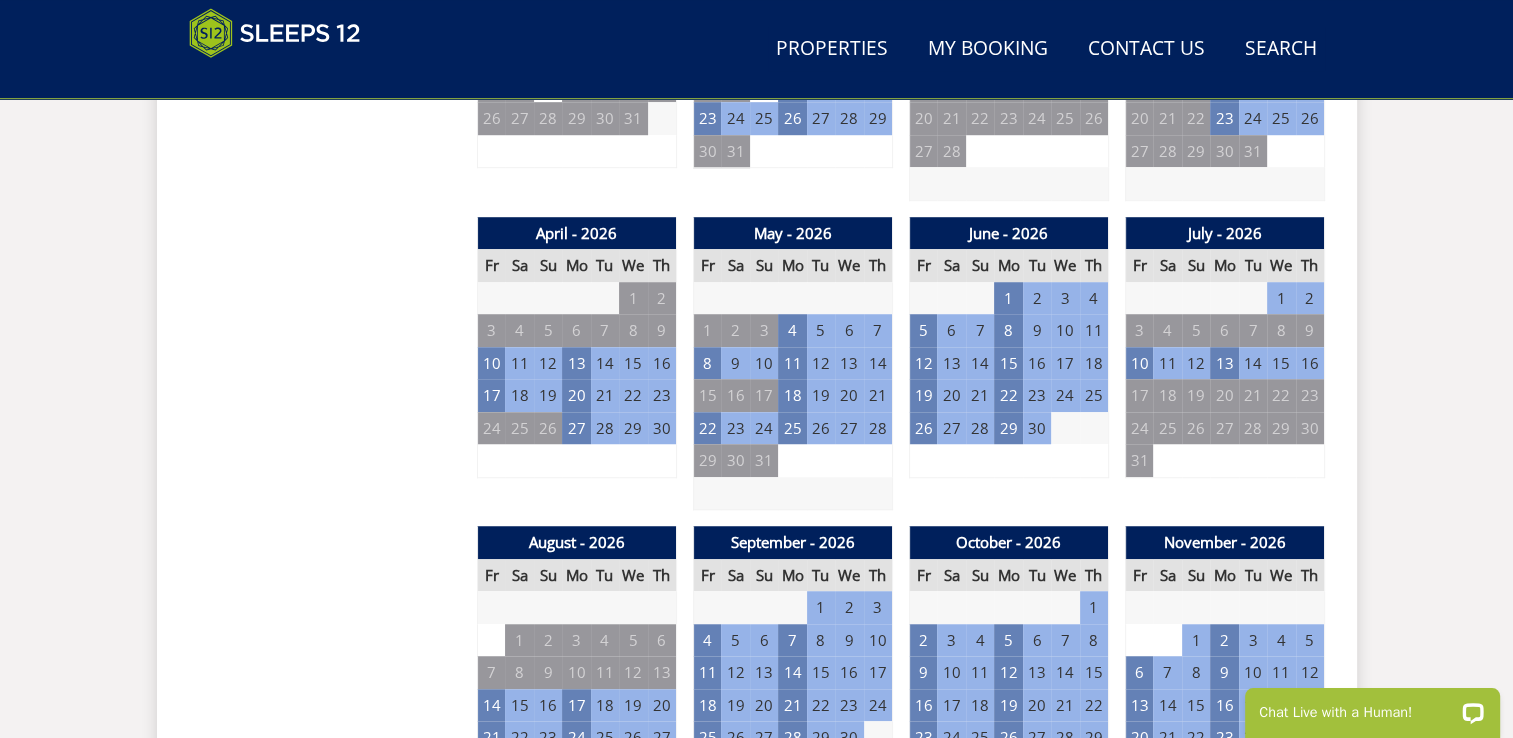 click on "13" at bounding box center [951, 363] 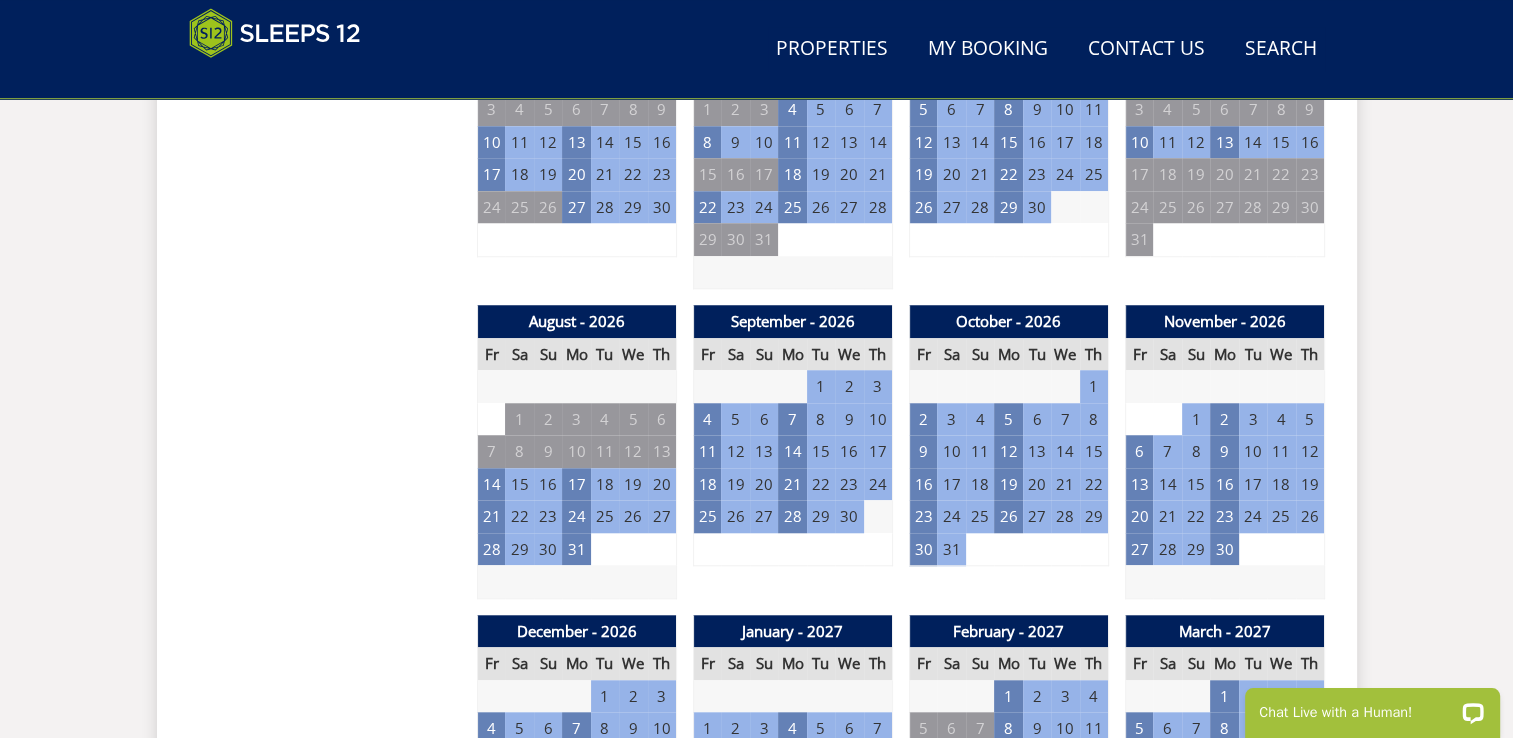 scroll, scrollTop: 1712, scrollLeft: 0, axis: vertical 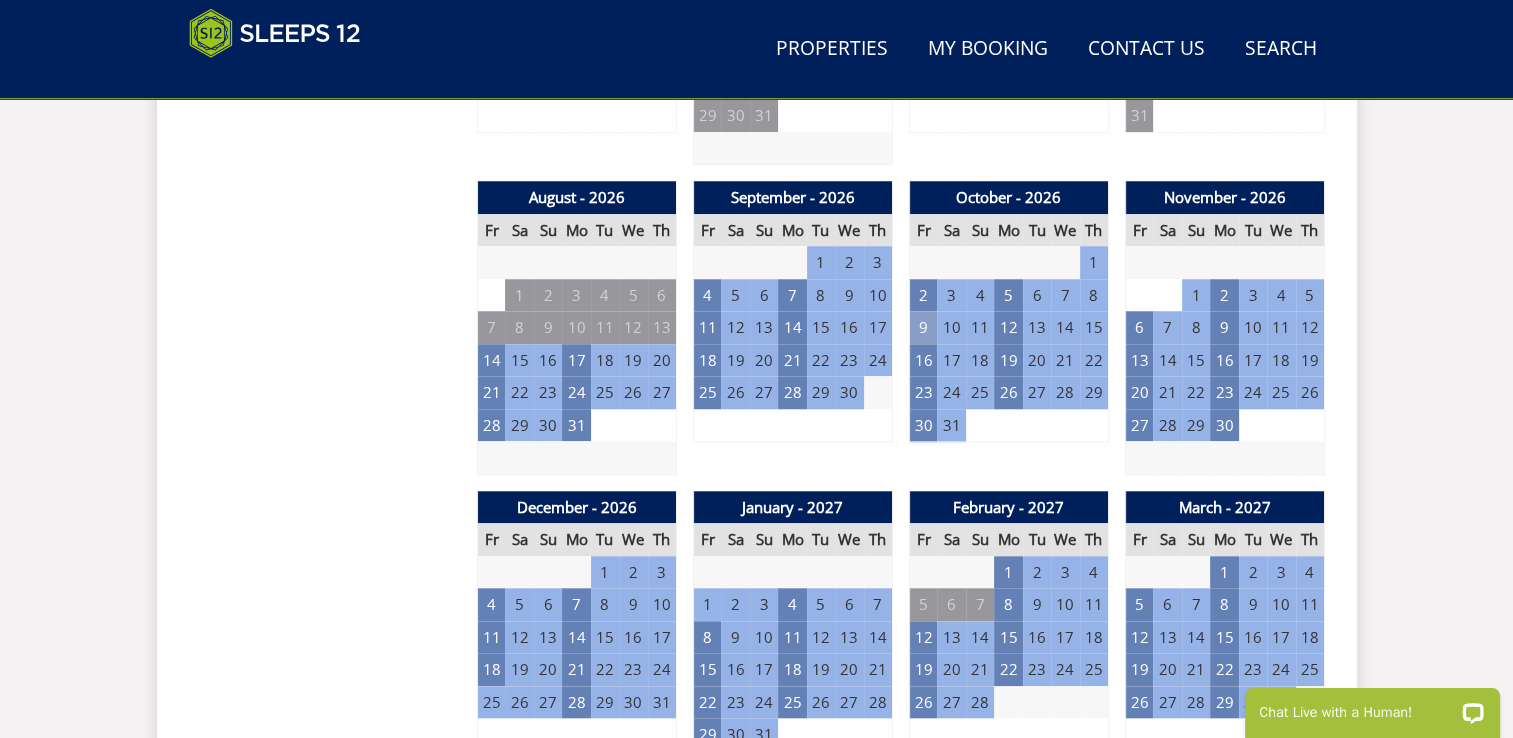 click on "9" at bounding box center [923, 327] 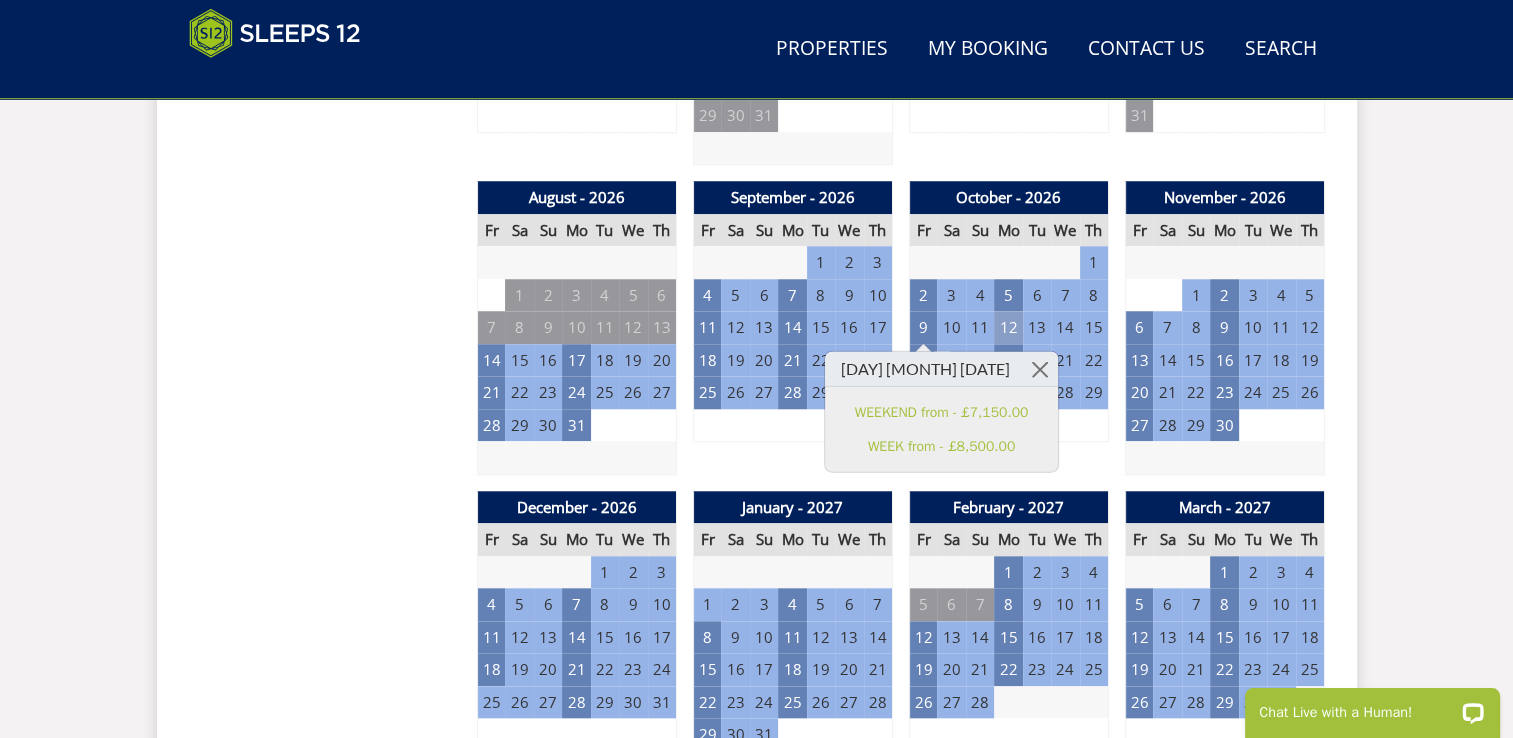 click on "12" at bounding box center (1008, 327) 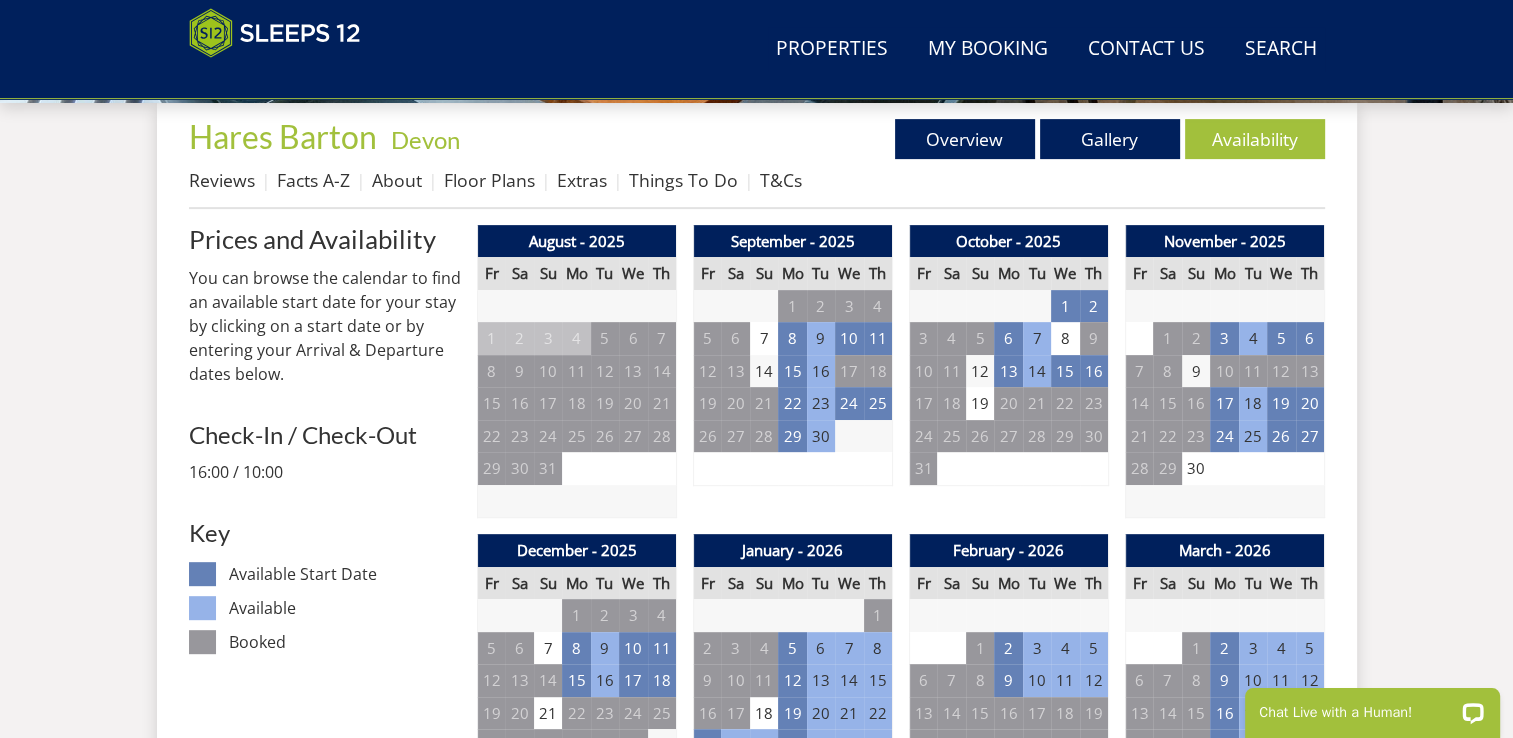 scroll, scrollTop: 844, scrollLeft: 0, axis: vertical 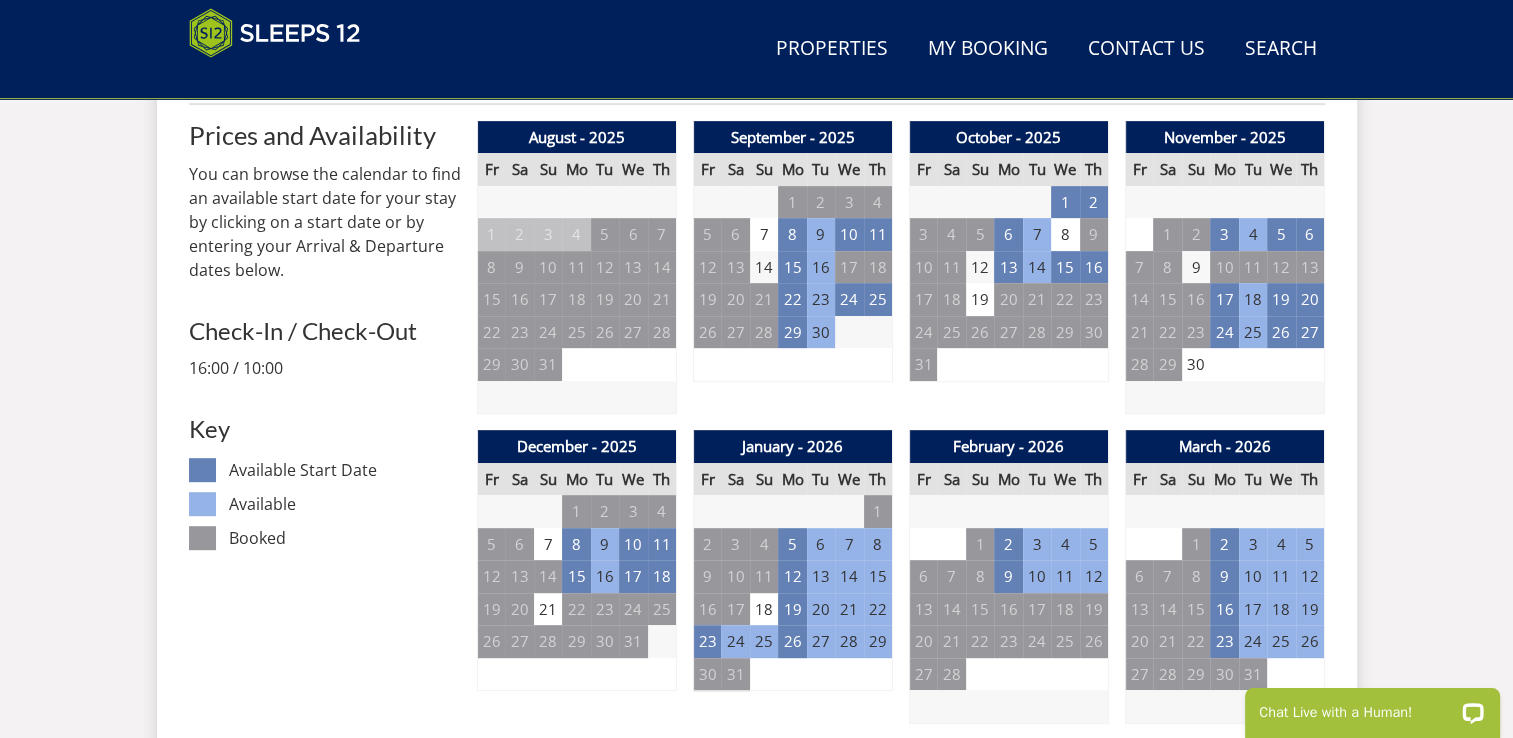 click on "18" at bounding box center [1253, 299] 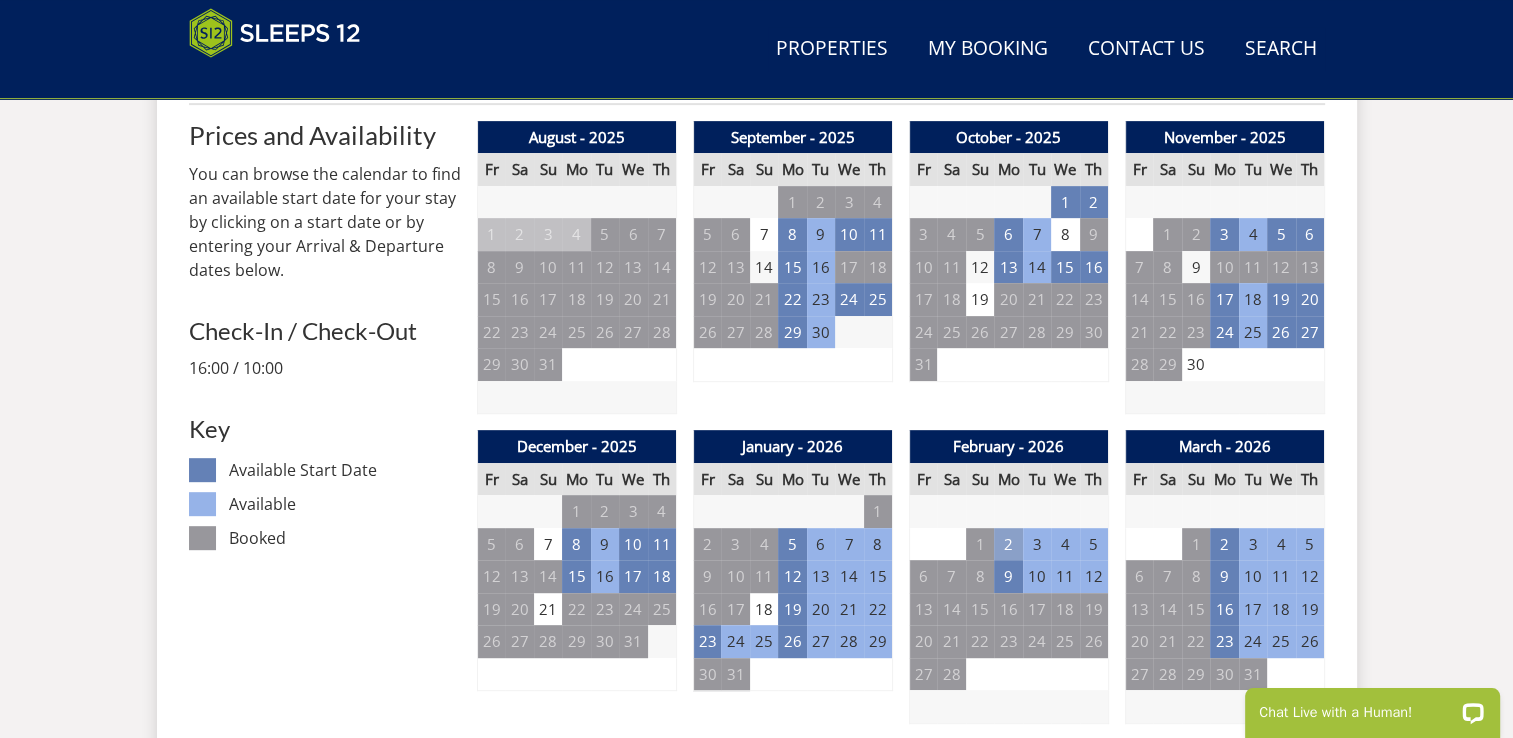 click on "2" at bounding box center [1008, 544] 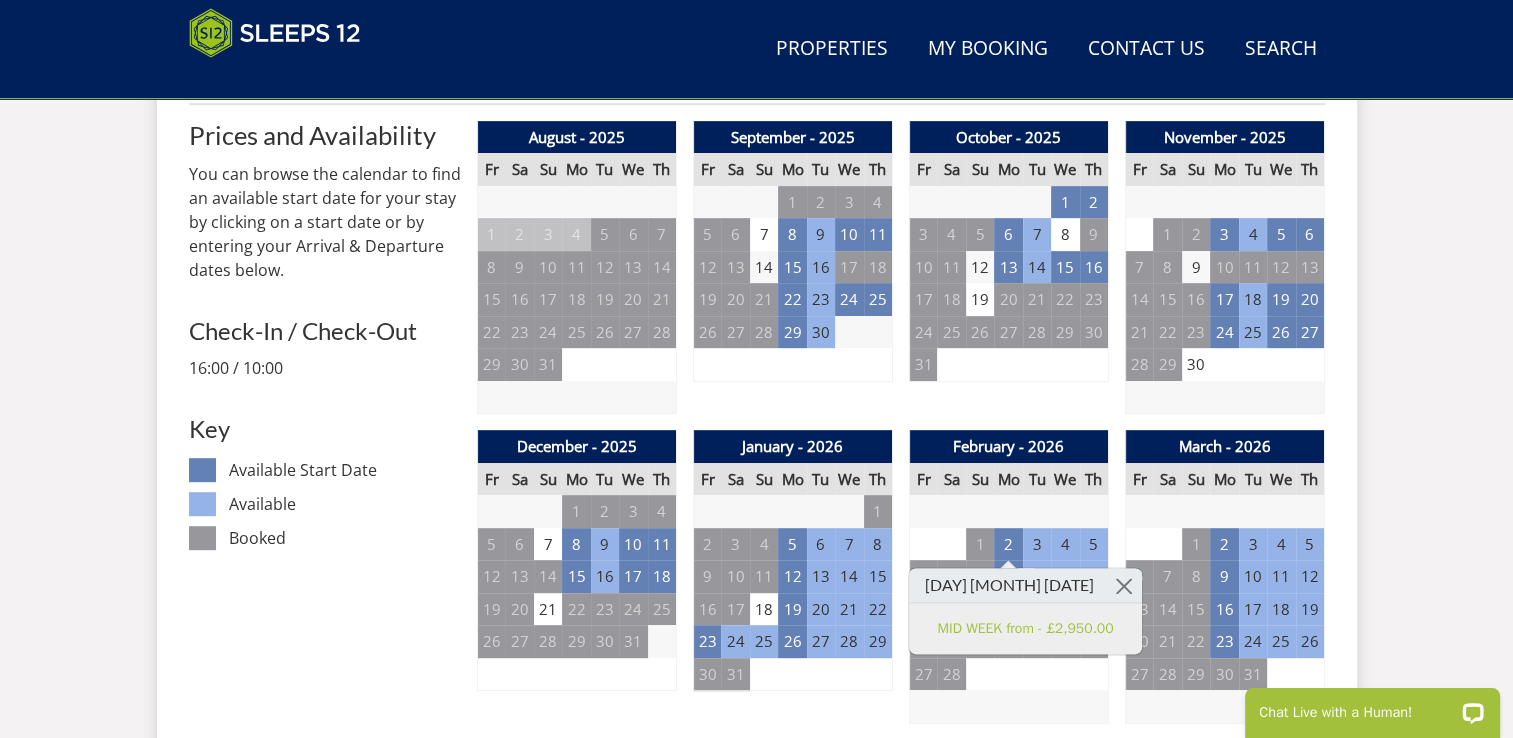 click on "4" at bounding box center (1065, 544) 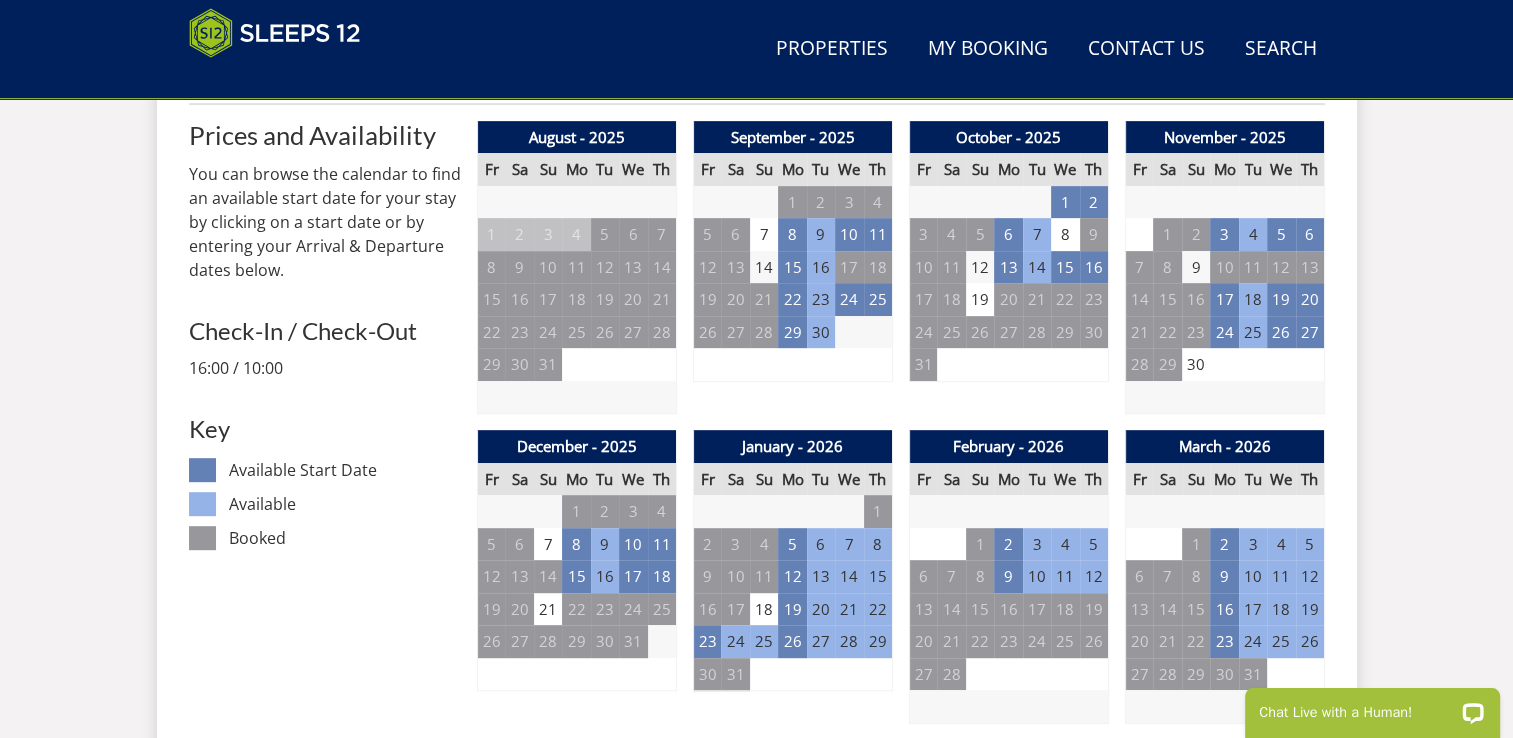 click on "4" at bounding box center [1065, 544] 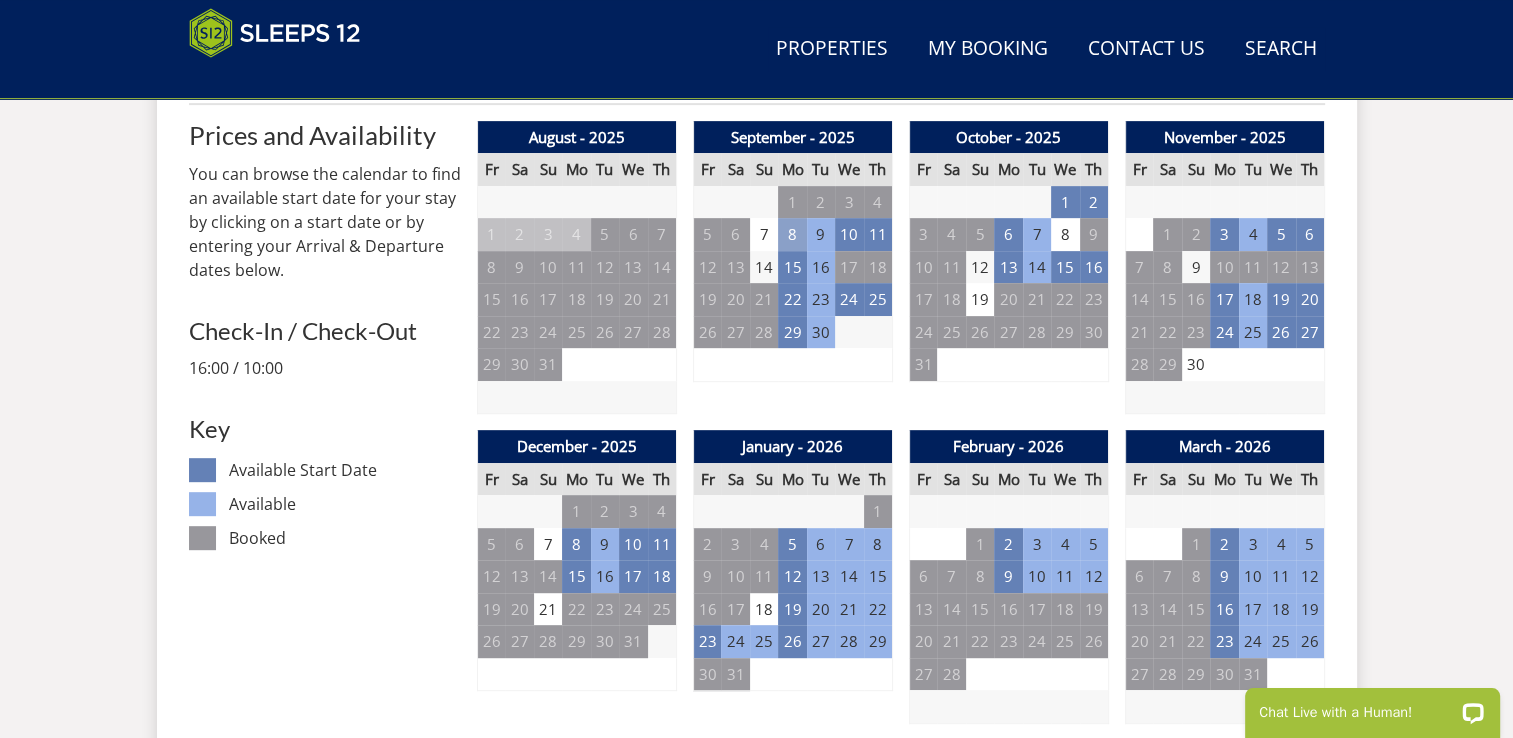 click on "8" at bounding box center (792, 234) 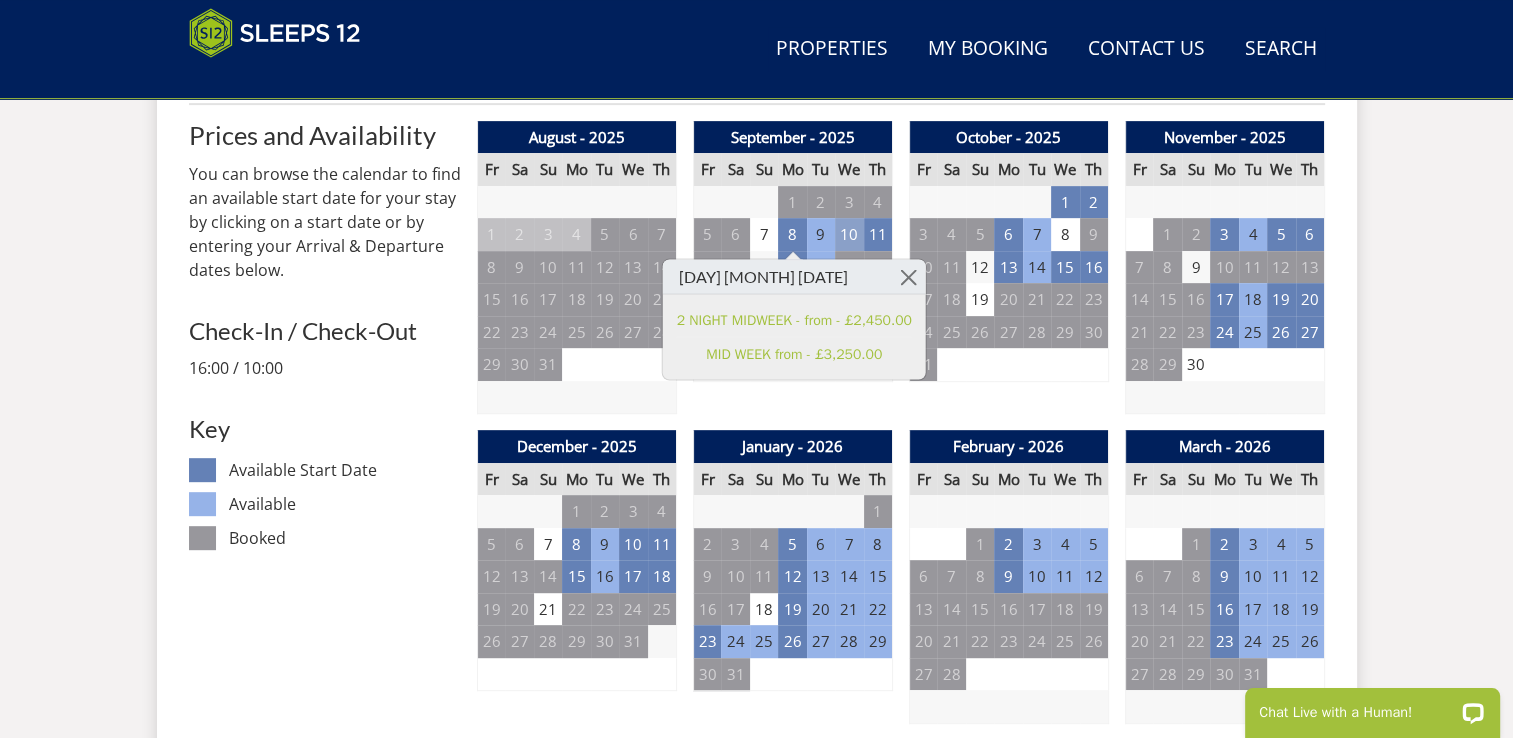 click on "10" at bounding box center (849, 234) 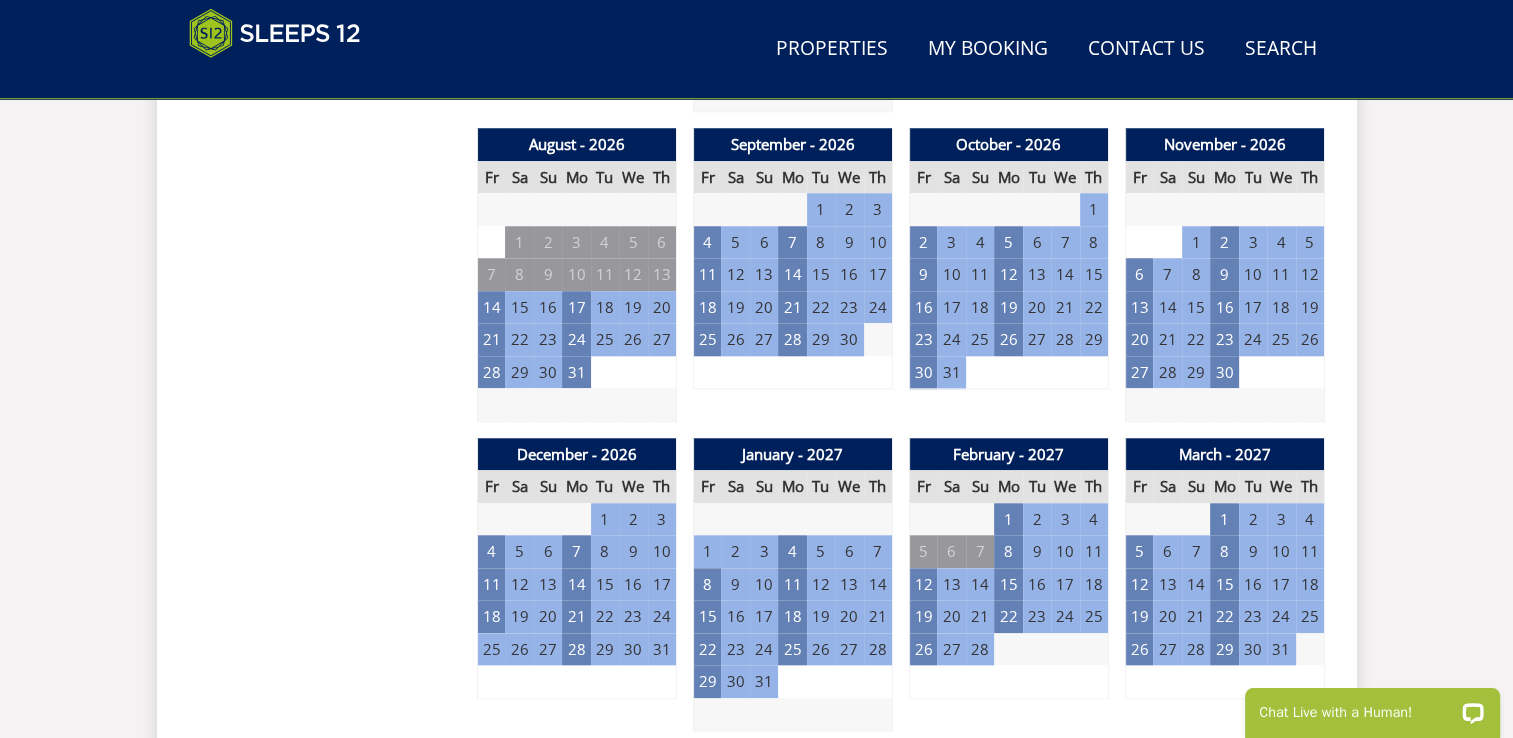 scroll, scrollTop: 1667, scrollLeft: 0, axis: vertical 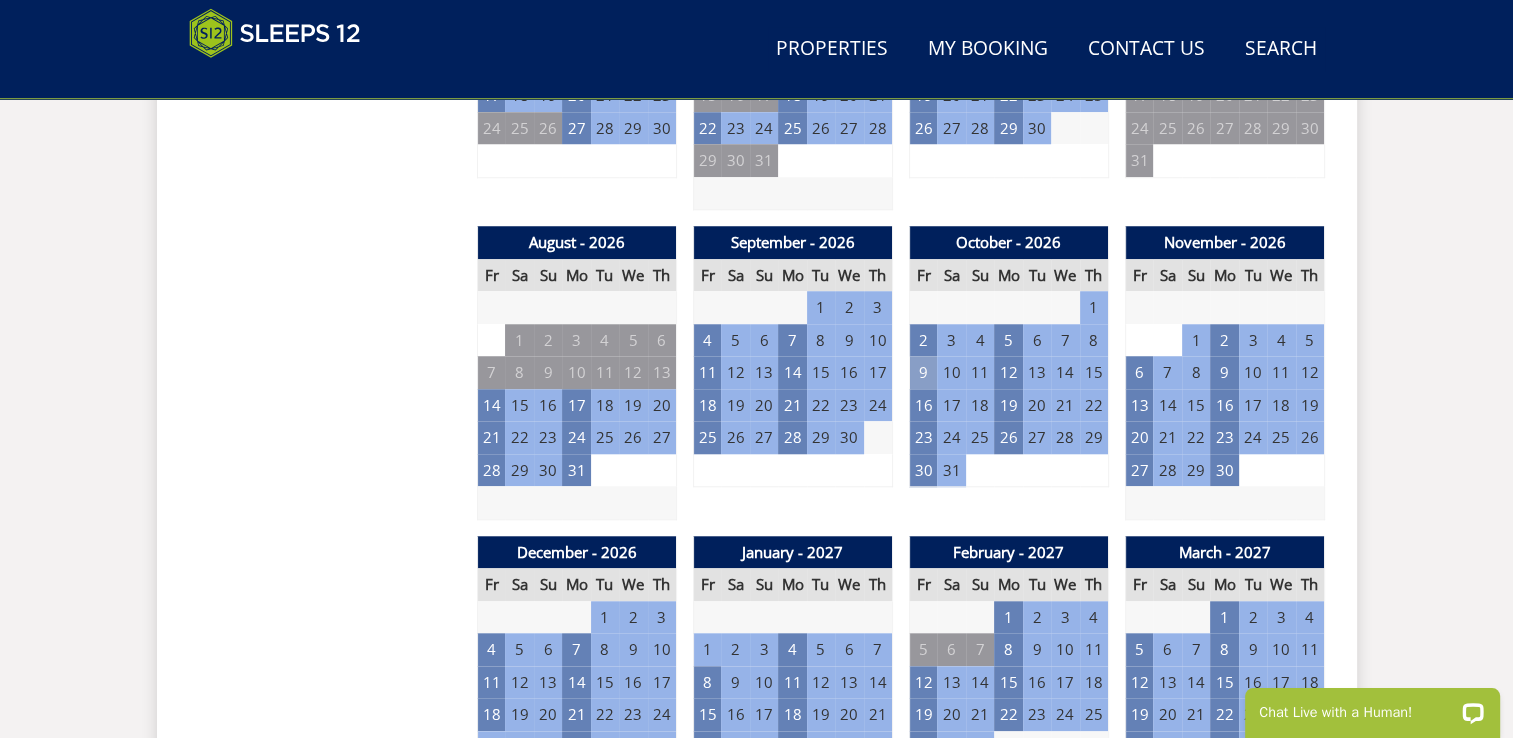 click on "9" at bounding box center [923, 372] 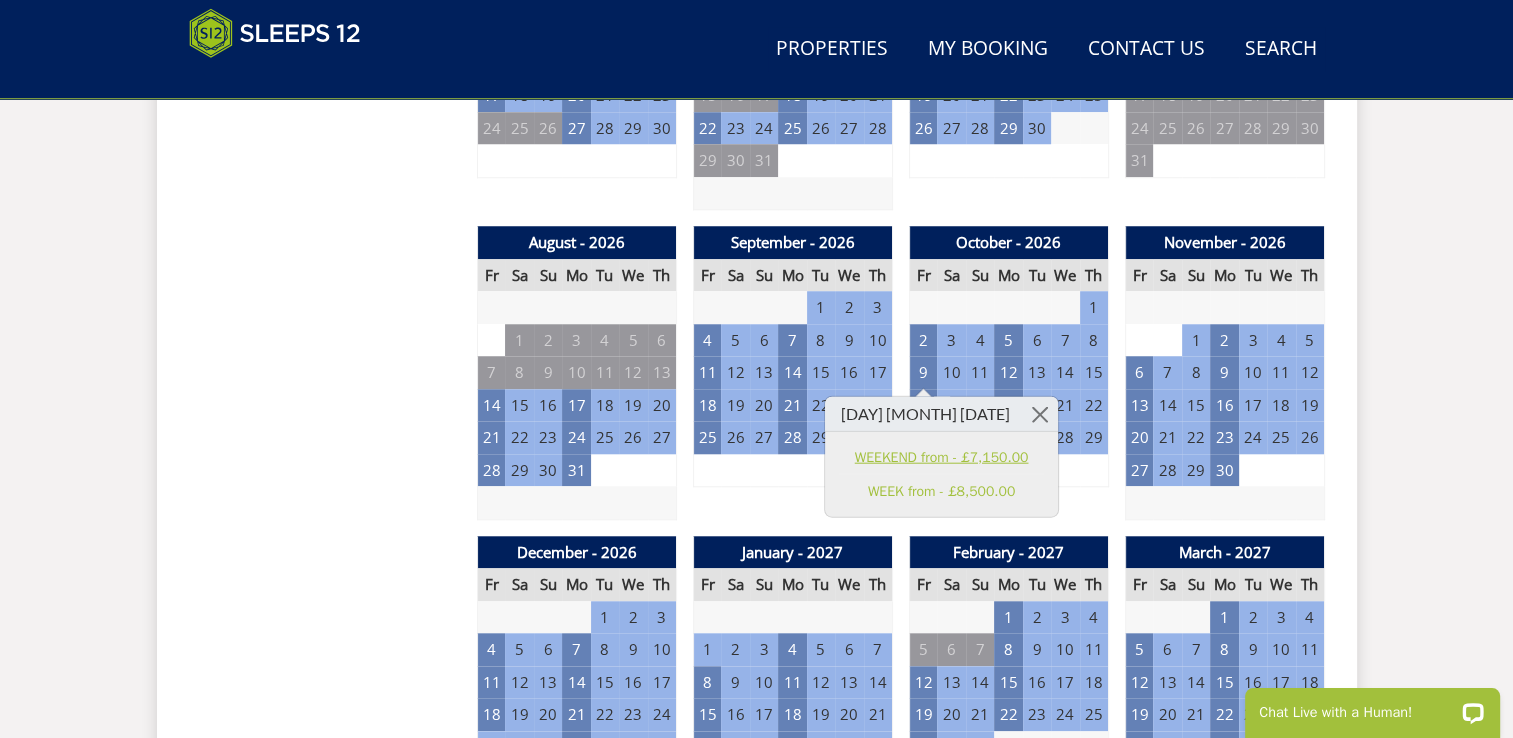 click on "WEEKEND from  - £7,150.00" at bounding box center (941, 456) 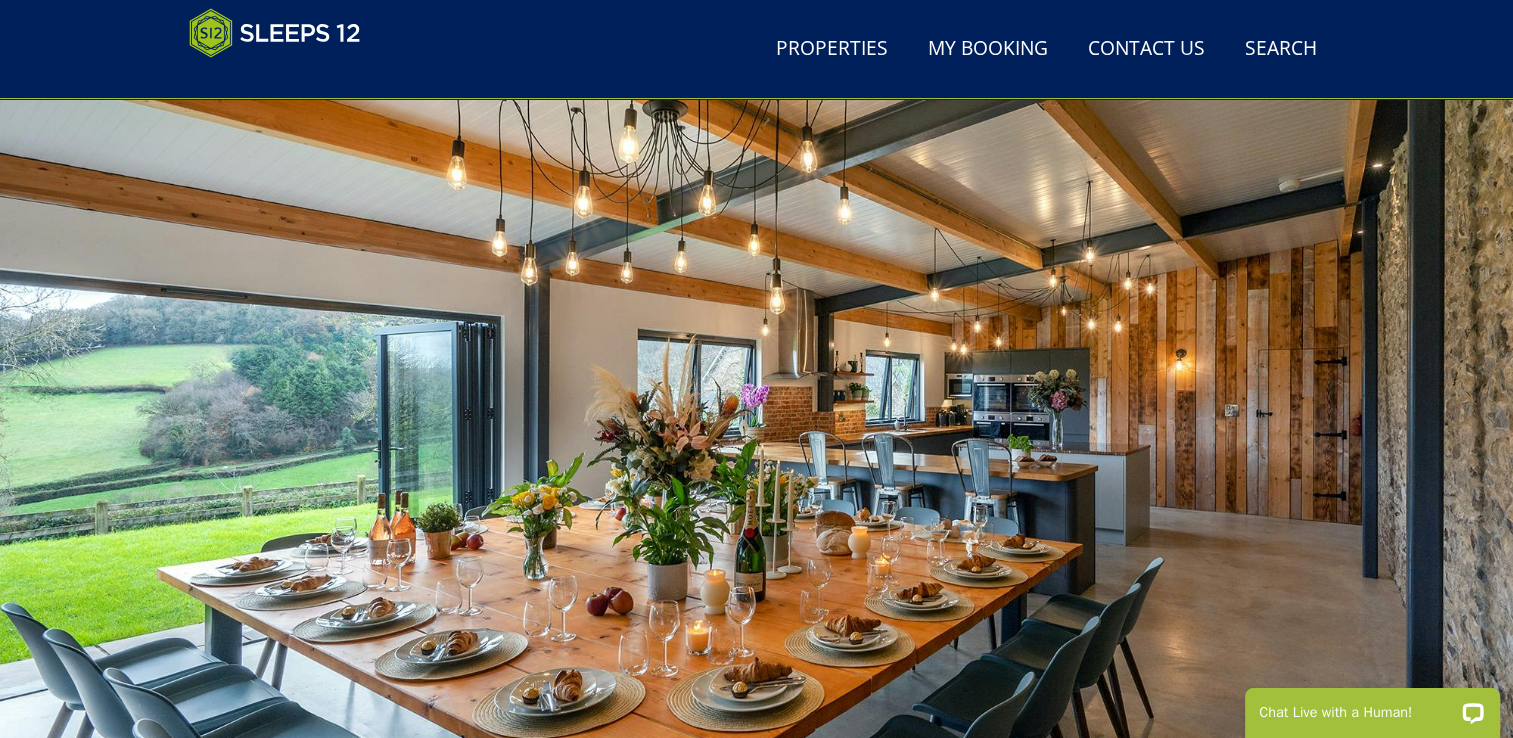 scroll, scrollTop: 104, scrollLeft: 0, axis: vertical 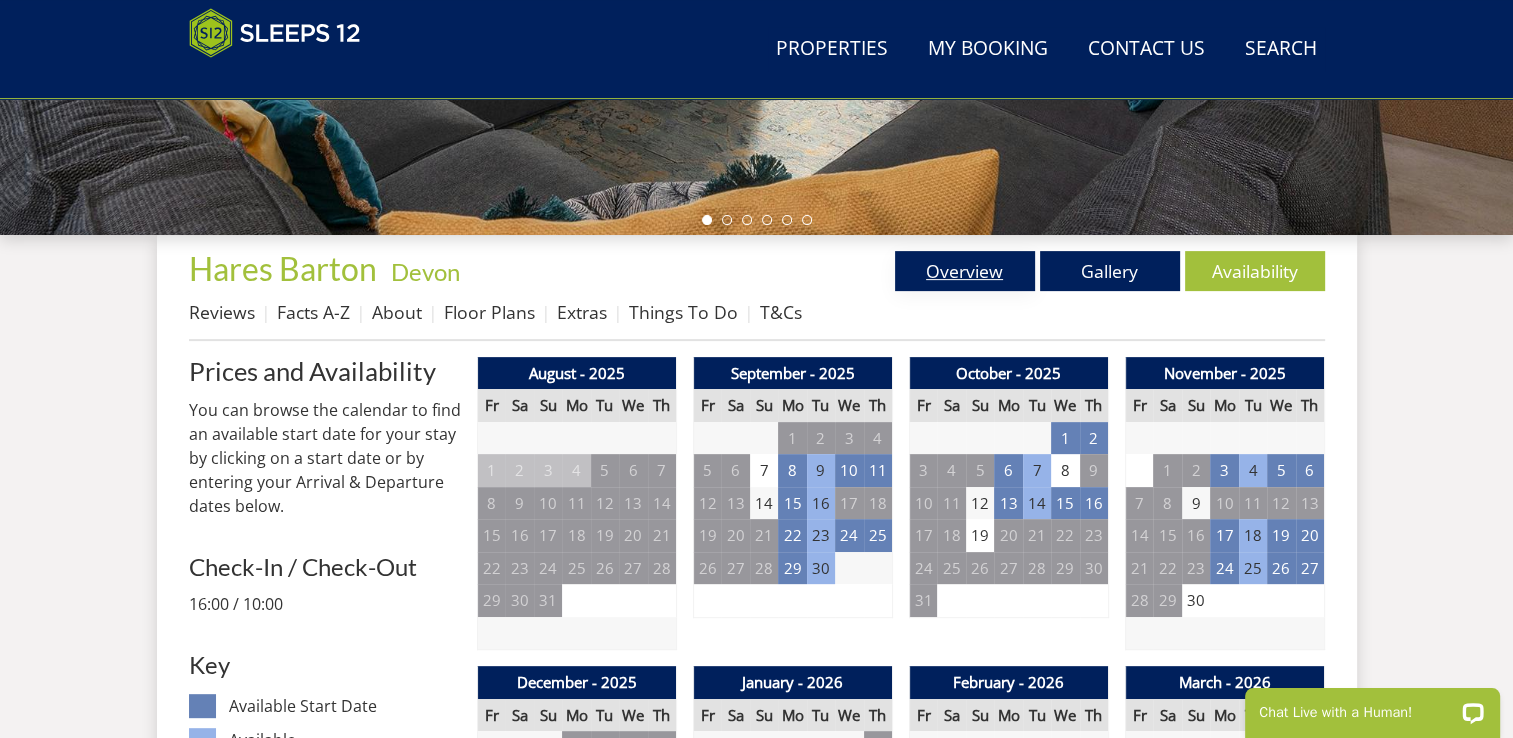 click on "Overview" at bounding box center [965, 271] 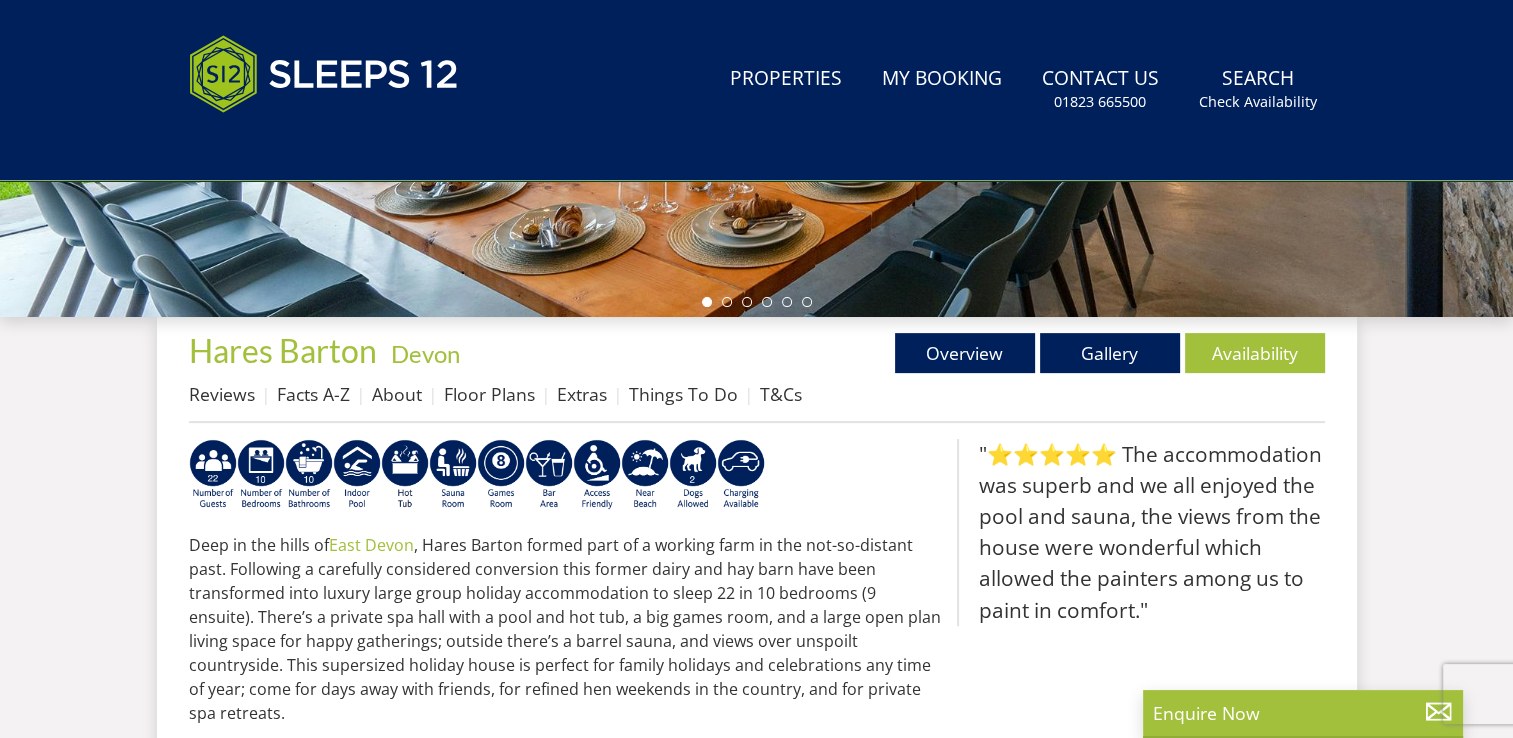 scroll, scrollTop: 0, scrollLeft: 0, axis: both 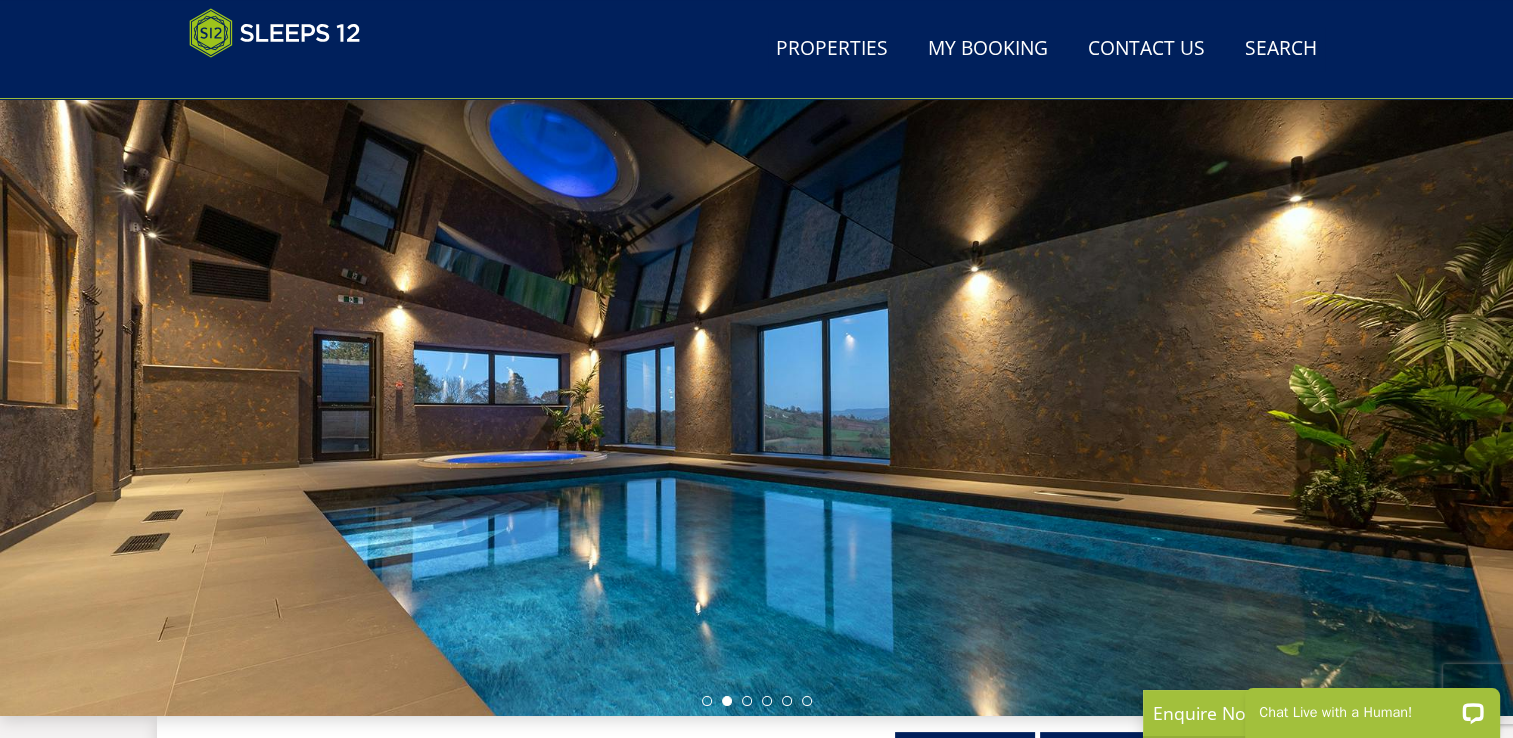 click at bounding box center [756, 366] 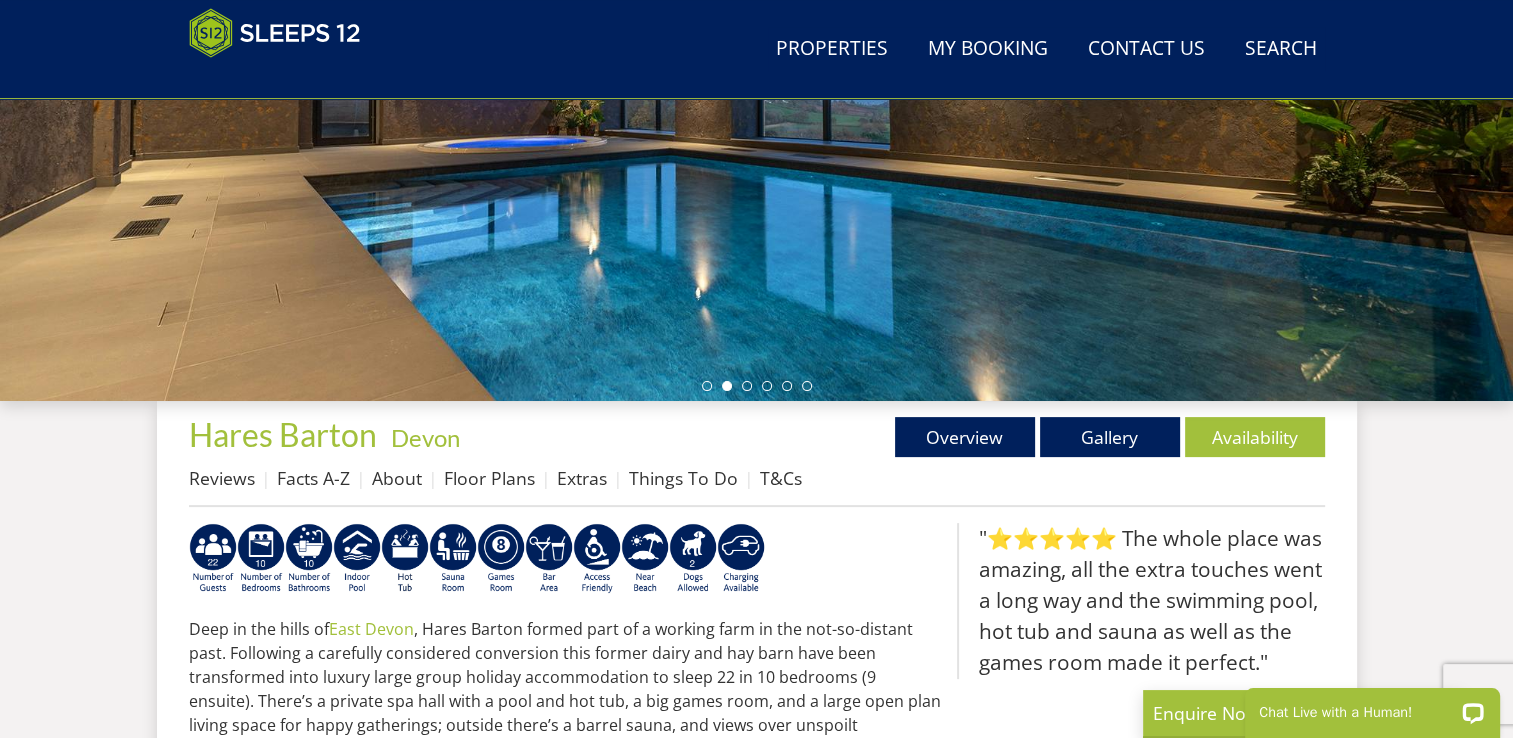 scroll, scrollTop: 504, scrollLeft: 0, axis: vertical 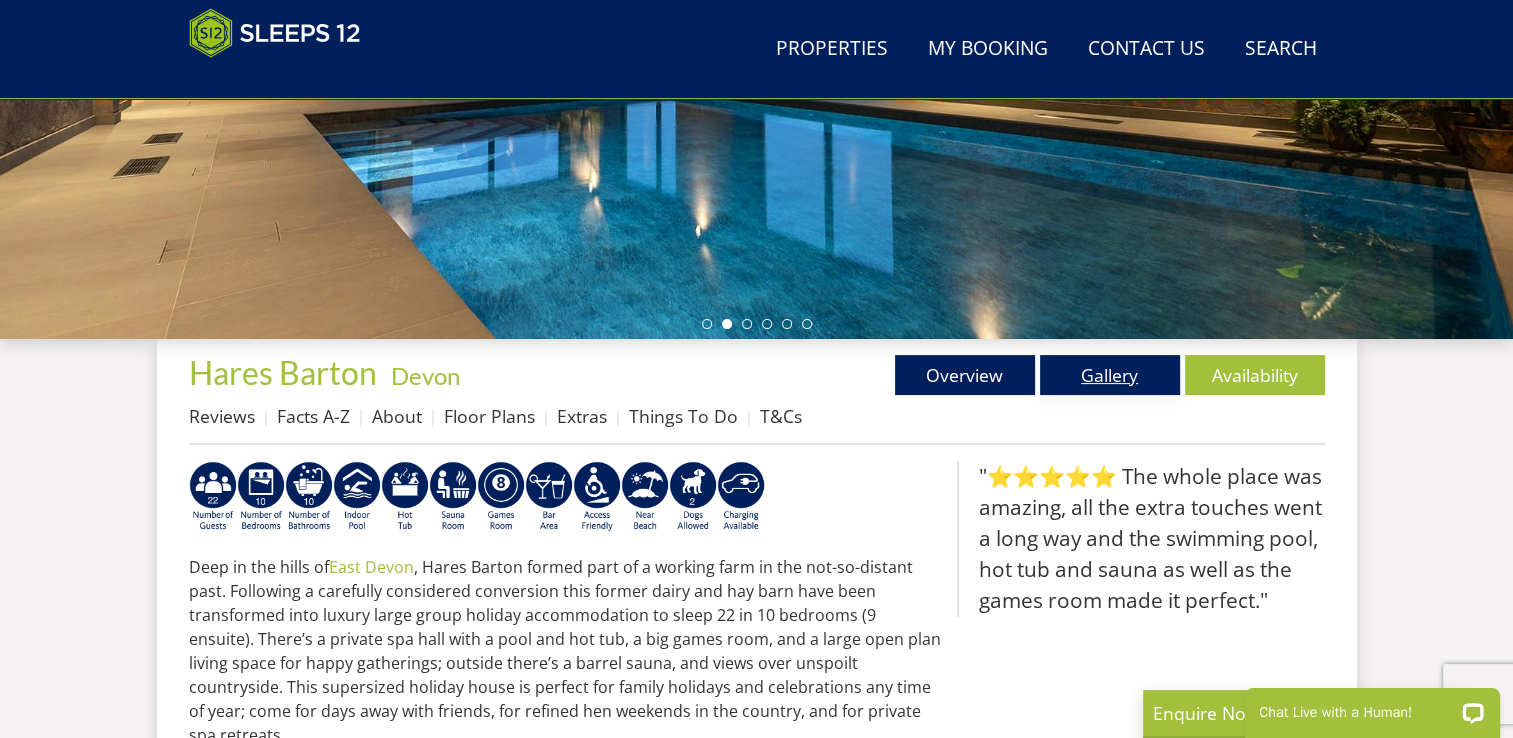 click on "Gallery" at bounding box center (1110, 375) 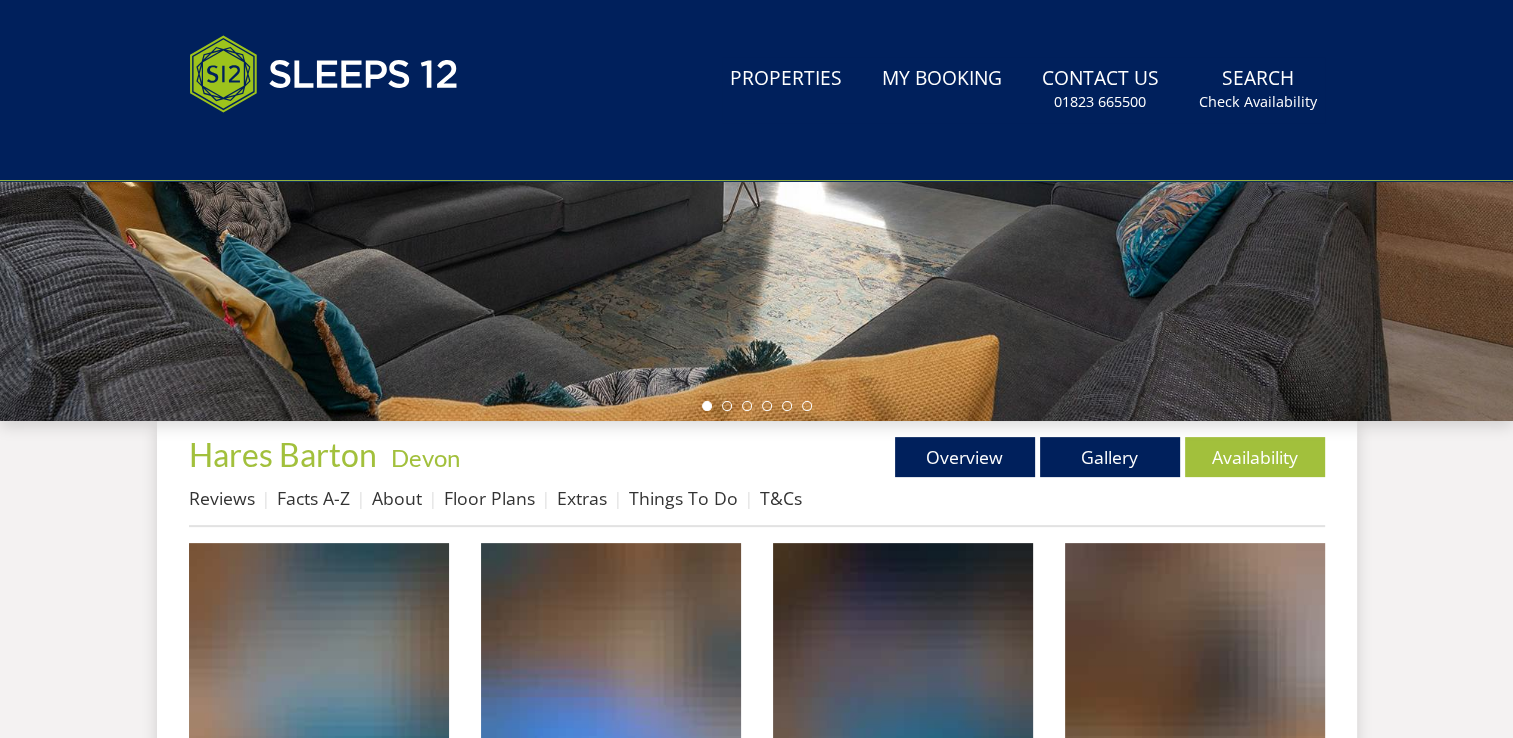 scroll, scrollTop: 0, scrollLeft: 0, axis: both 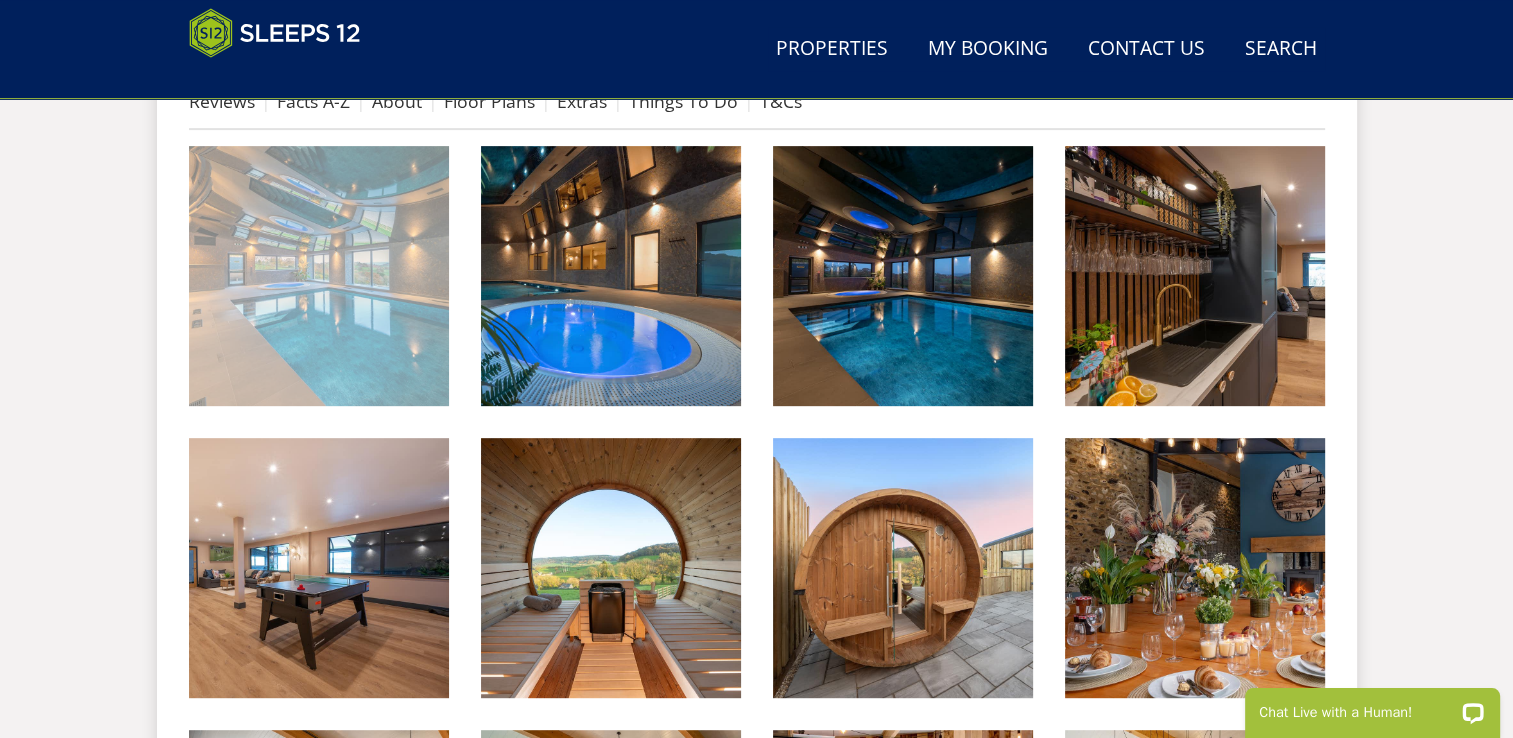 drag, startPoint x: 288, startPoint y: 235, endPoint x: 252, endPoint y: 298, distance: 72.56032 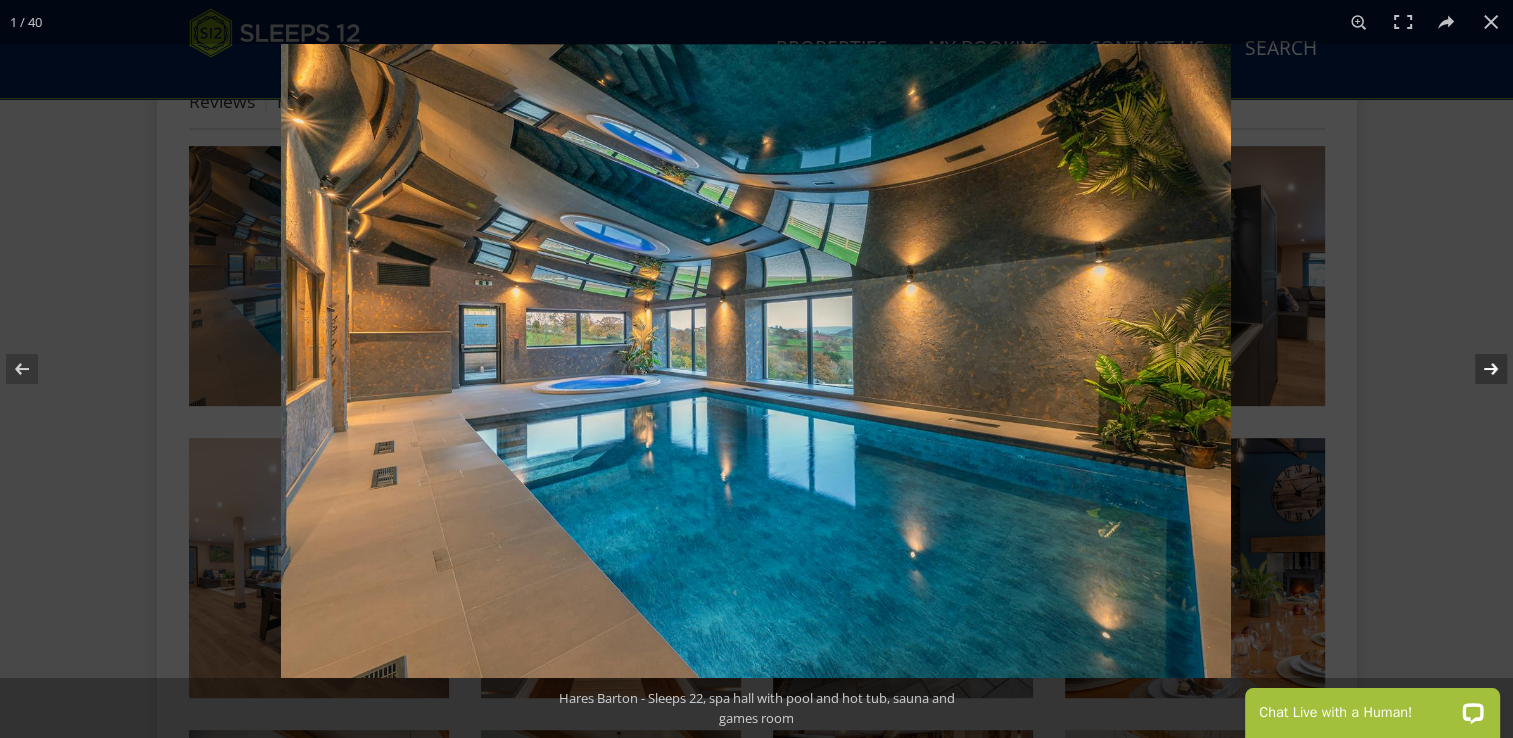 click at bounding box center [1478, 369] 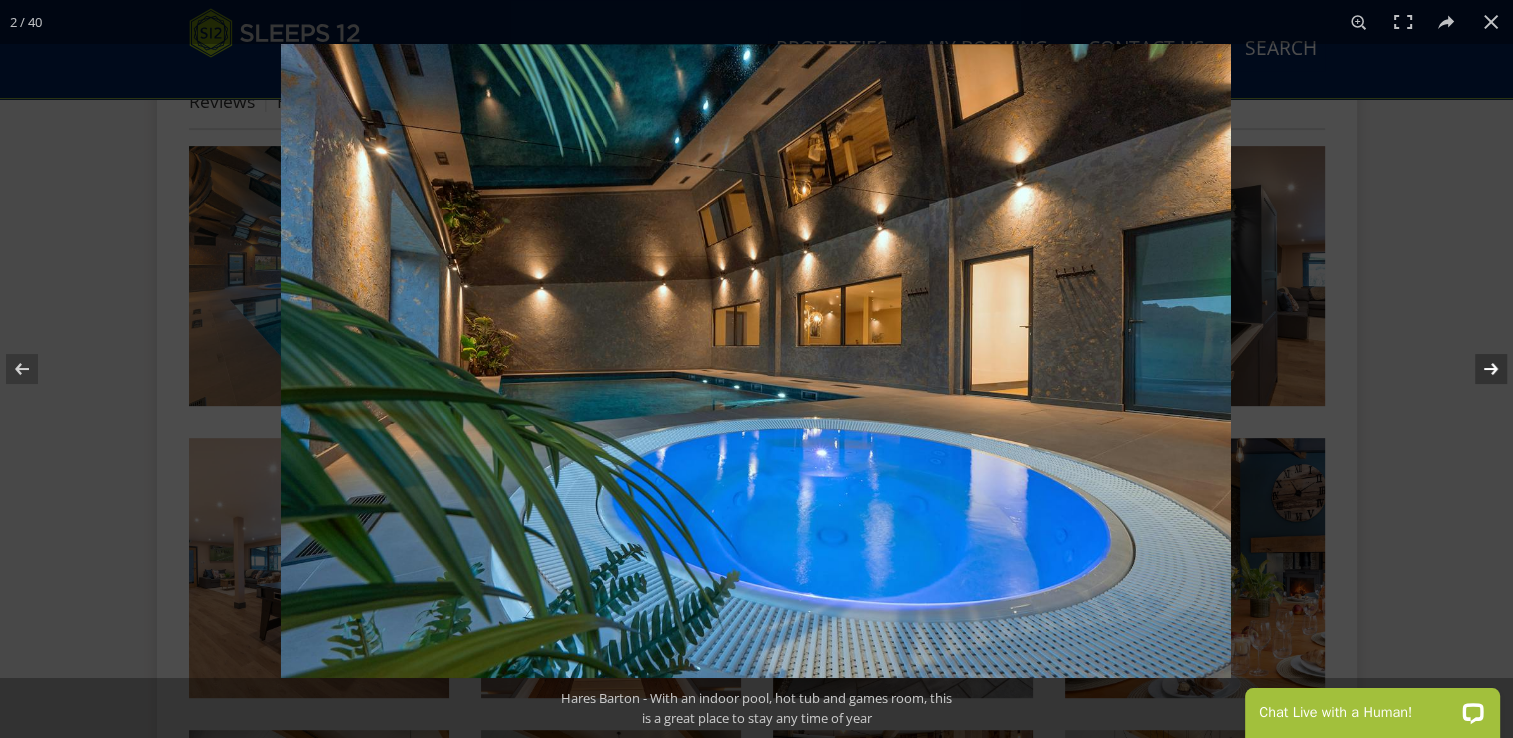 click at bounding box center [1478, 369] 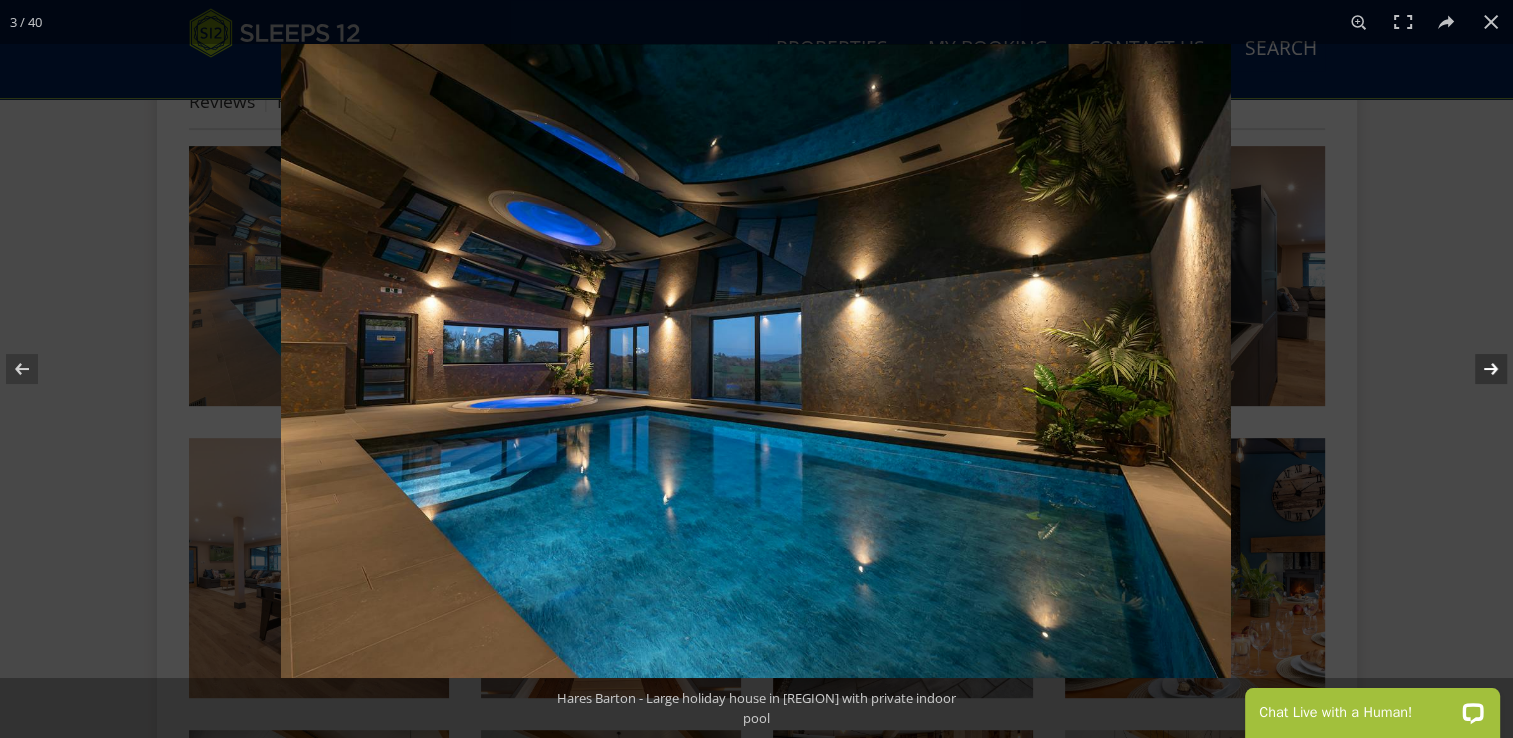 click at bounding box center (1478, 369) 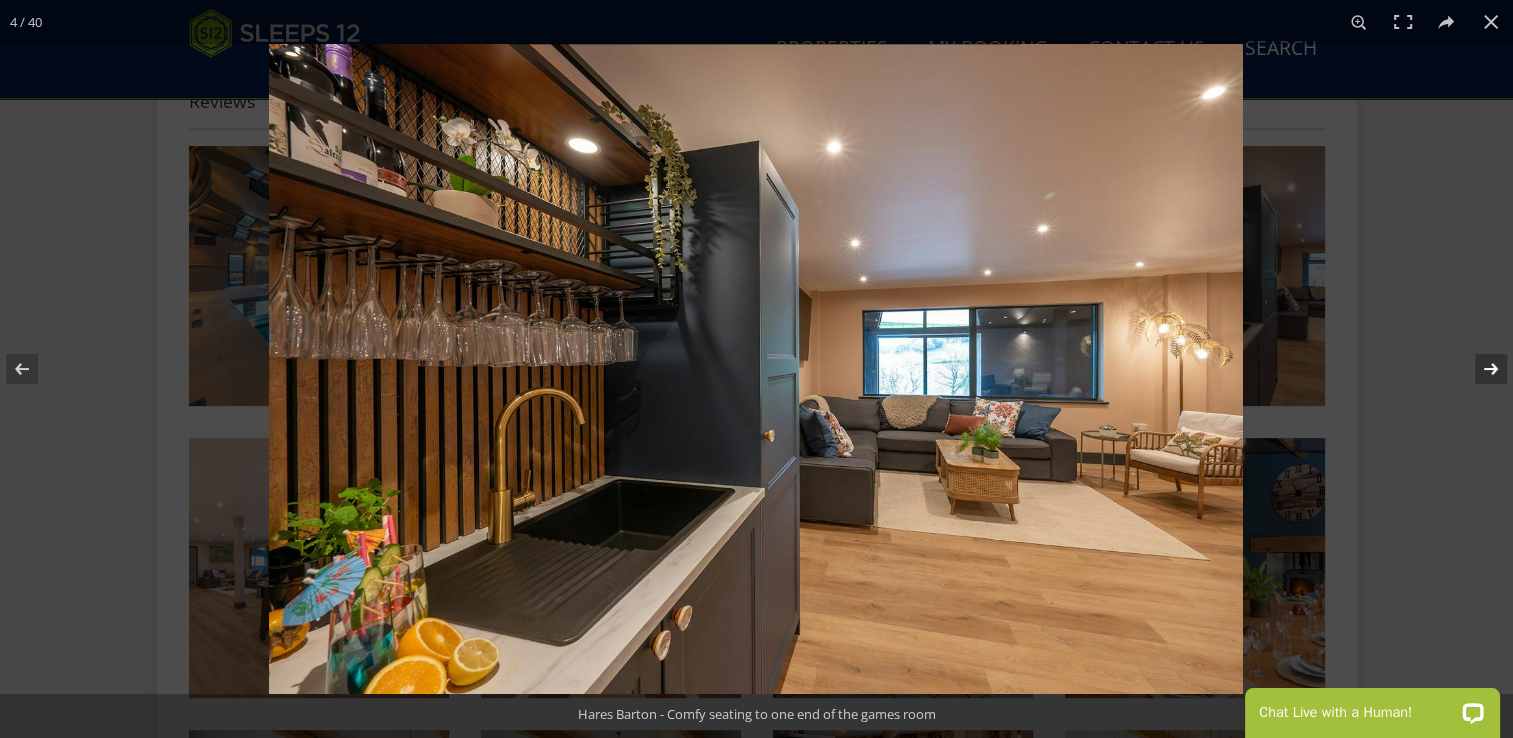 click at bounding box center (1478, 369) 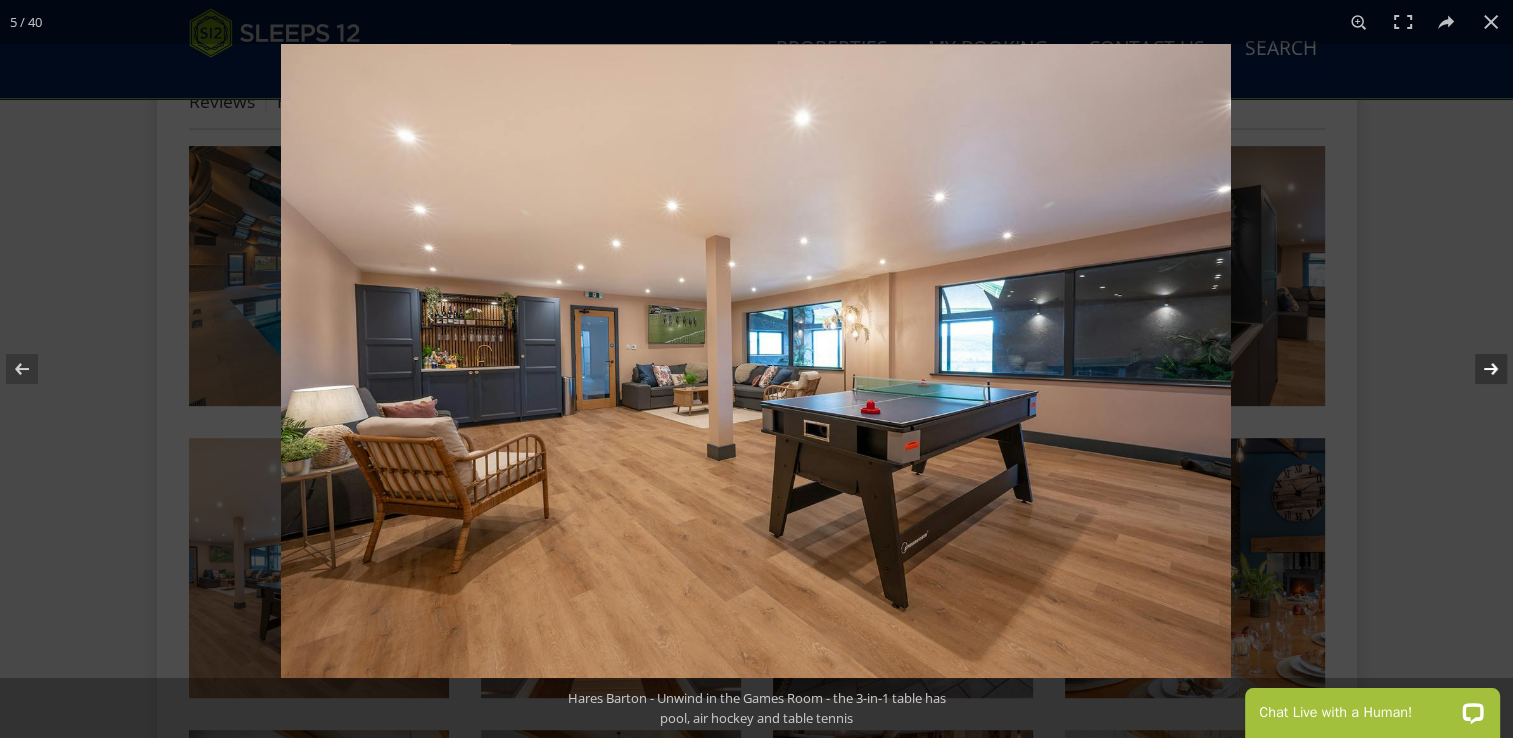 click at bounding box center (1478, 369) 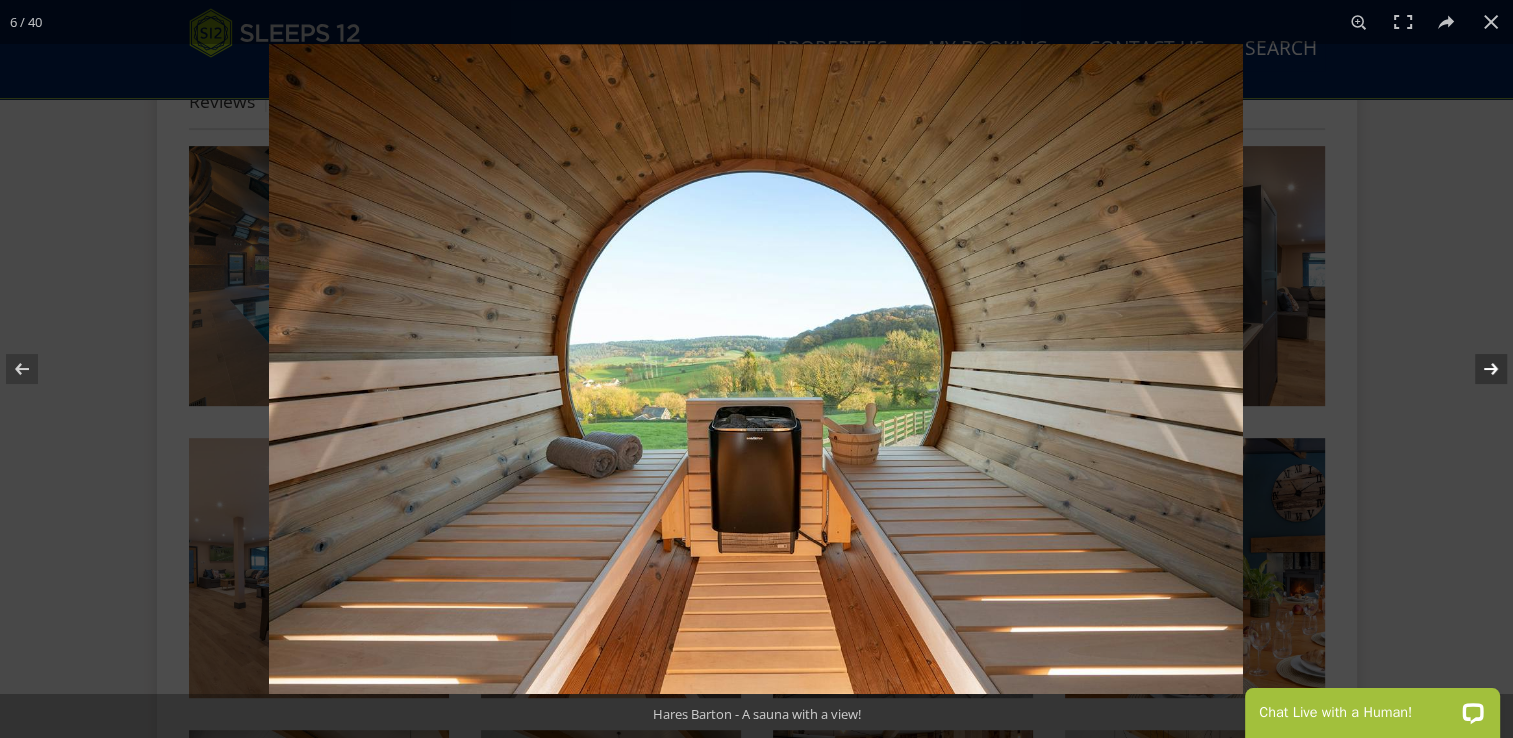 click at bounding box center (1478, 369) 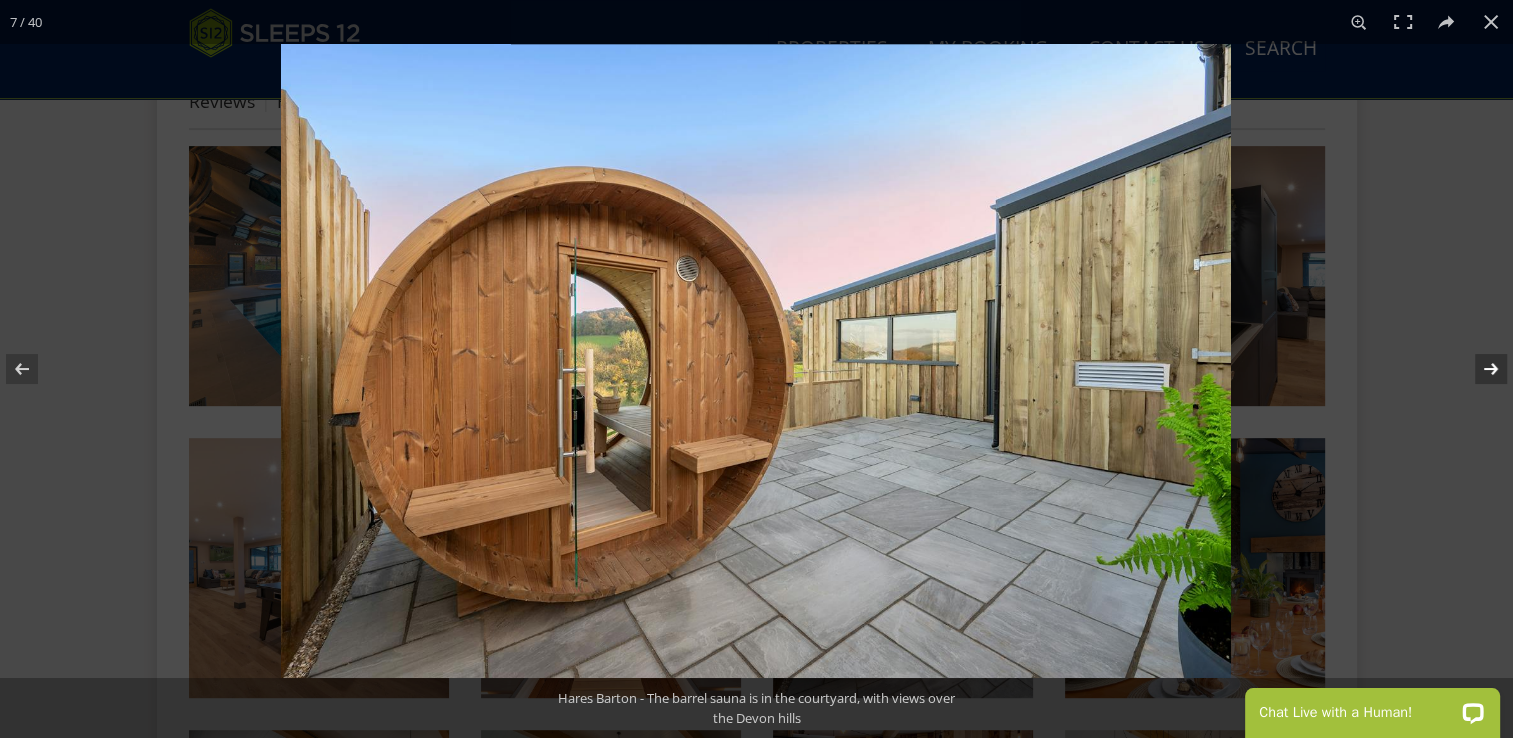click at bounding box center (1478, 369) 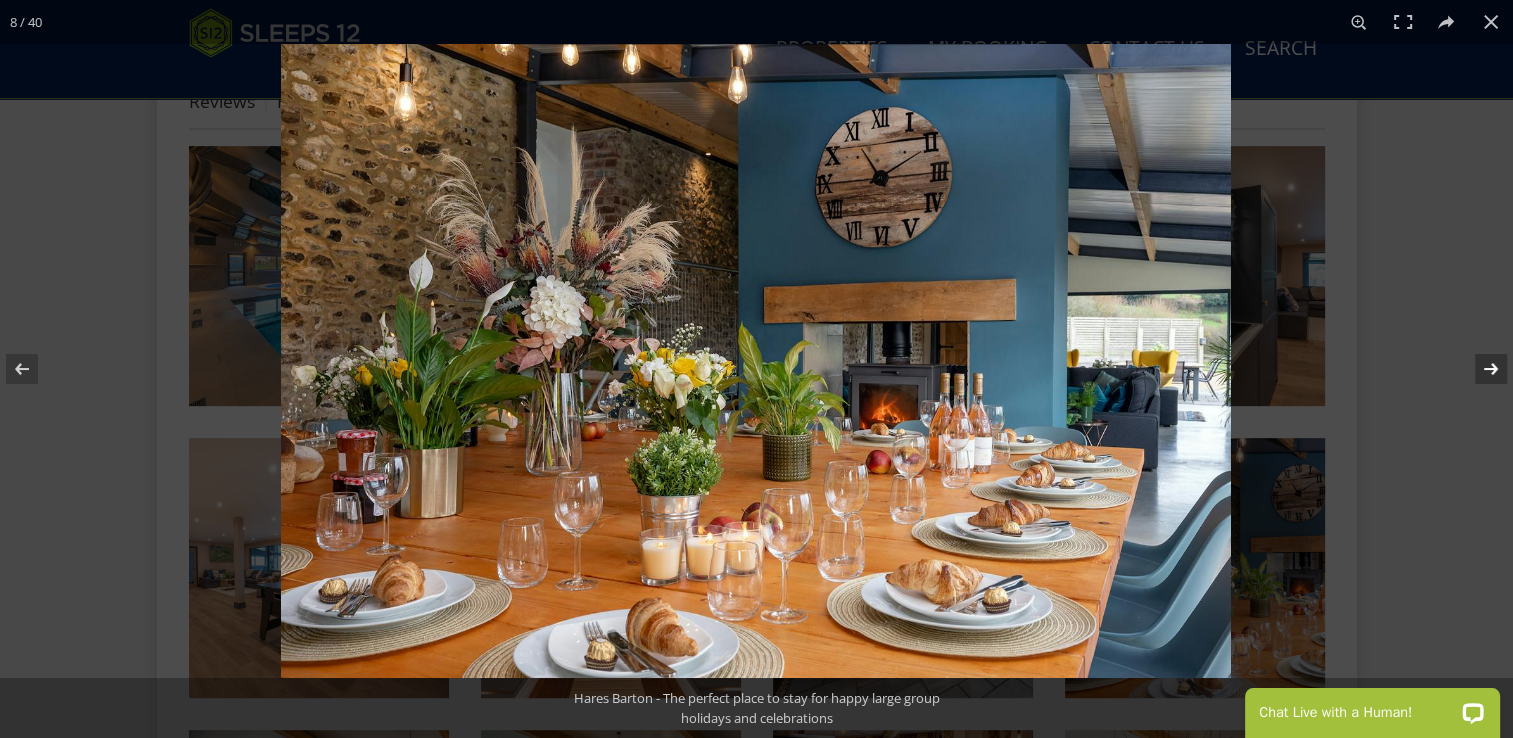 click at bounding box center (1478, 369) 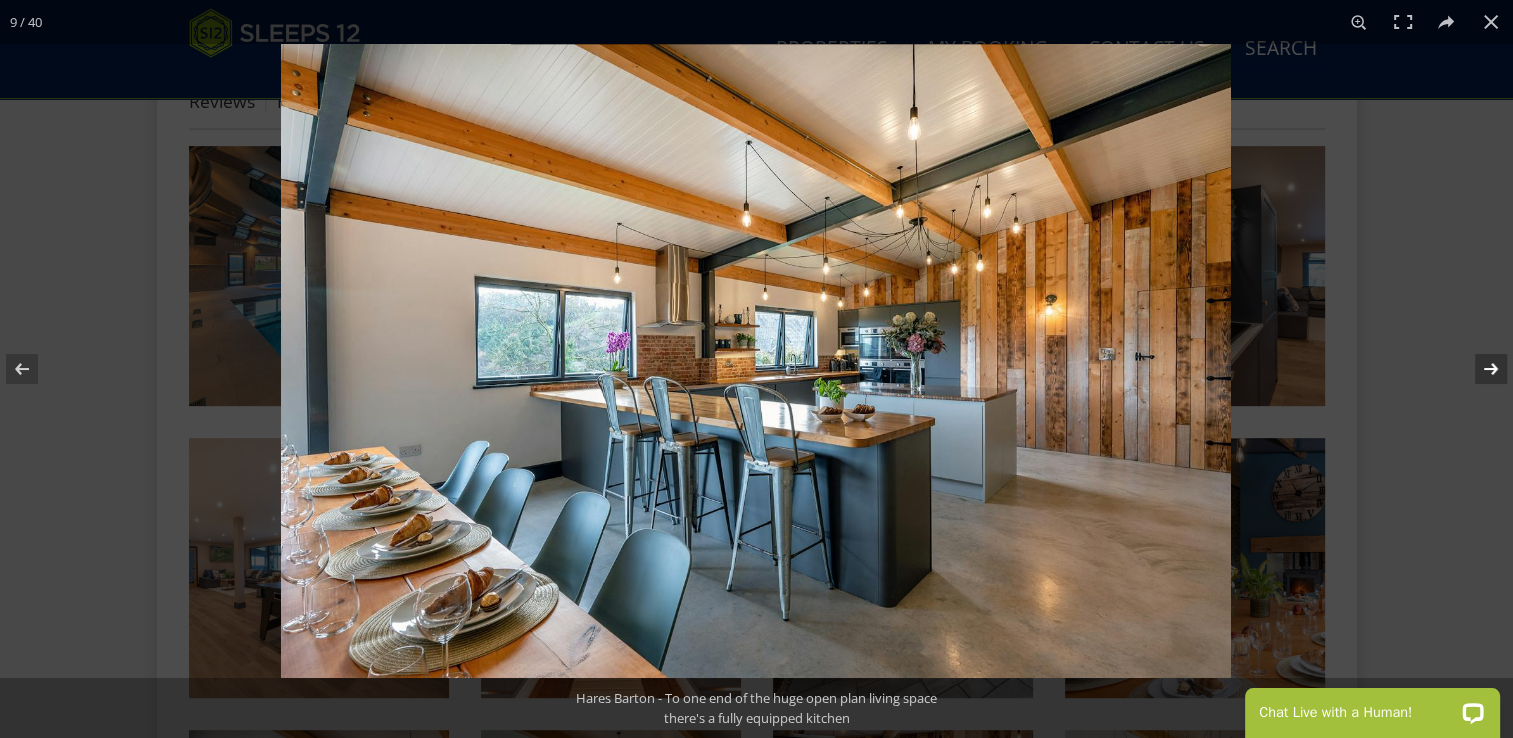 click at bounding box center (1478, 369) 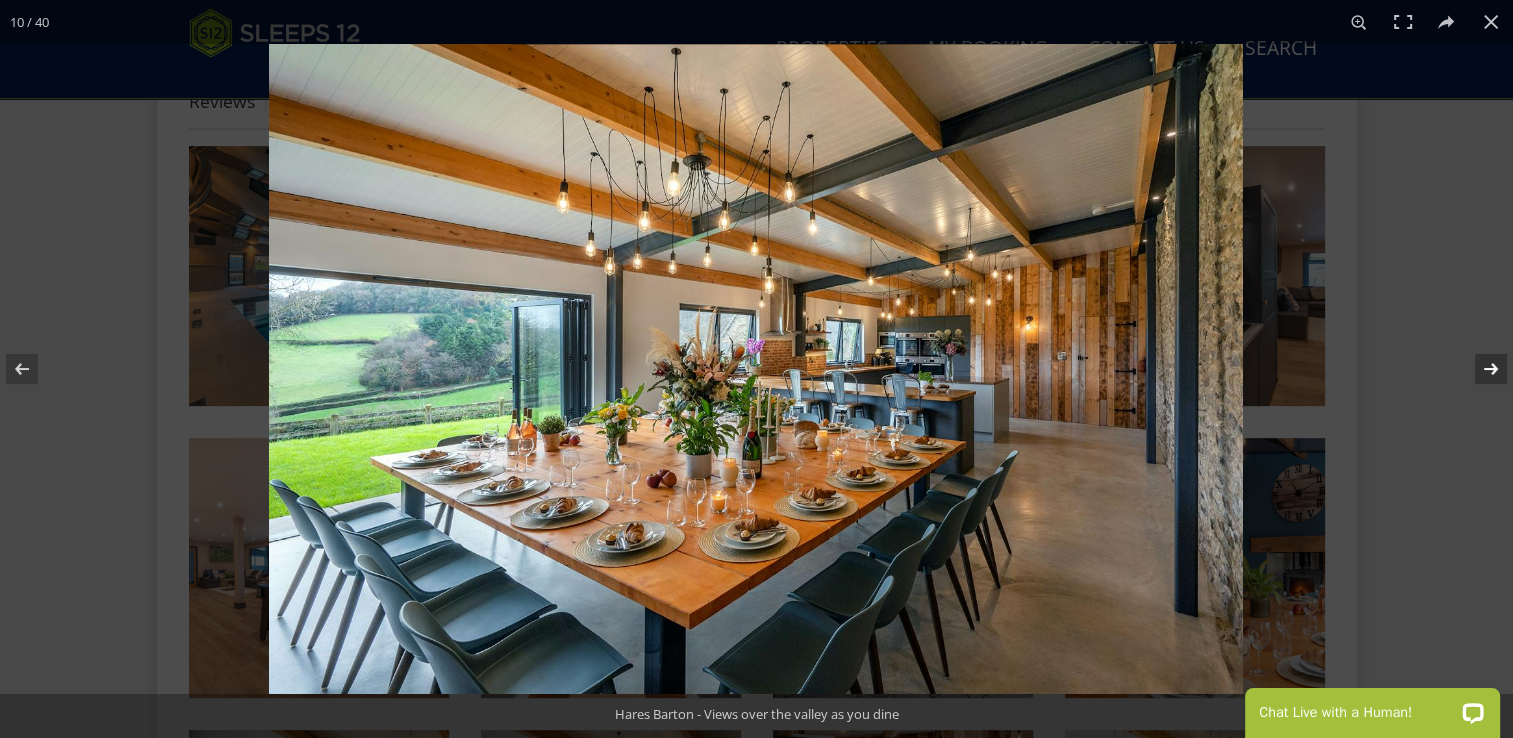 click at bounding box center [1478, 369] 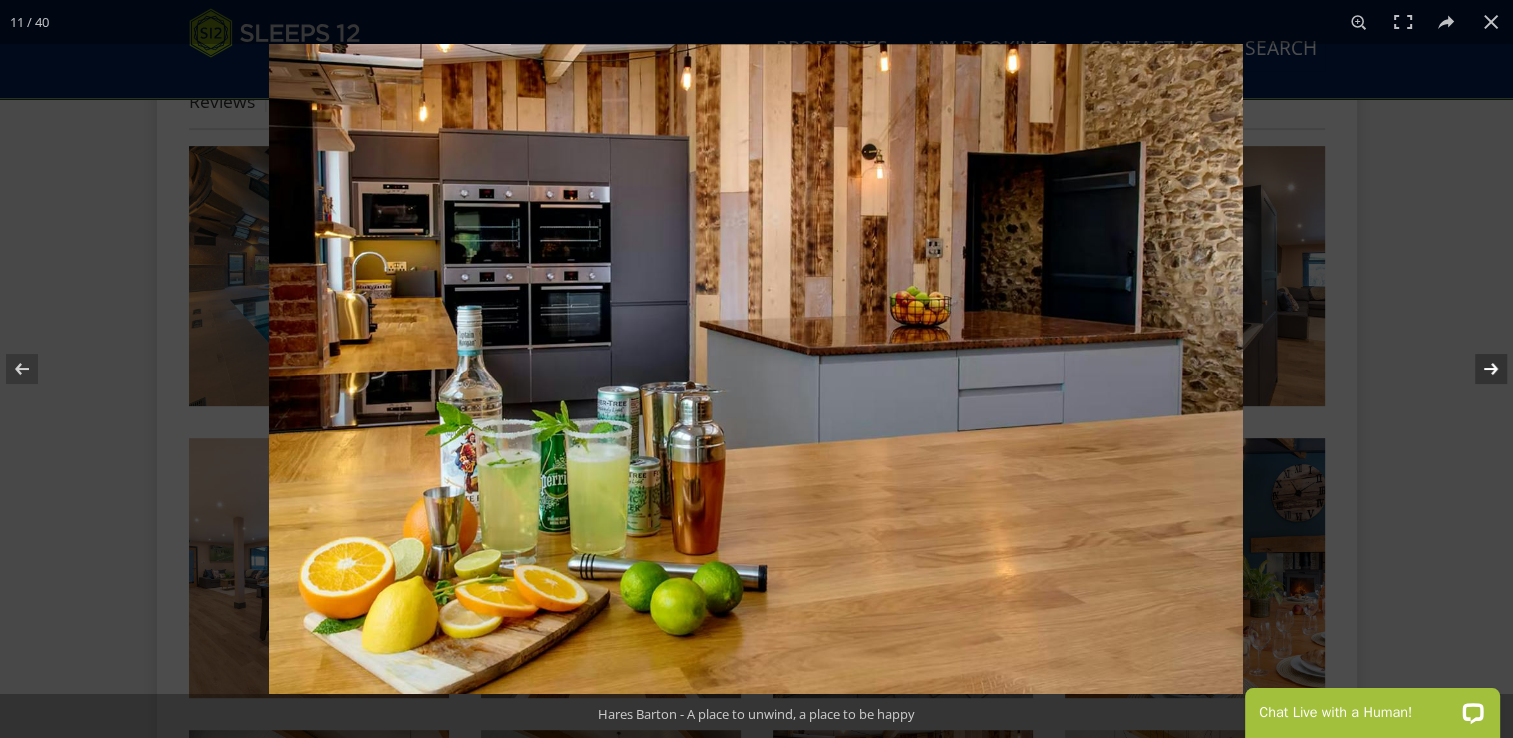 click at bounding box center (1478, 369) 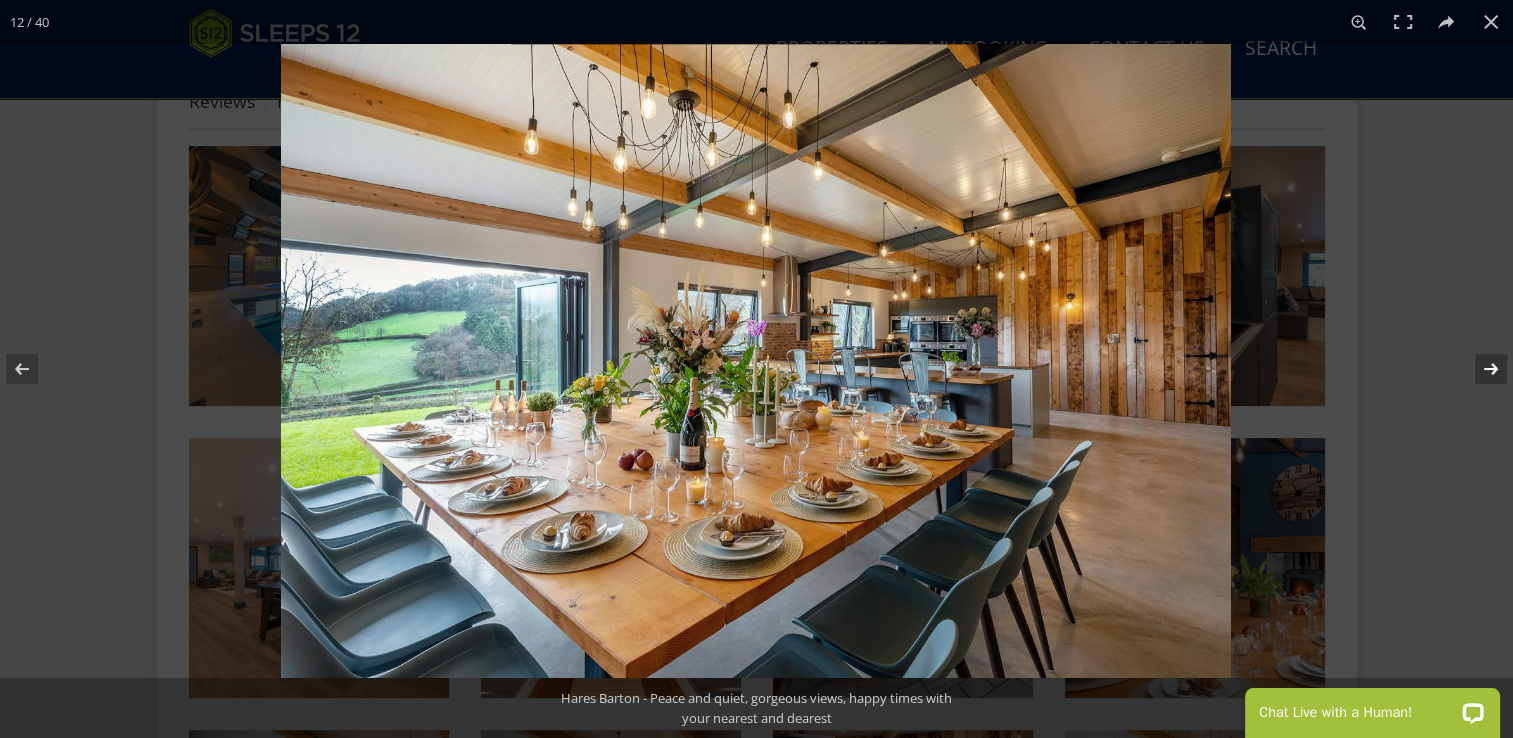 click at bounding box center [1478, 369] 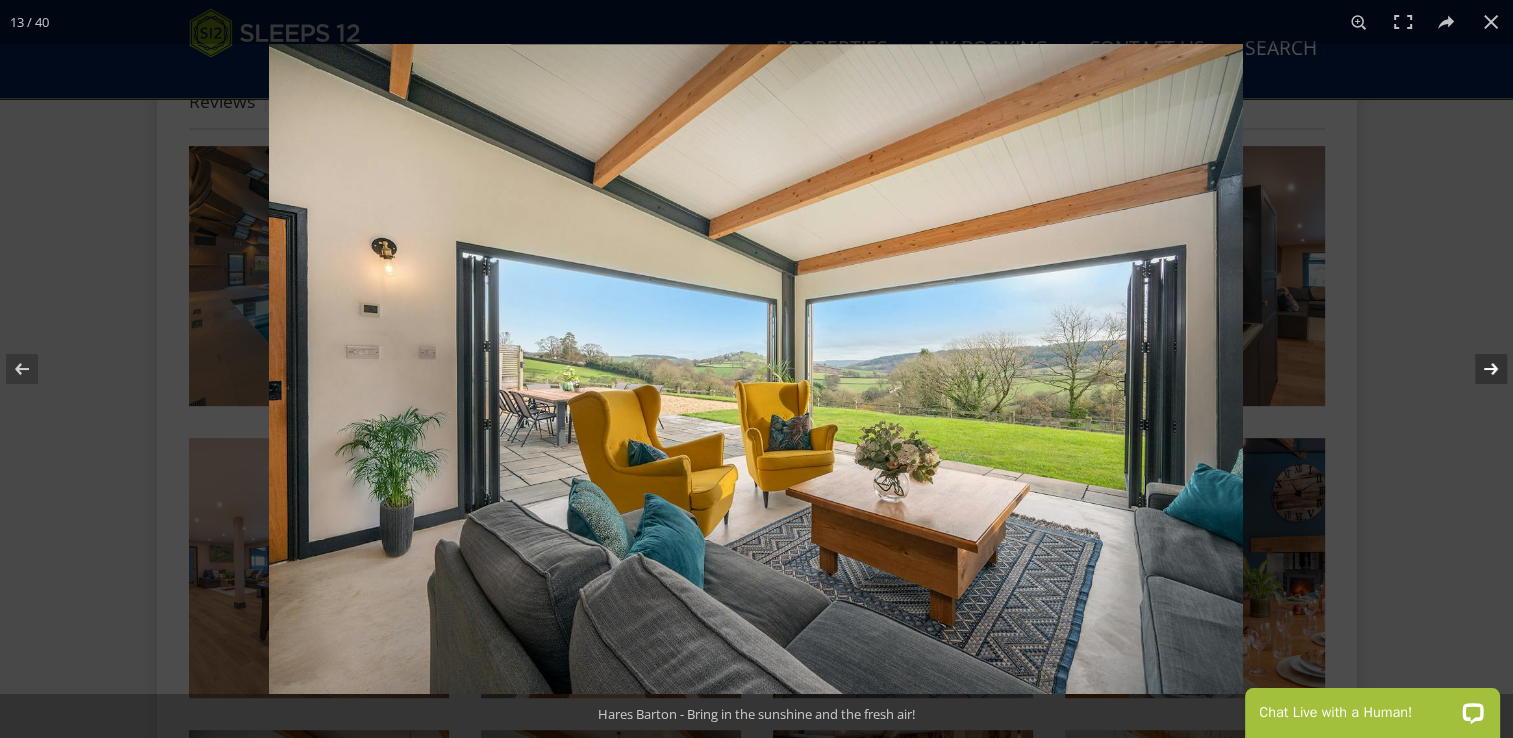 click at bounding box center (1478, 369) 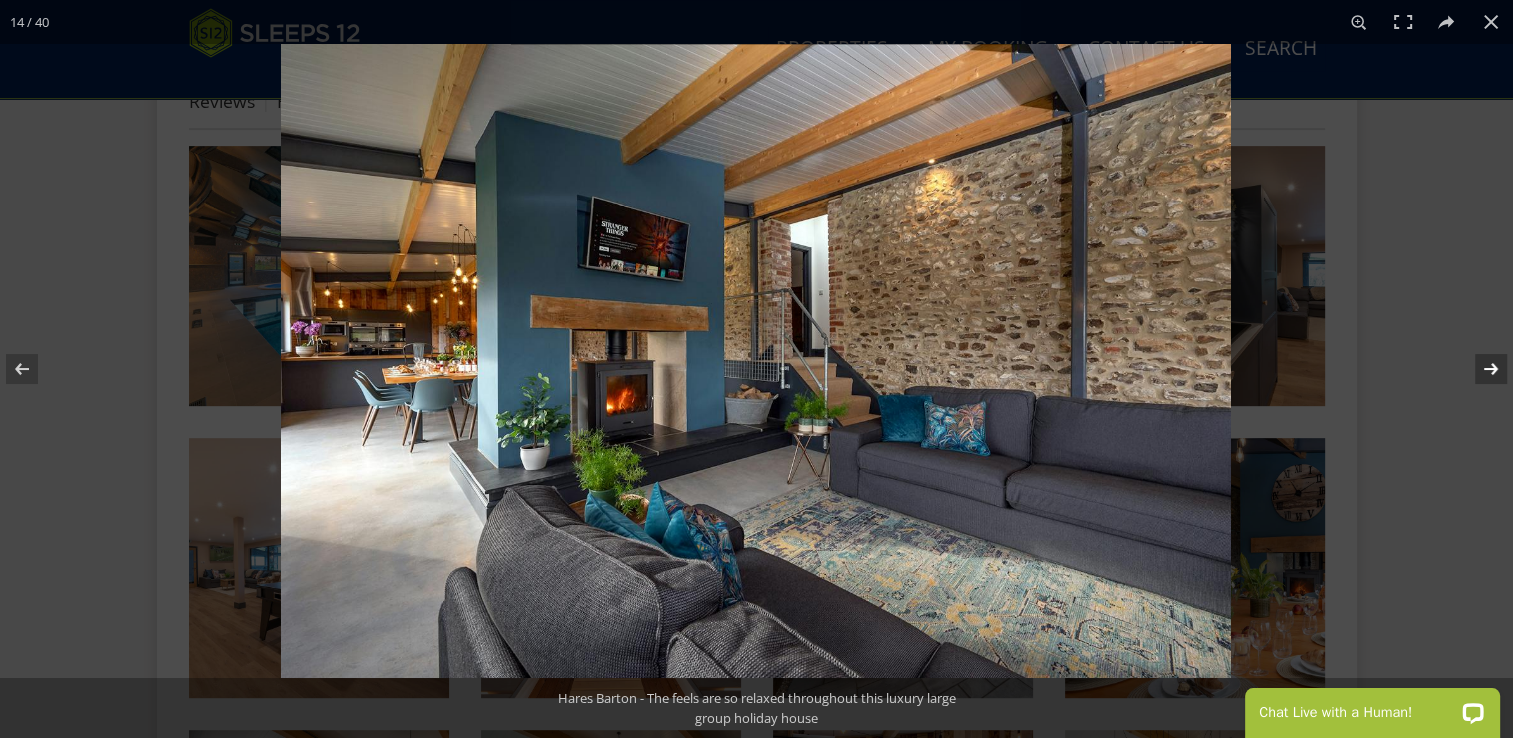 click at bounding box center (1478, 369) 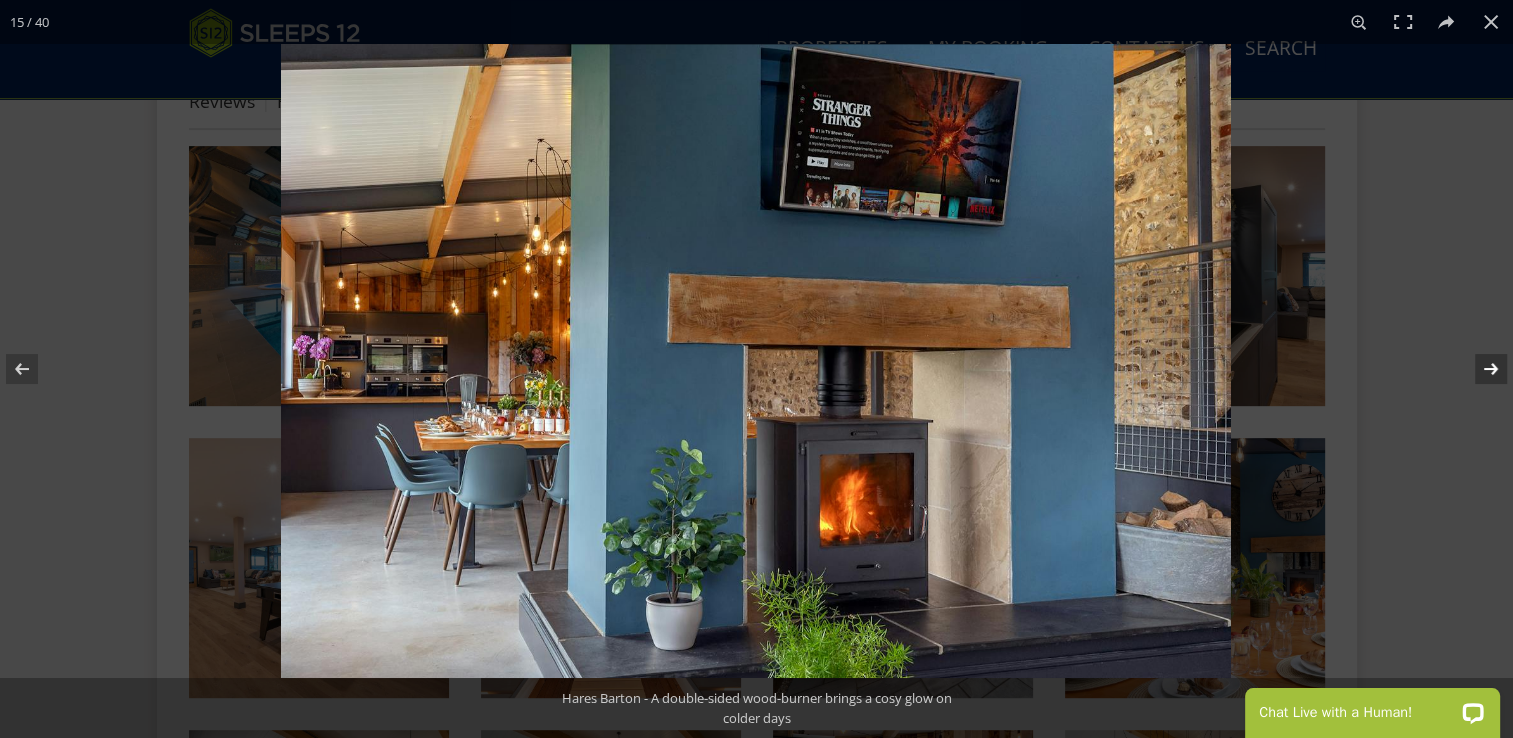 click at bounding box center [1478, 369] 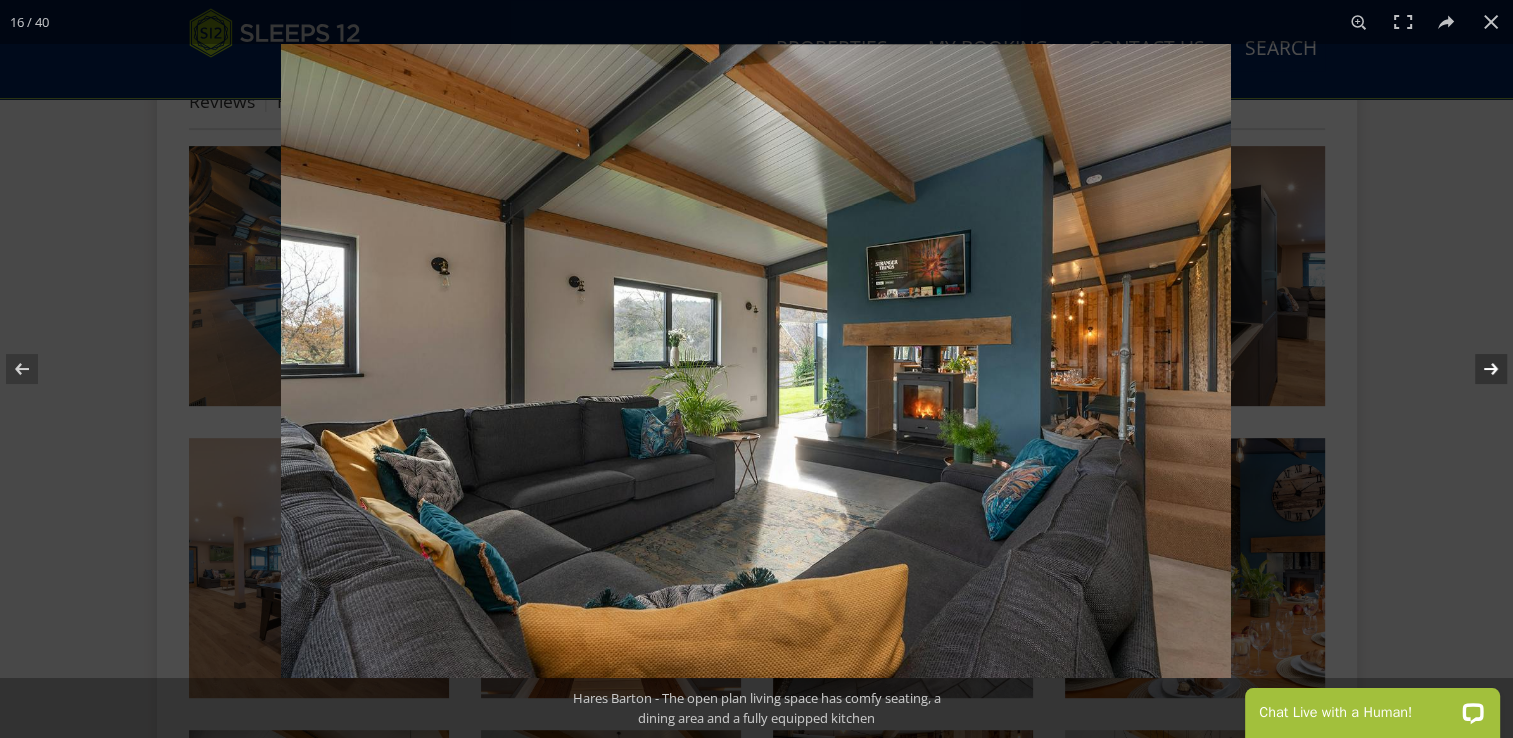click at bounding box center [1478, 369] 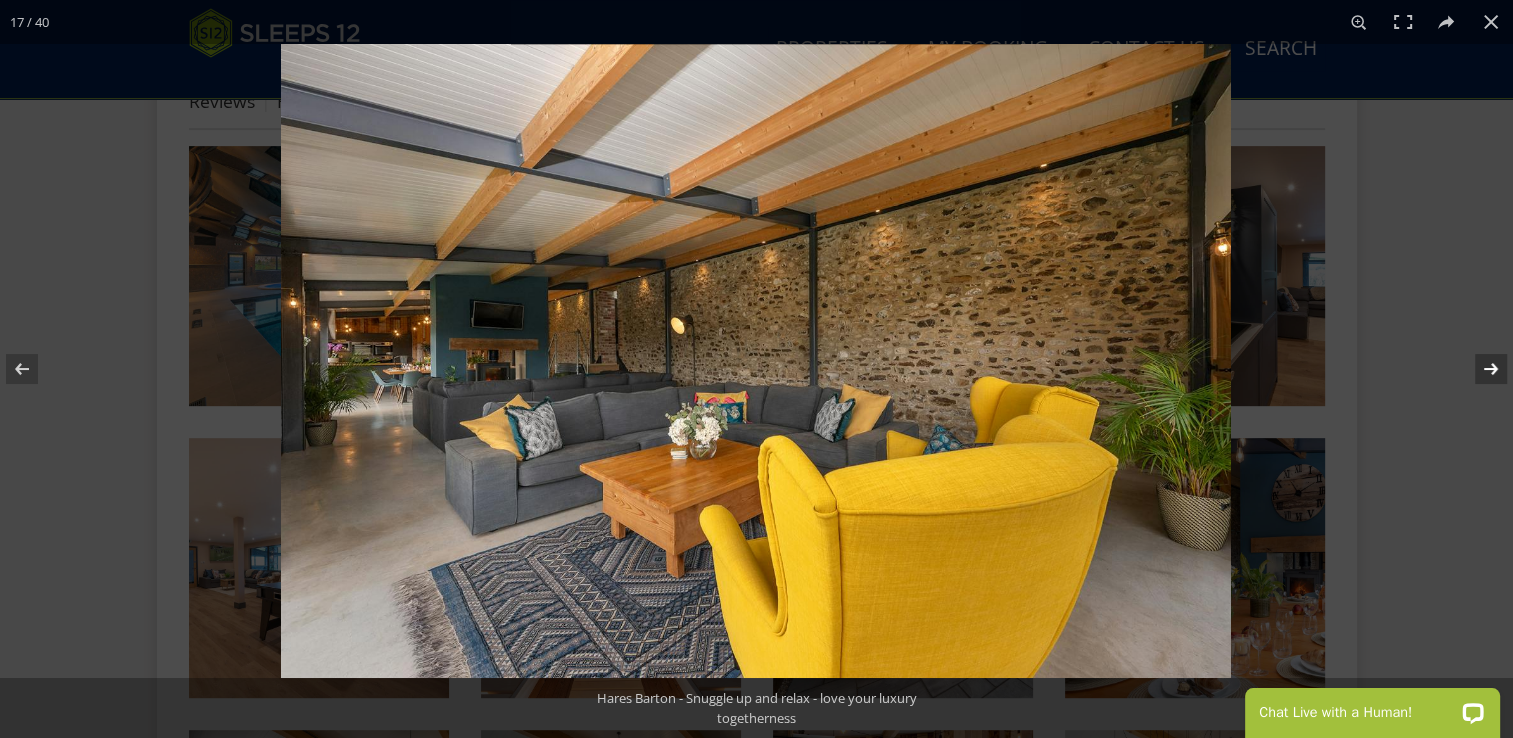 click at bounding box center (1478, 369) 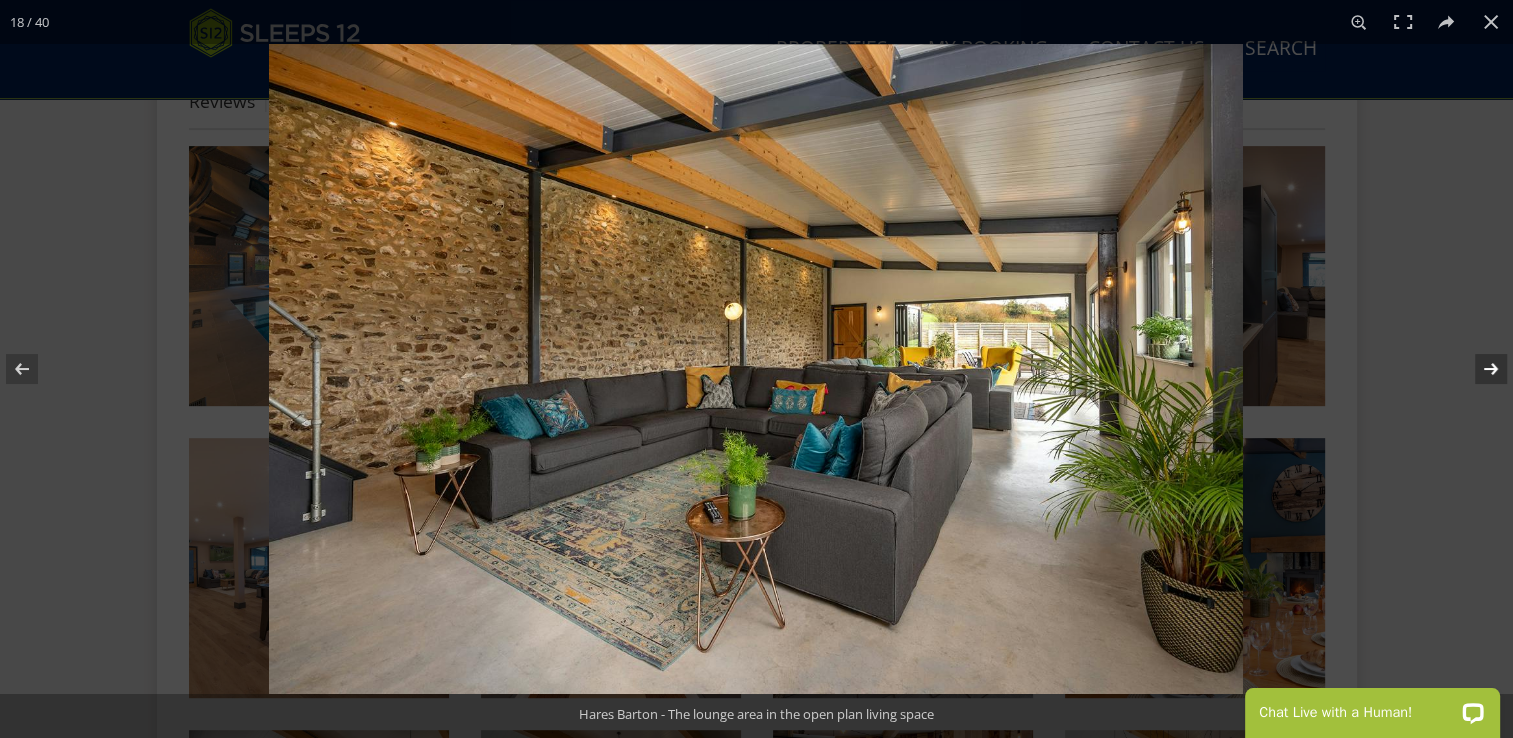 click at bounding box center [1478, 369] 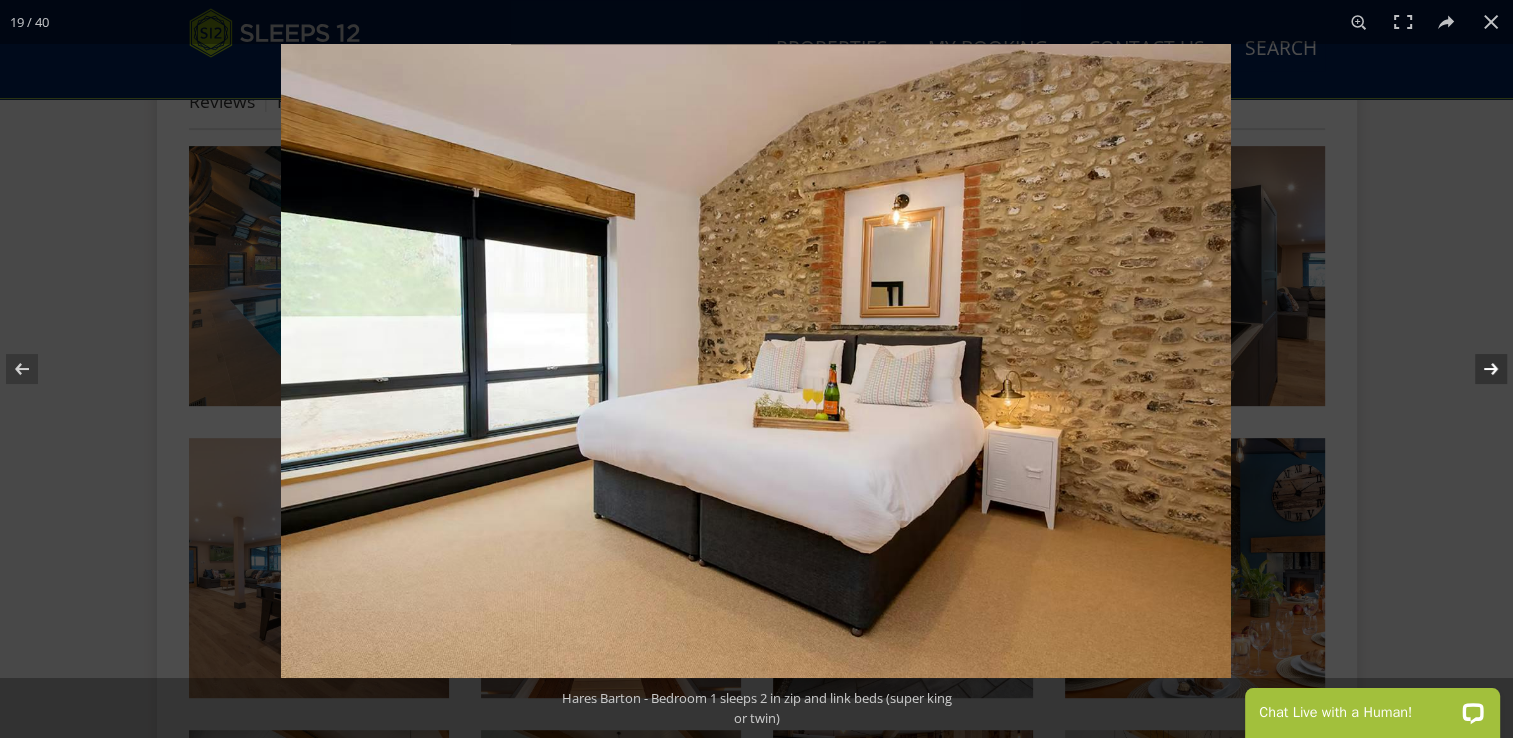 click at bounding box center [1478, 369] 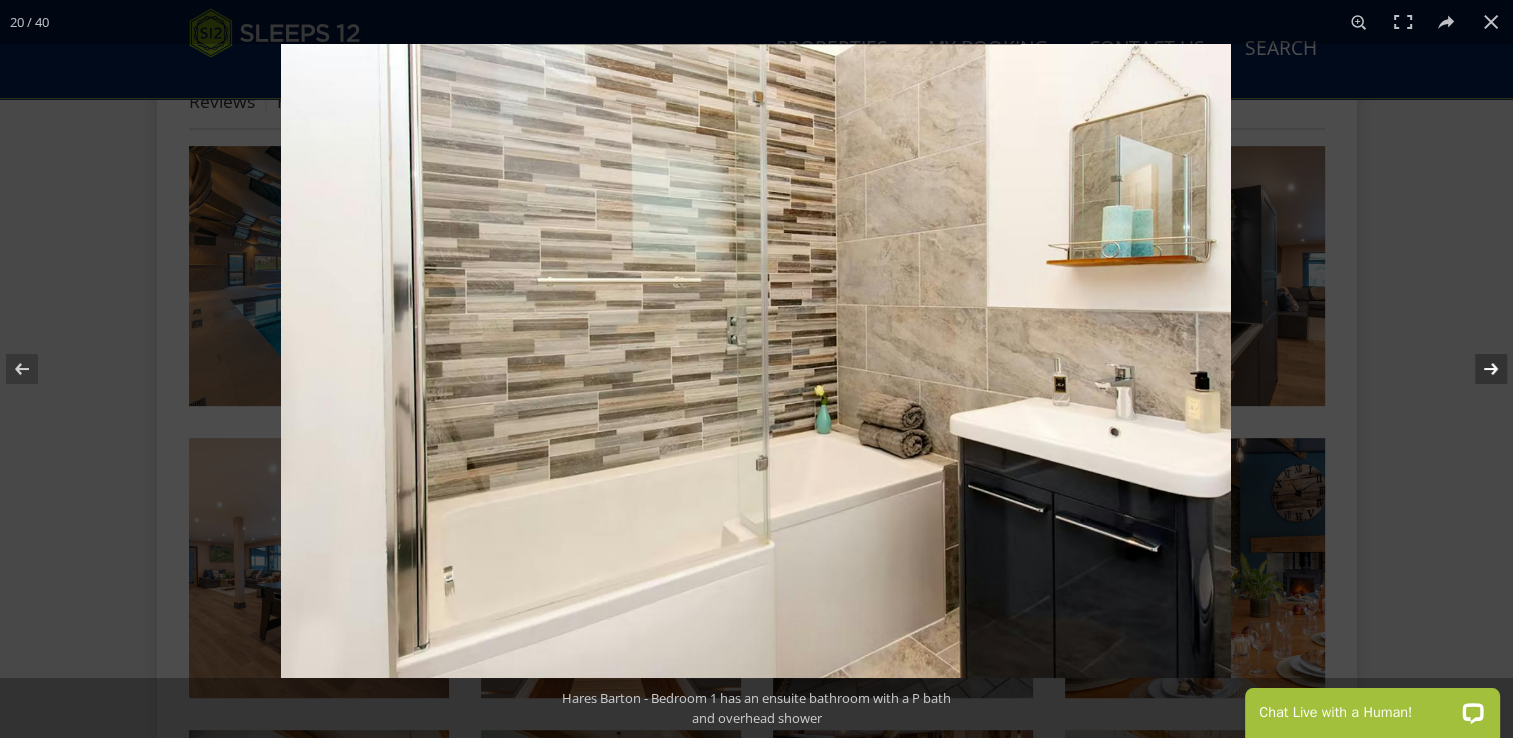click at bounding box center [1478, 369] 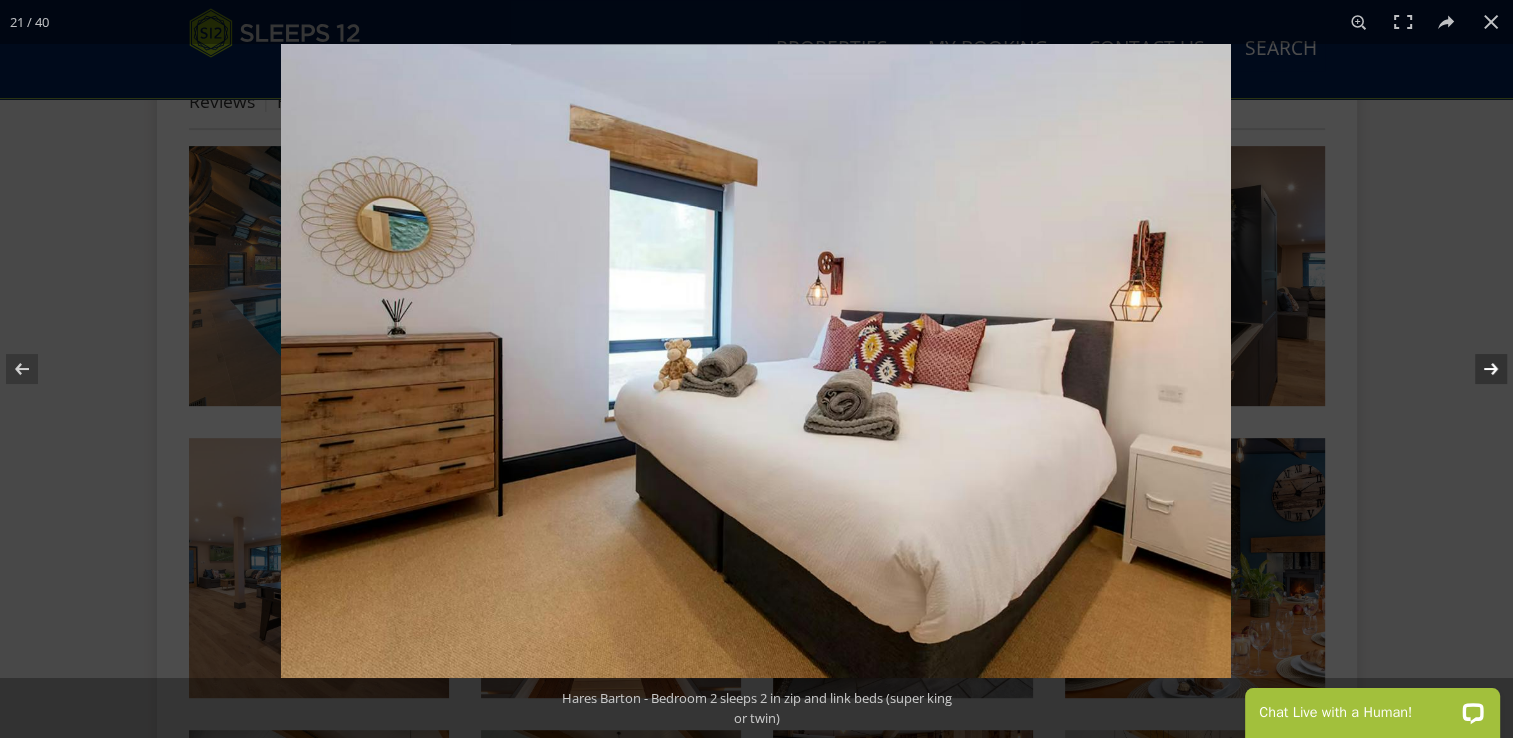 click at bounding box center (1478, 369) 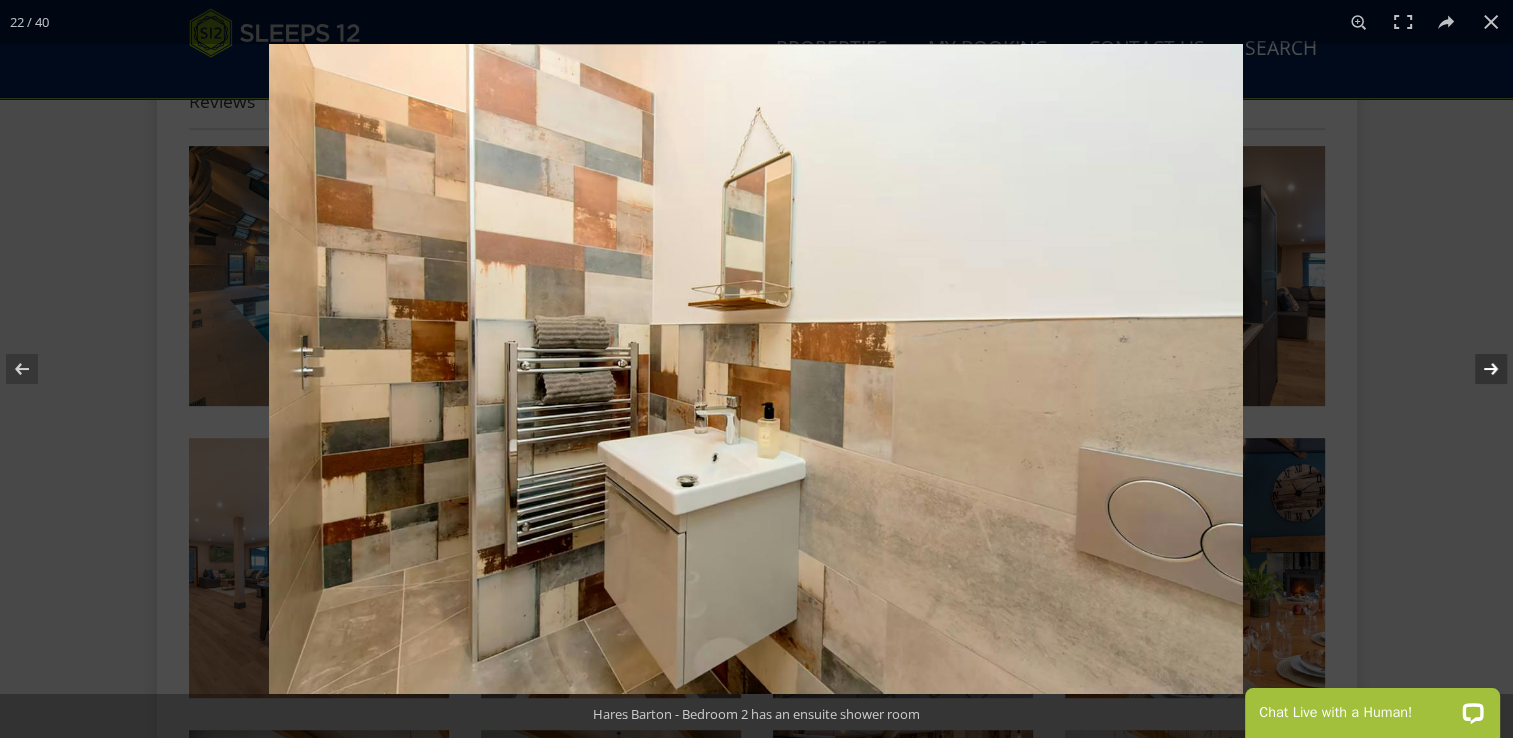 click at bounding box center (1478, 369) 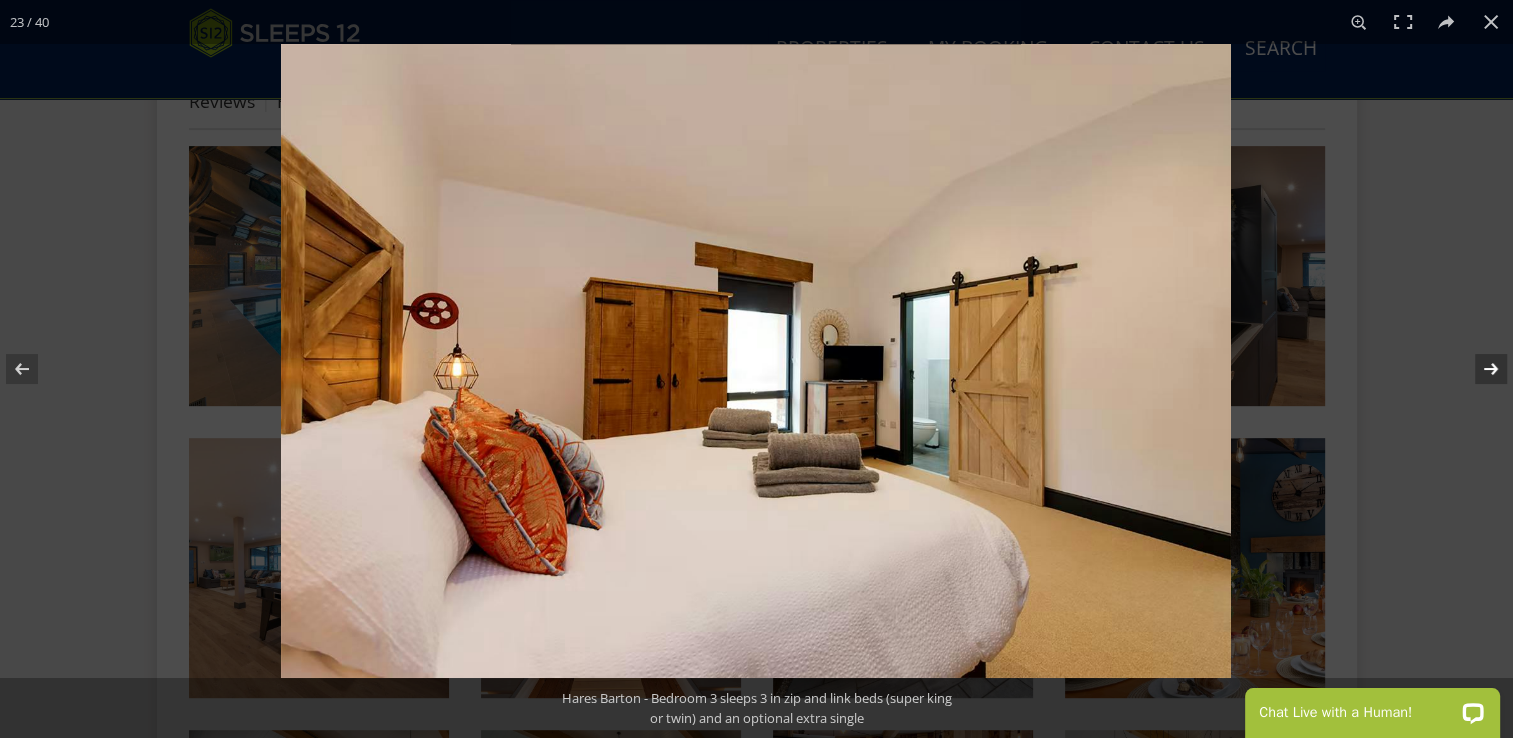 click at bounding box center (1478, 369) 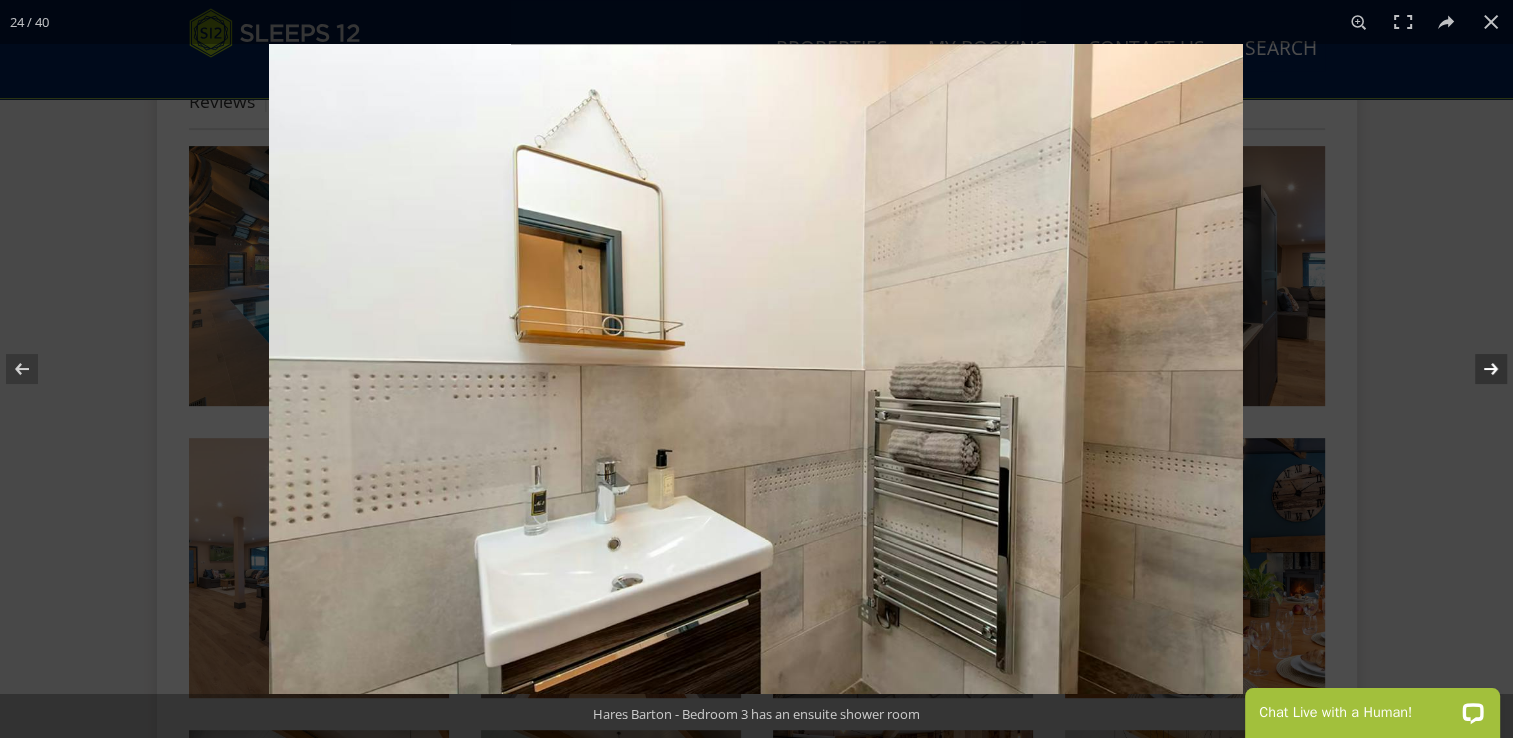 click at bounding box center [1478, 369] 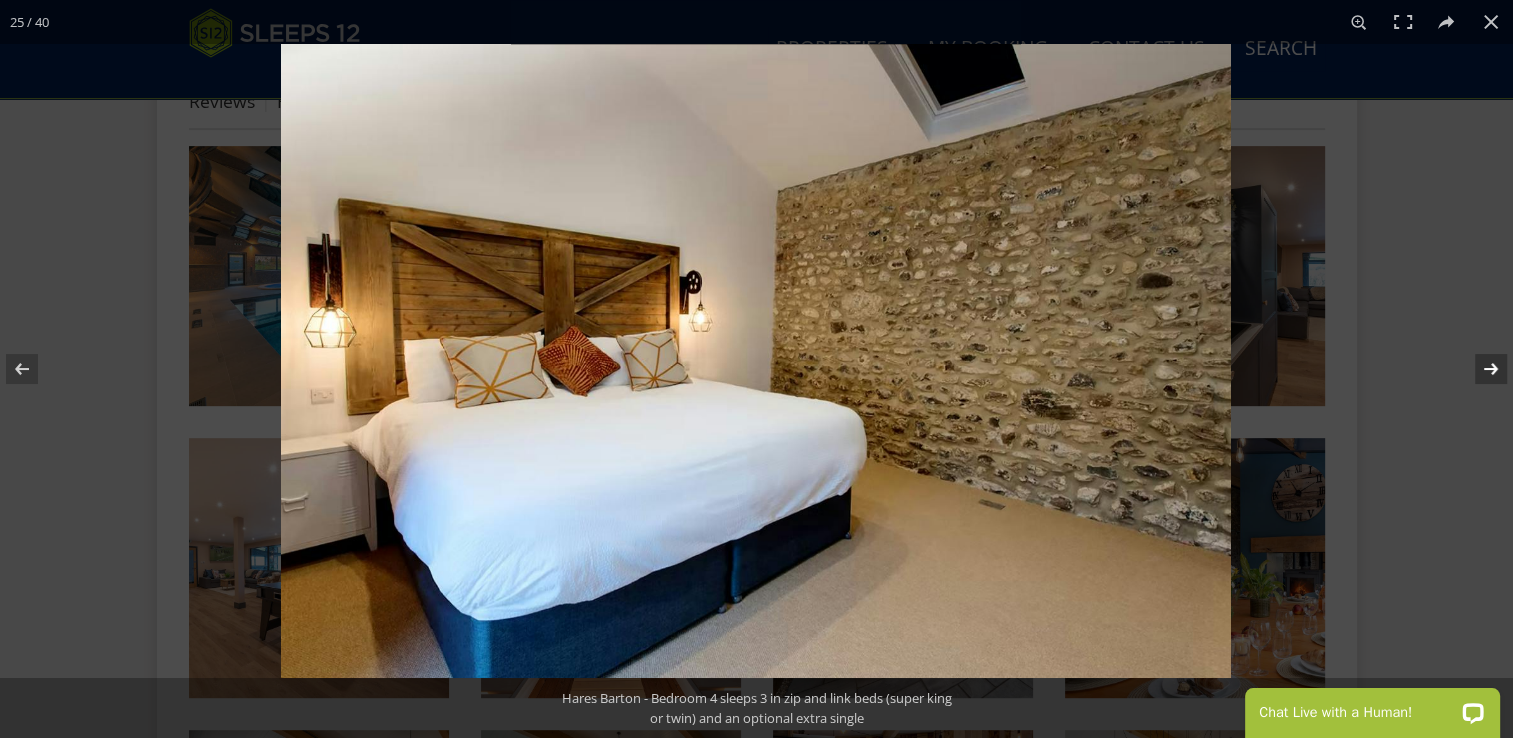 click at bounding box center [1478, 369] 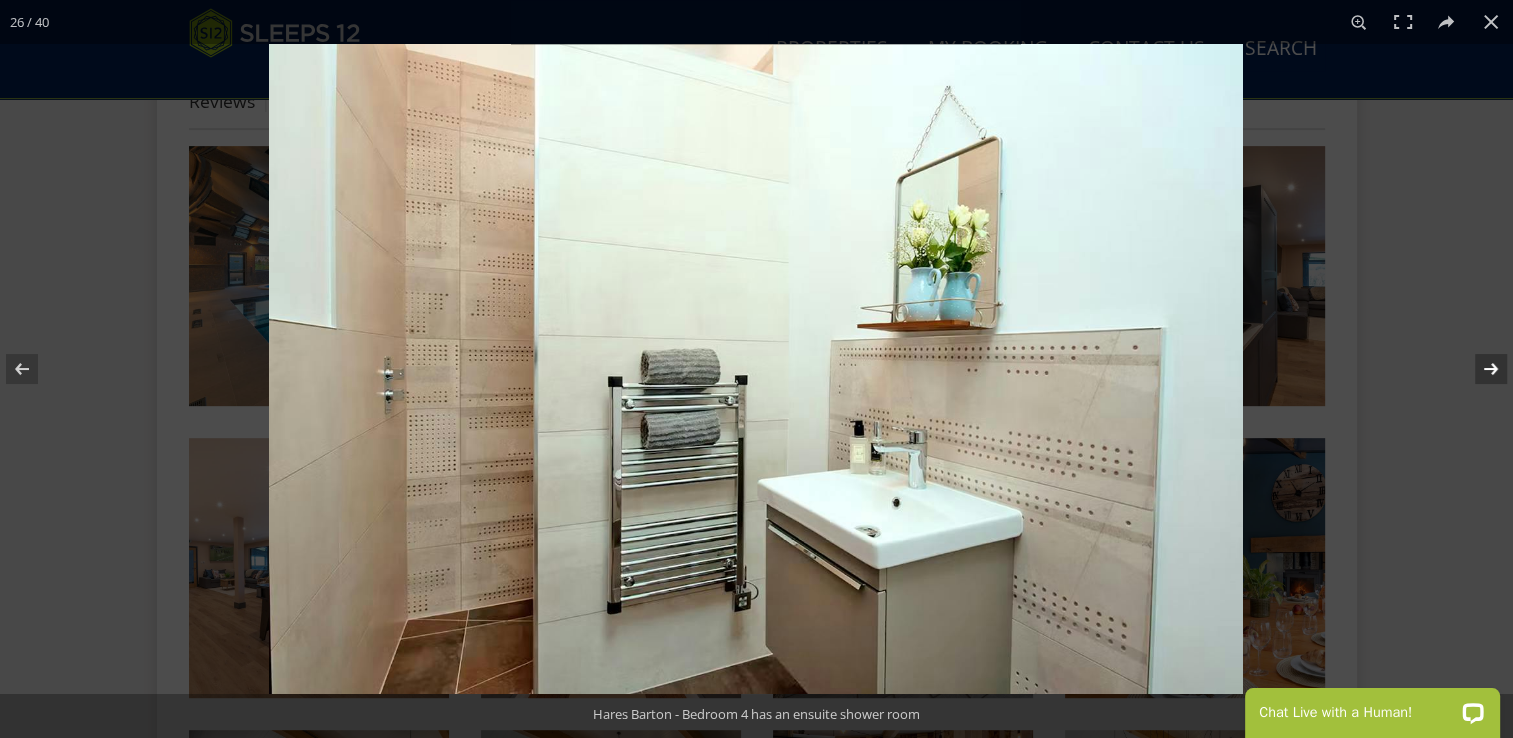 click at bounding box center (1478, 369) 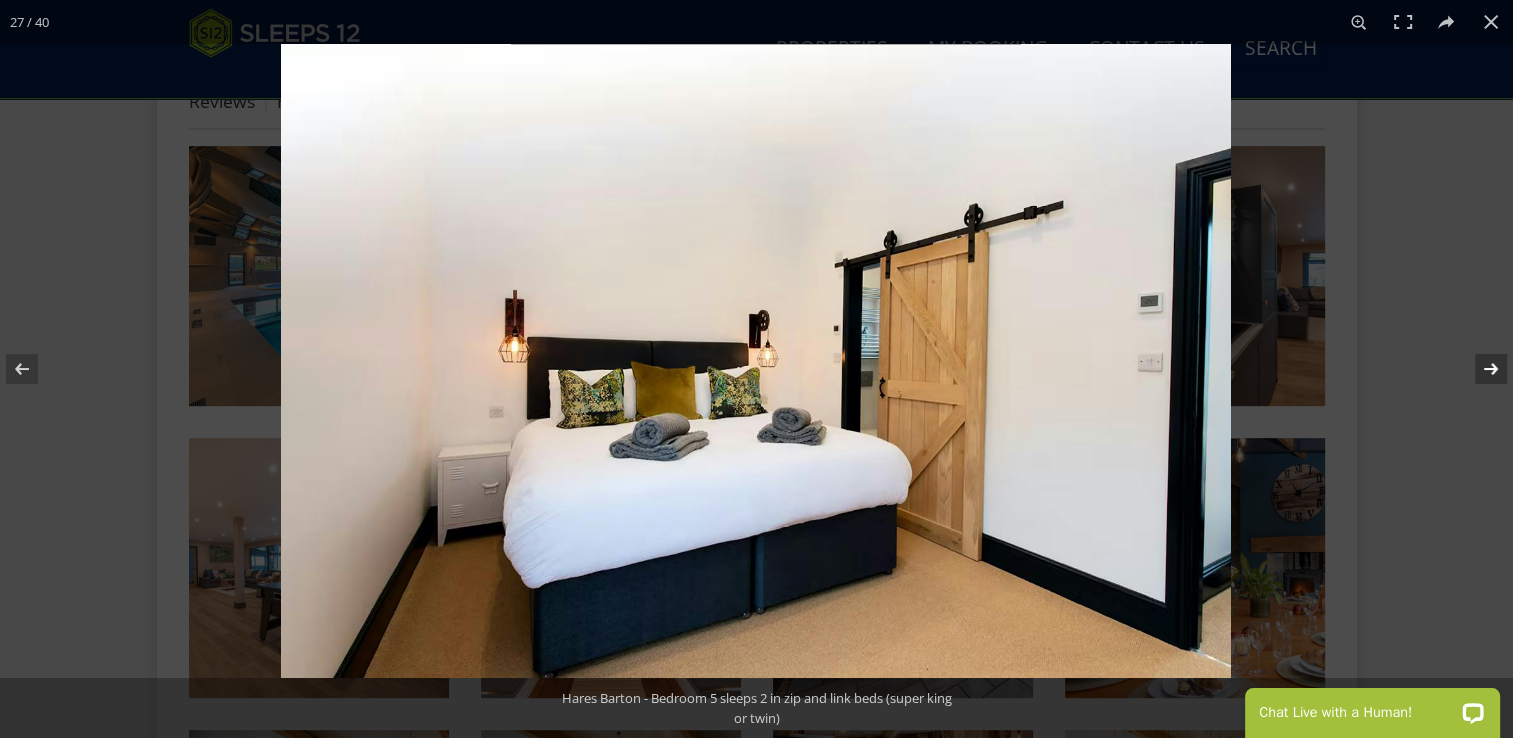 click at bounding box center (1478, 369) 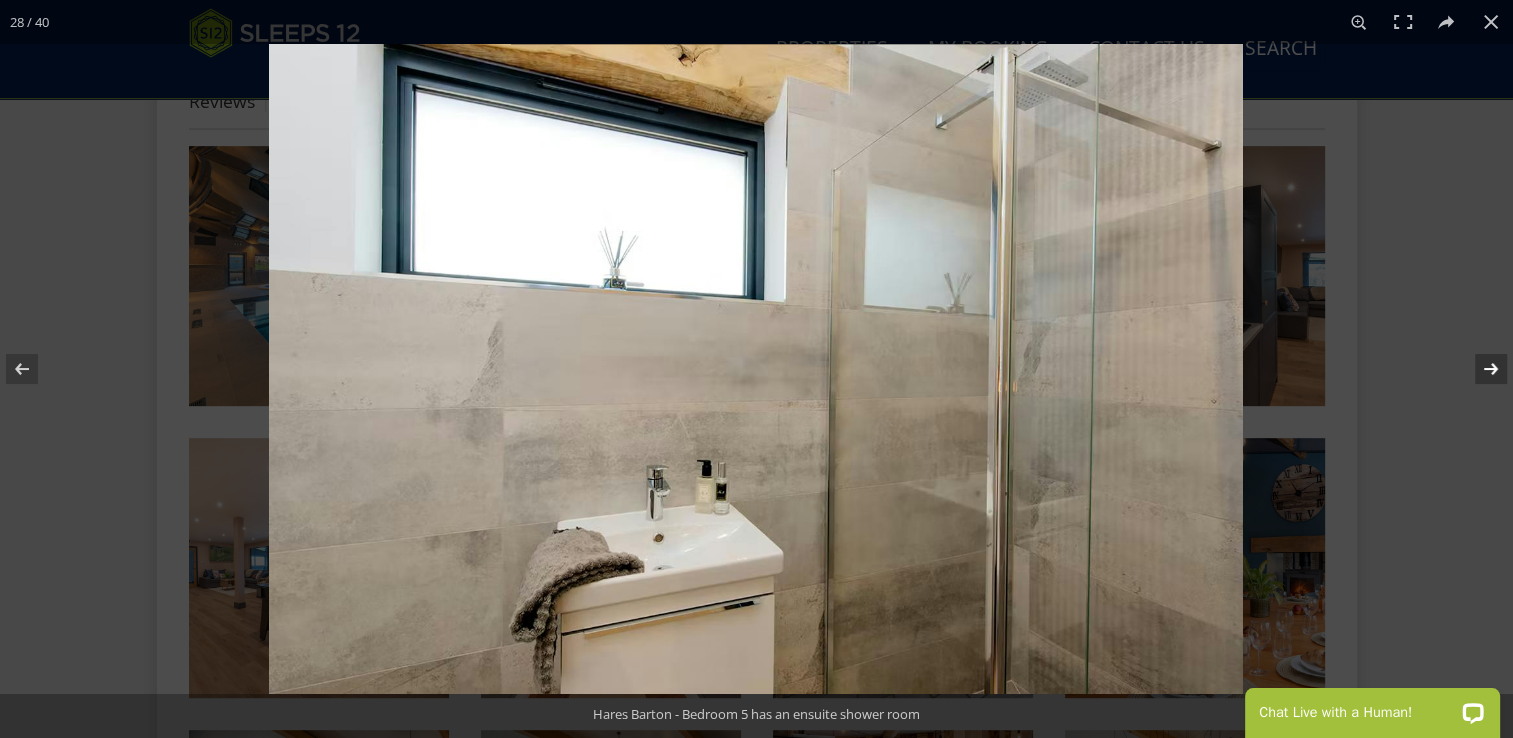 click at bounding box center [1478, 369] 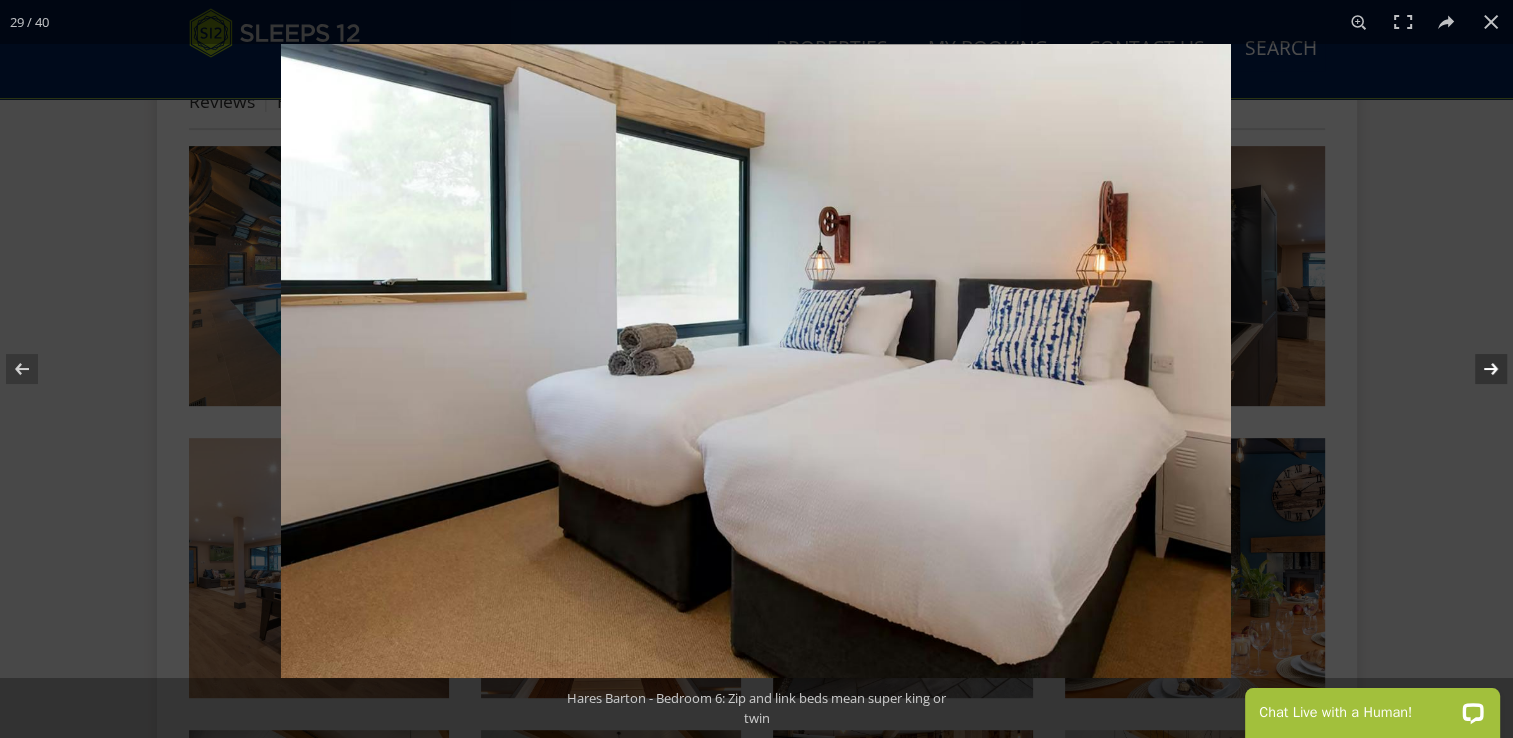 click at bounding box center (1478, 369) 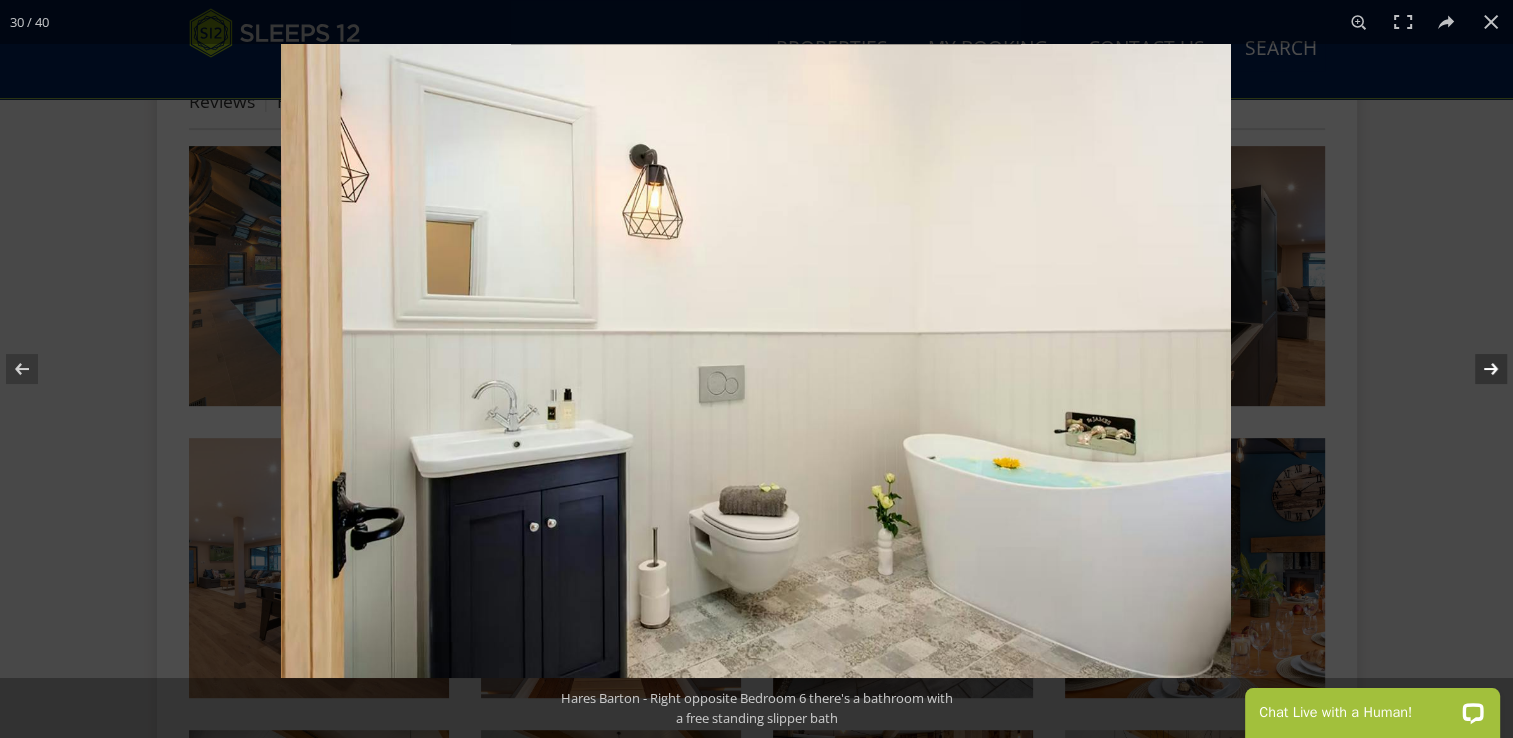 click at bounding box center [1478, 369] 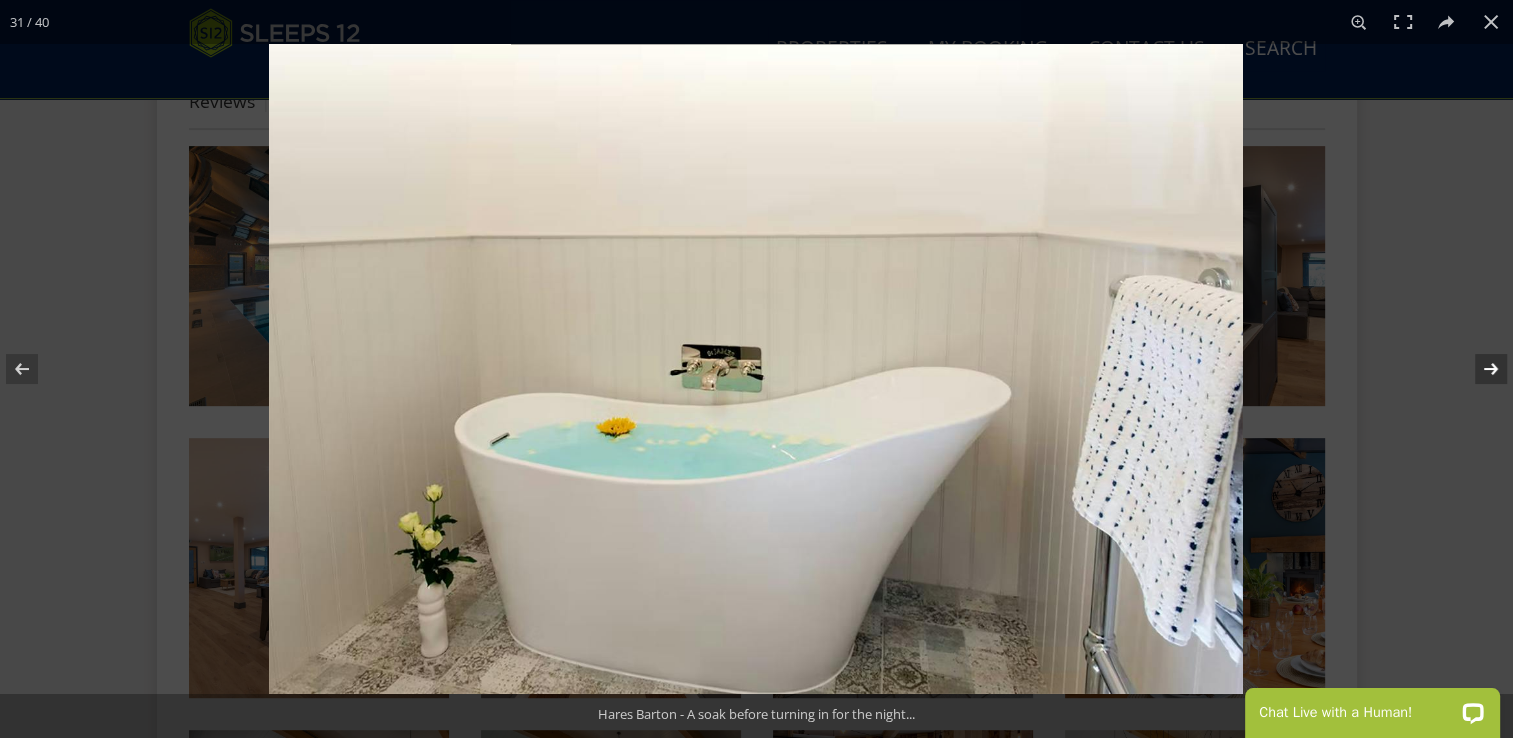click at bounding box center (1478, 369) 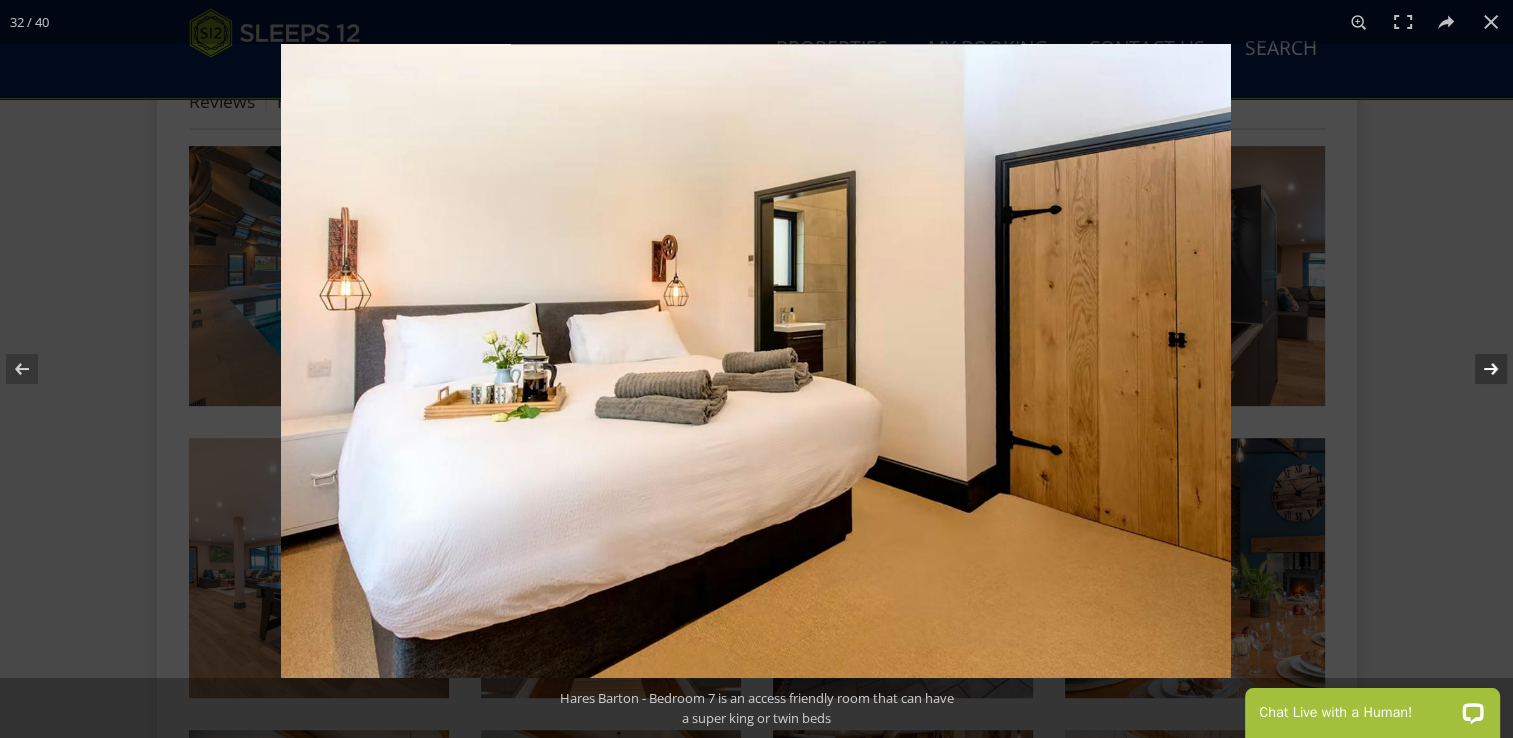 click at bounding box center (1478, 369) 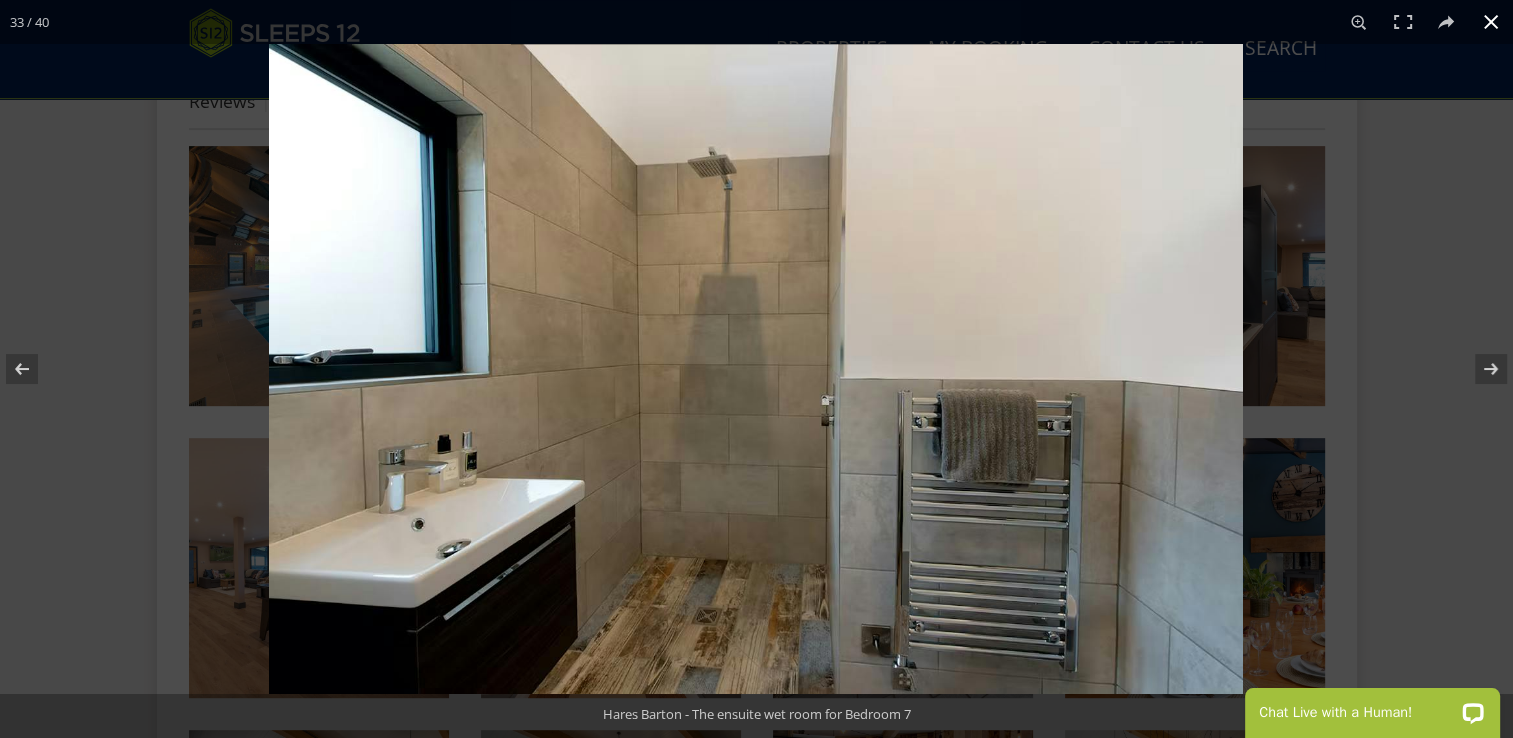 drag, startPoint x: 1496, startPoint y: 19, endPoint x: 920, endPoint y: 241, distance: 617.3006 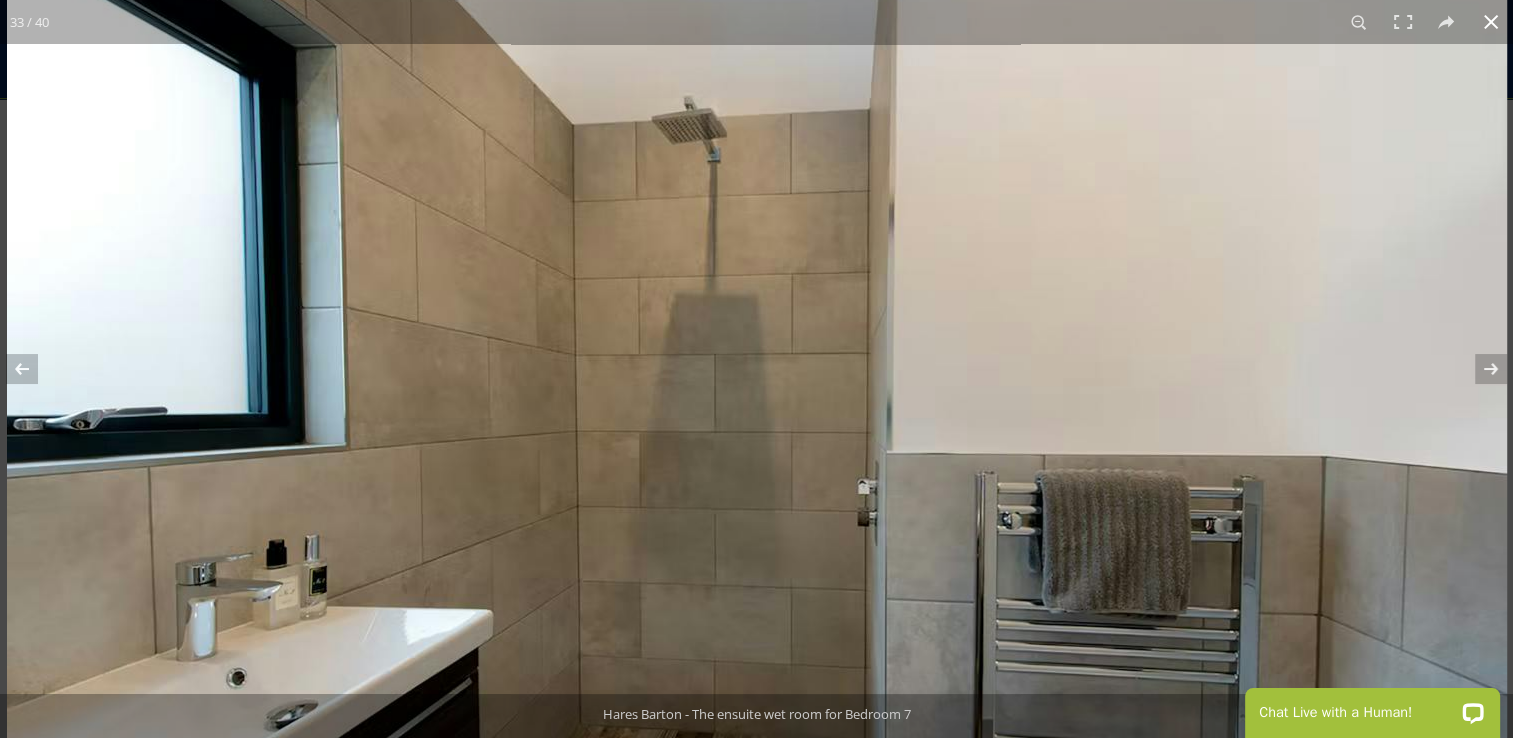 drag, startPoint x: 1490, startPoint y: 20, endPoint x: 883, endPoint y: 263, distance: 653.8333 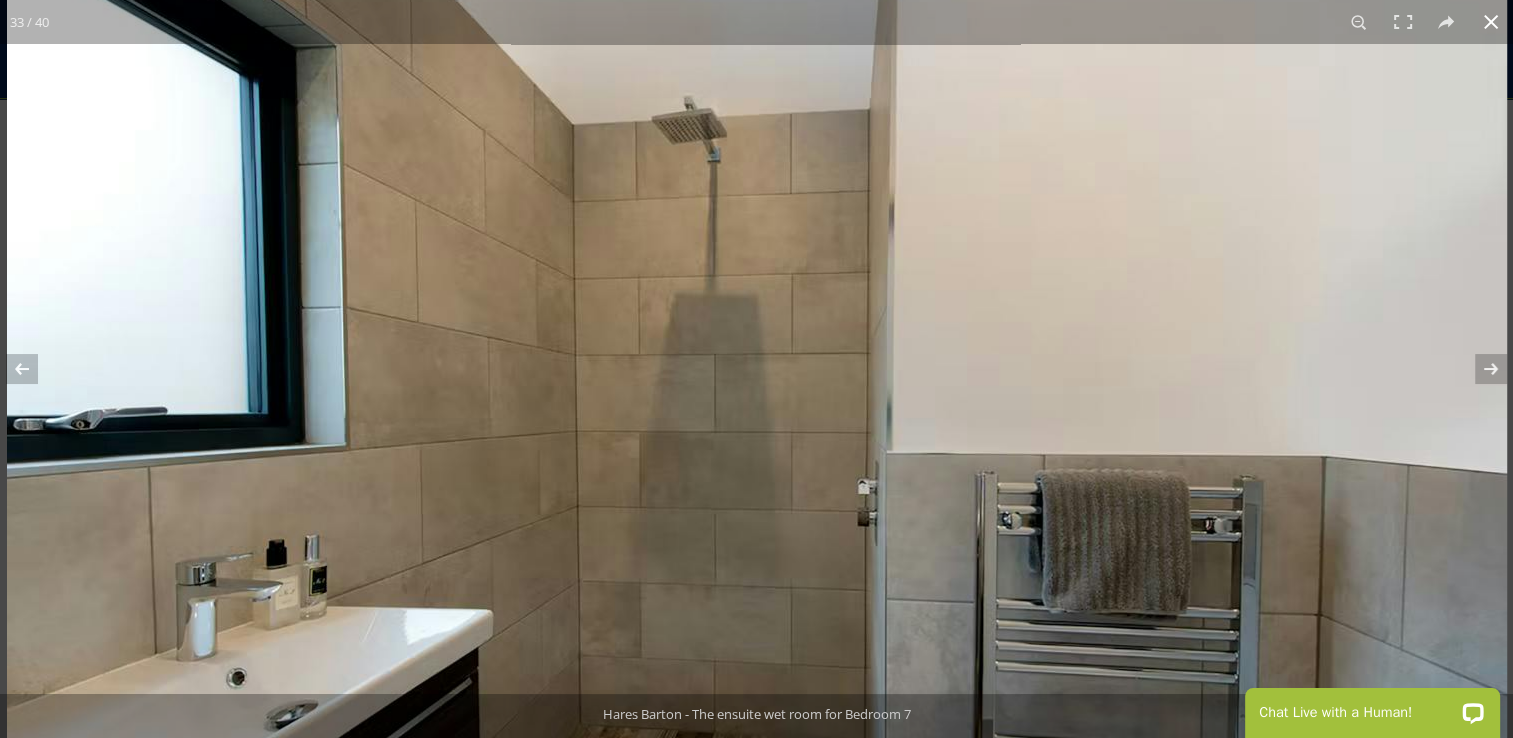 click at bounding box center [757, 438] 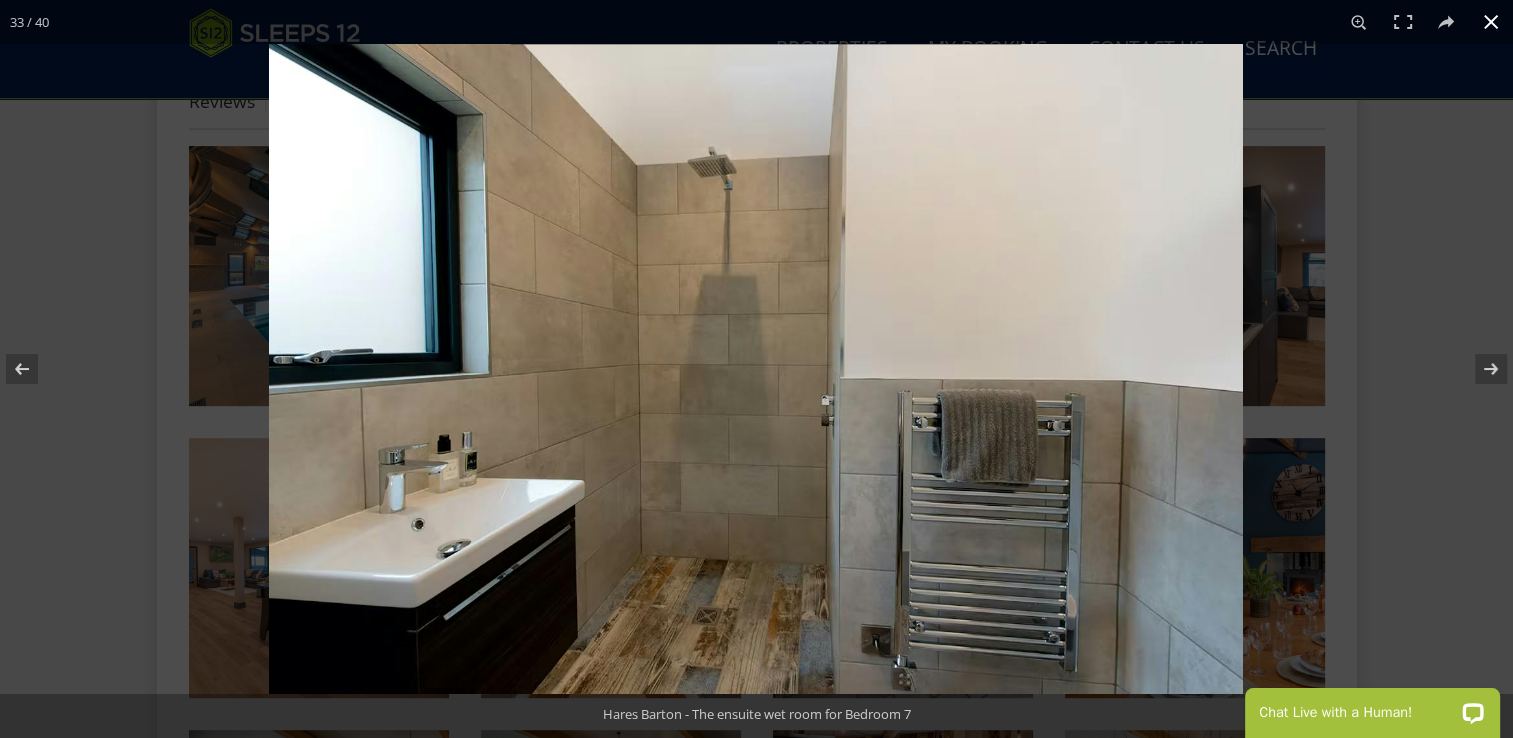 click at bounding box center [1491, 22] 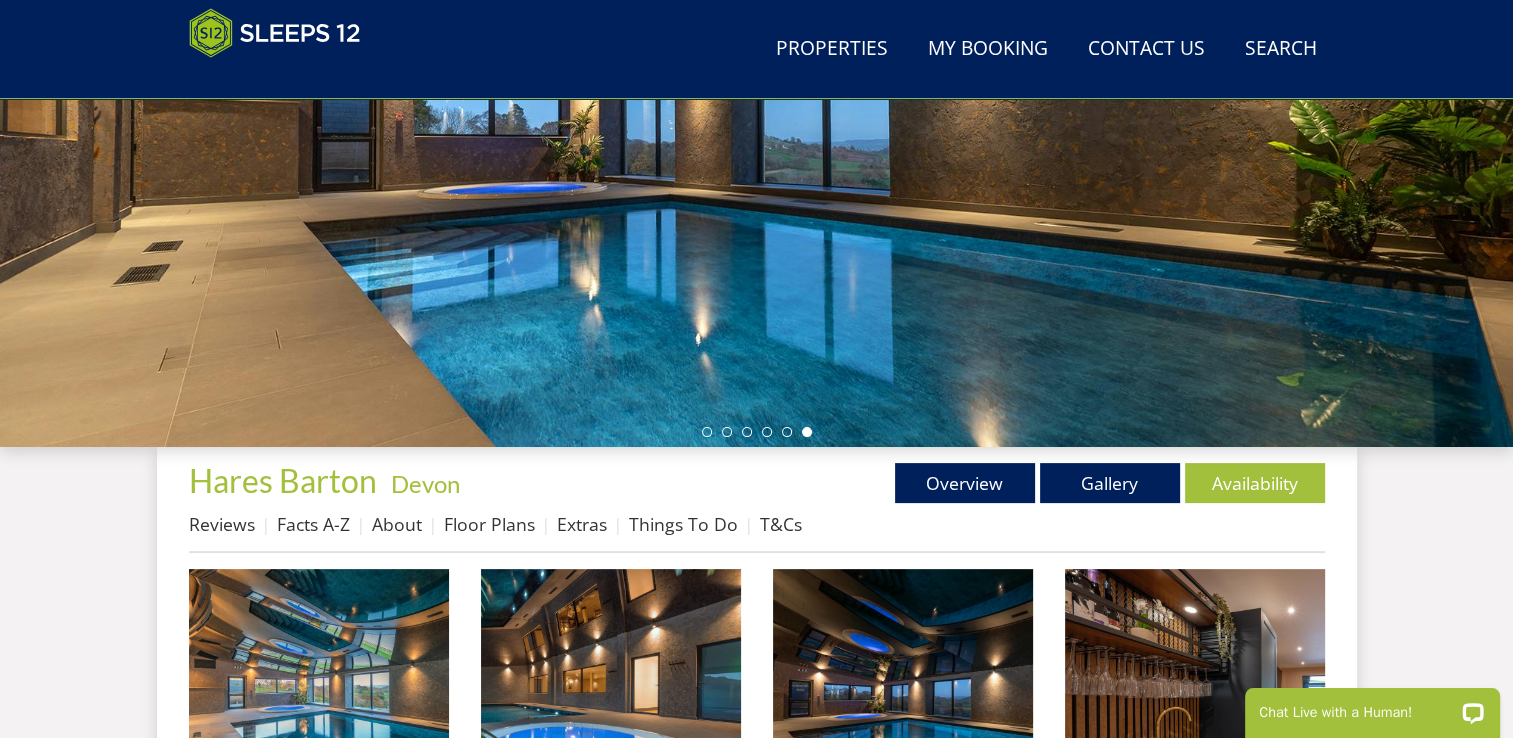 scroll, scrollTop: 412, scrollLeft: 0, axis: vertical 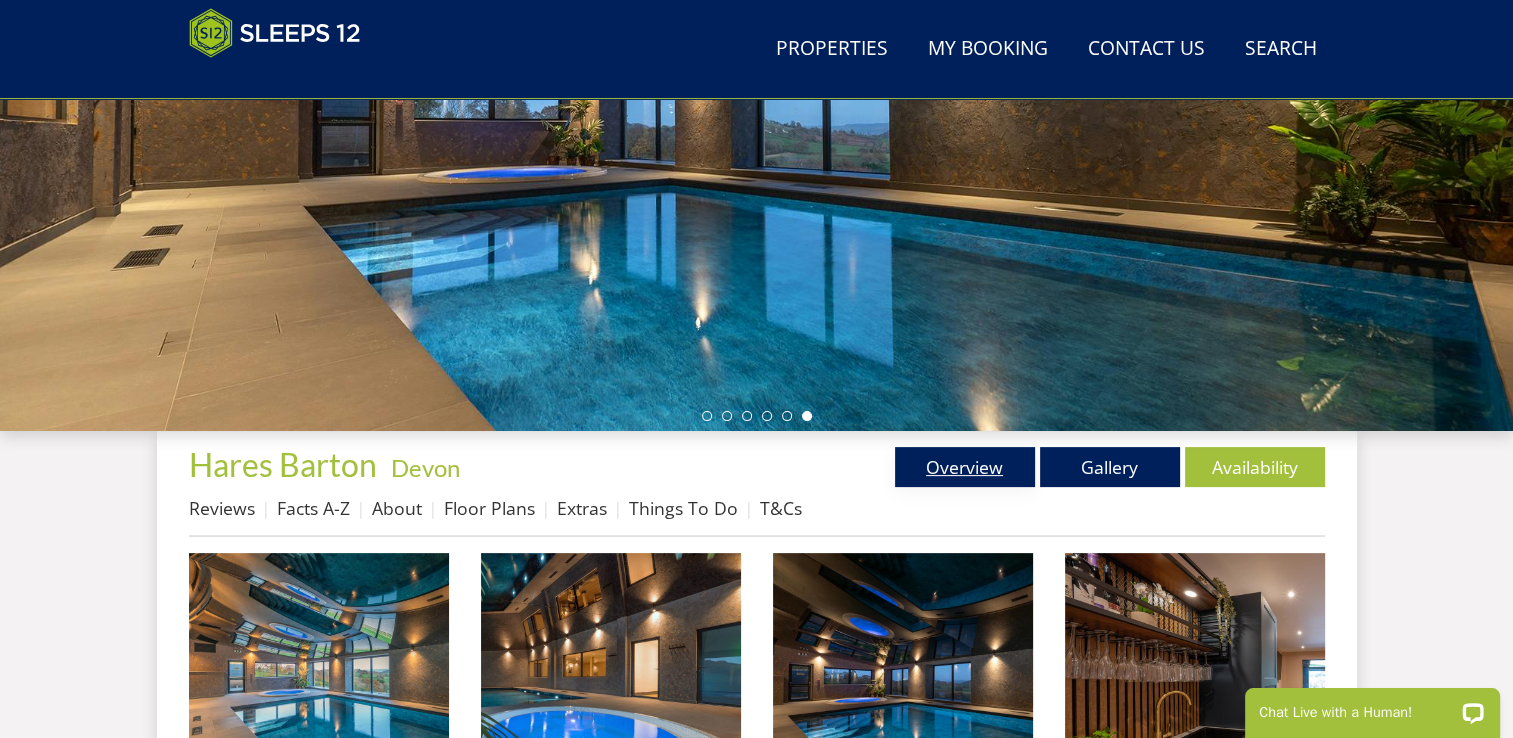 click on "Overview" at bounding box center (965, 467) 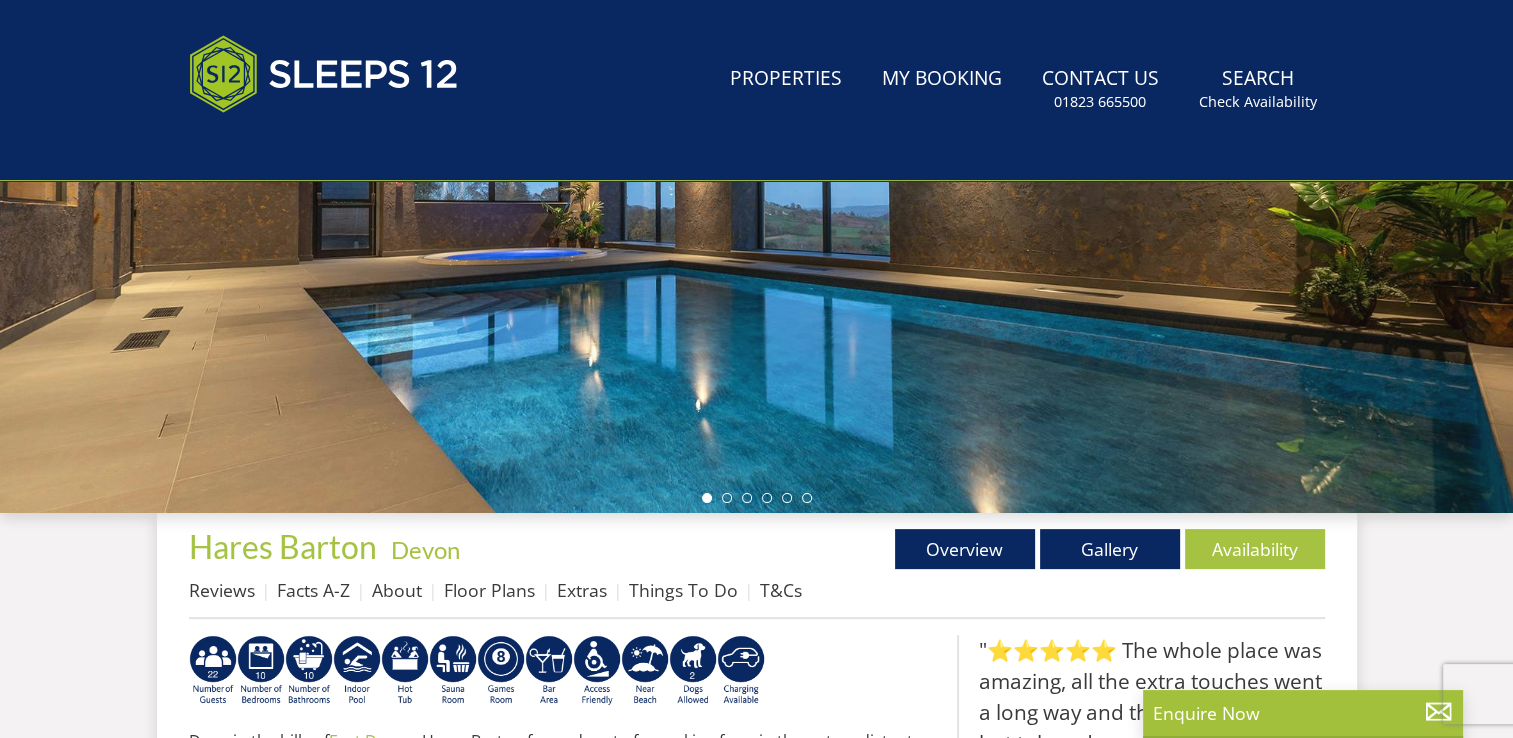 scroll, scrollTop: 0, scrollLeft: 0, axis: both 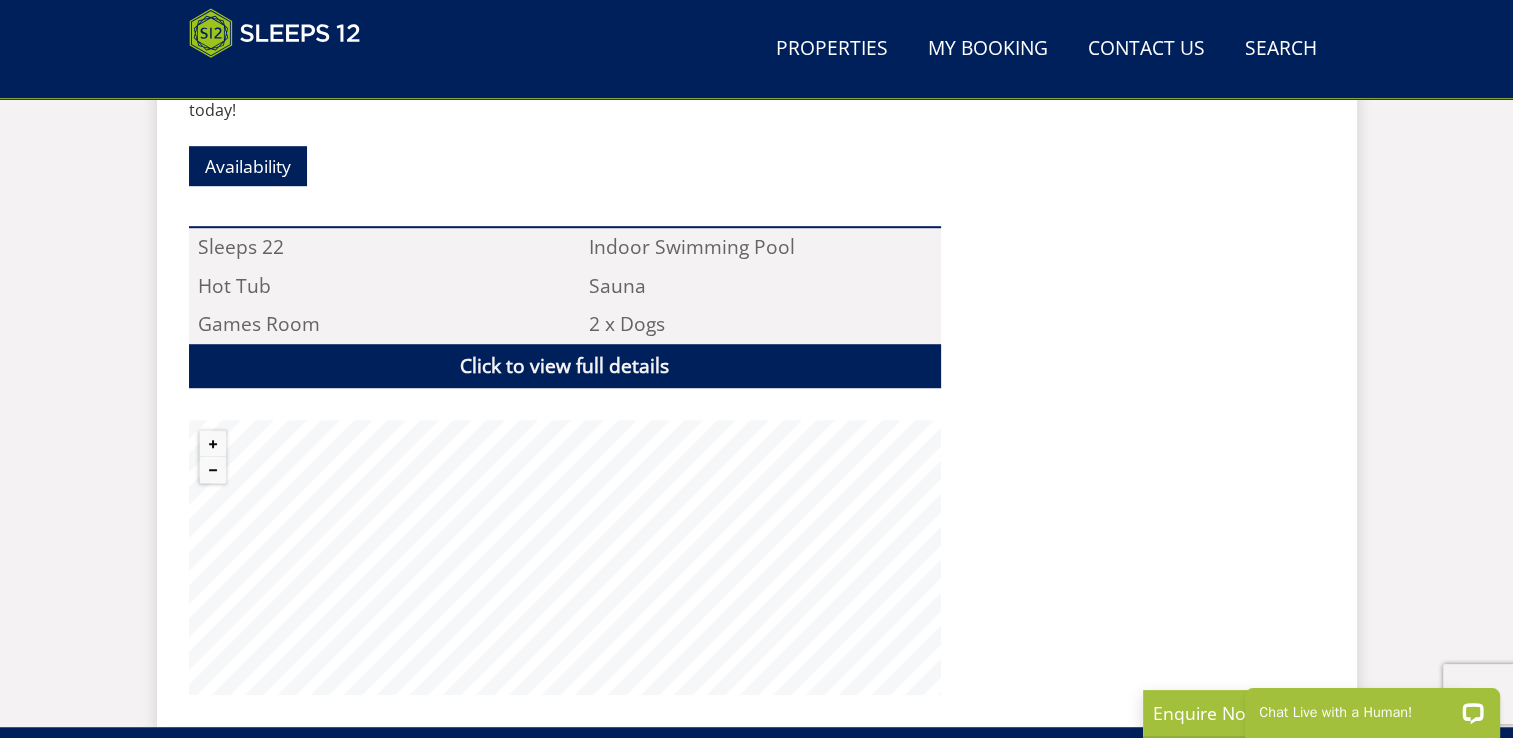 drag, startPoint x: 1522, startPoint y: 418, endPoint x: 1505, endPoint y: 498, distance: 81.78631 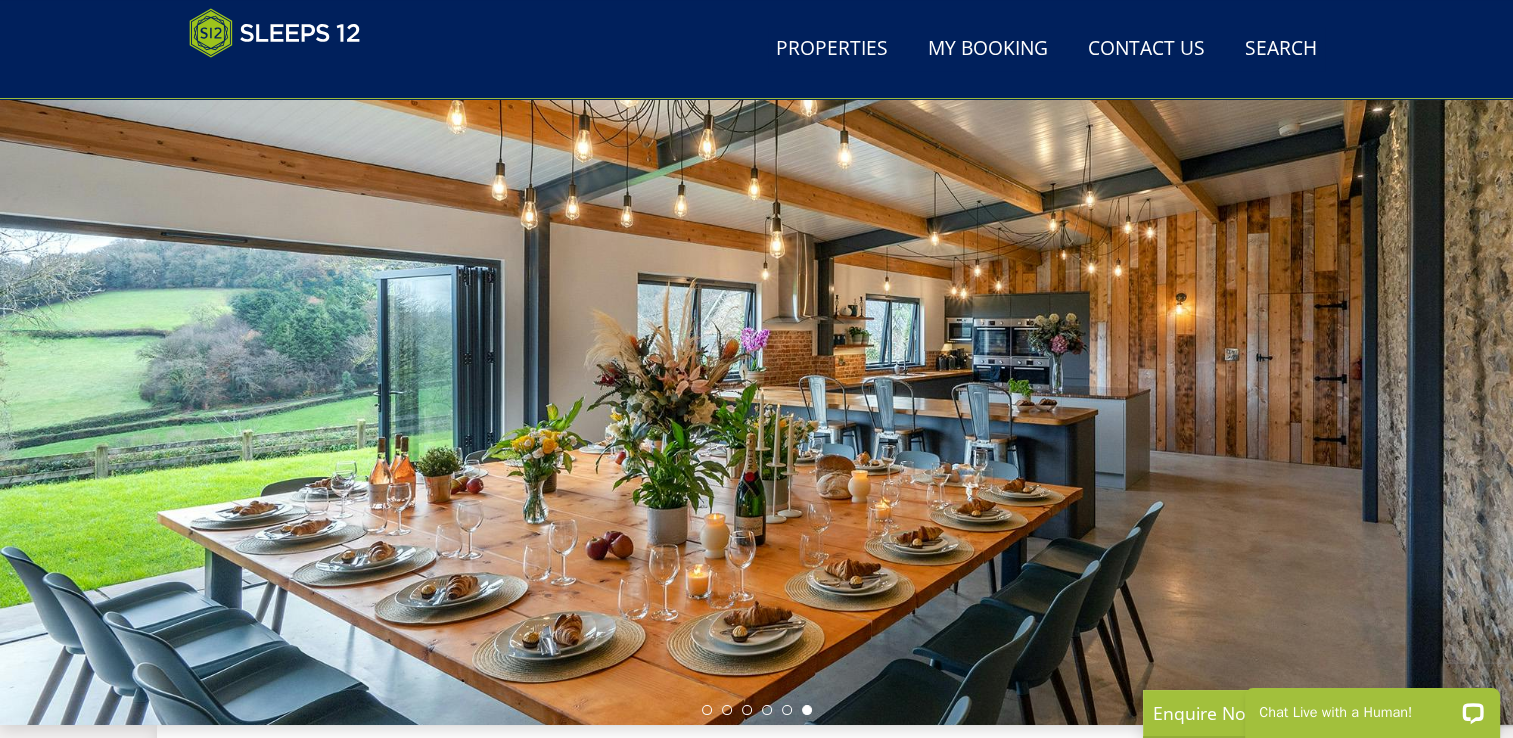 scroll, scrollTop: 135, scrollLeft: 0, axis: vertical 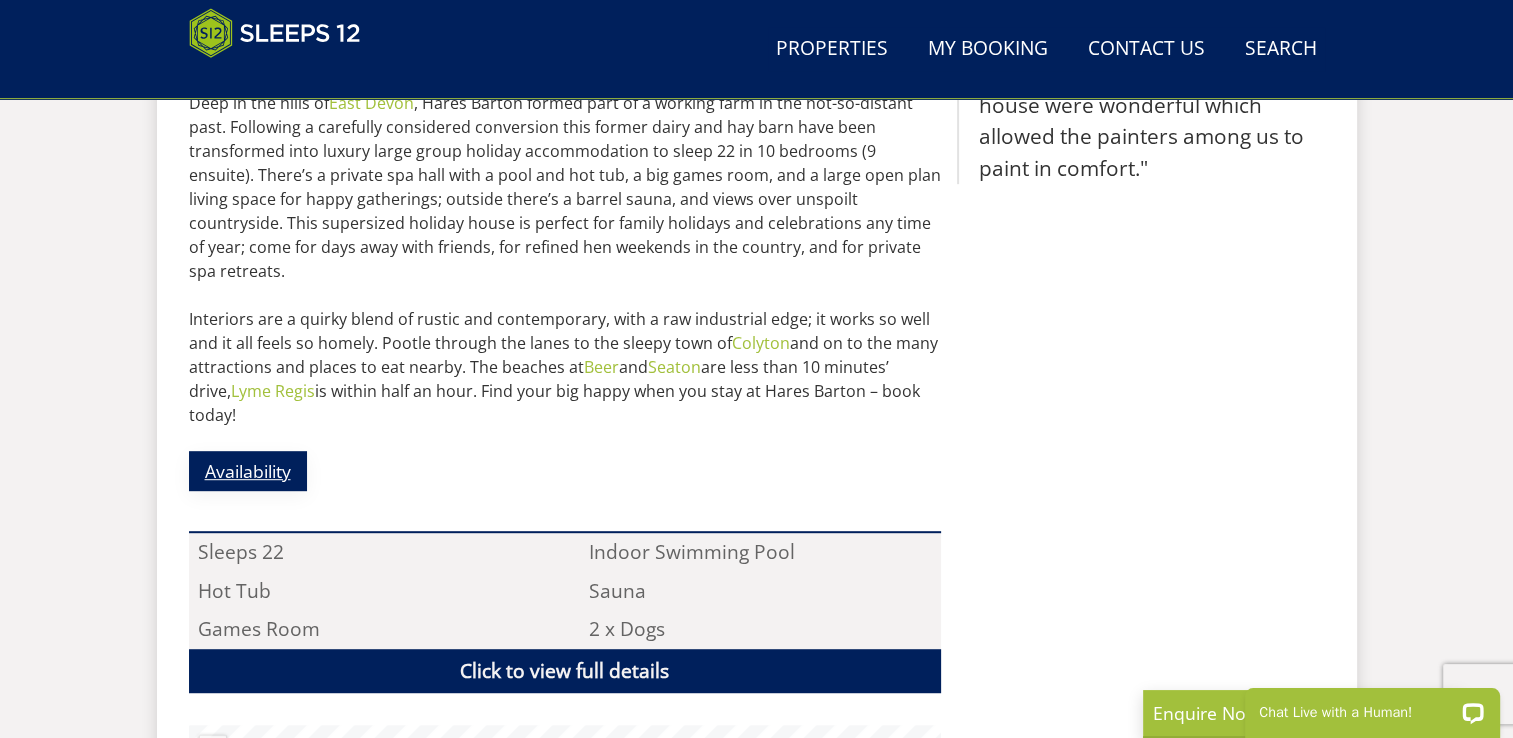 click on "Availability" at bounding box center (248, 470) 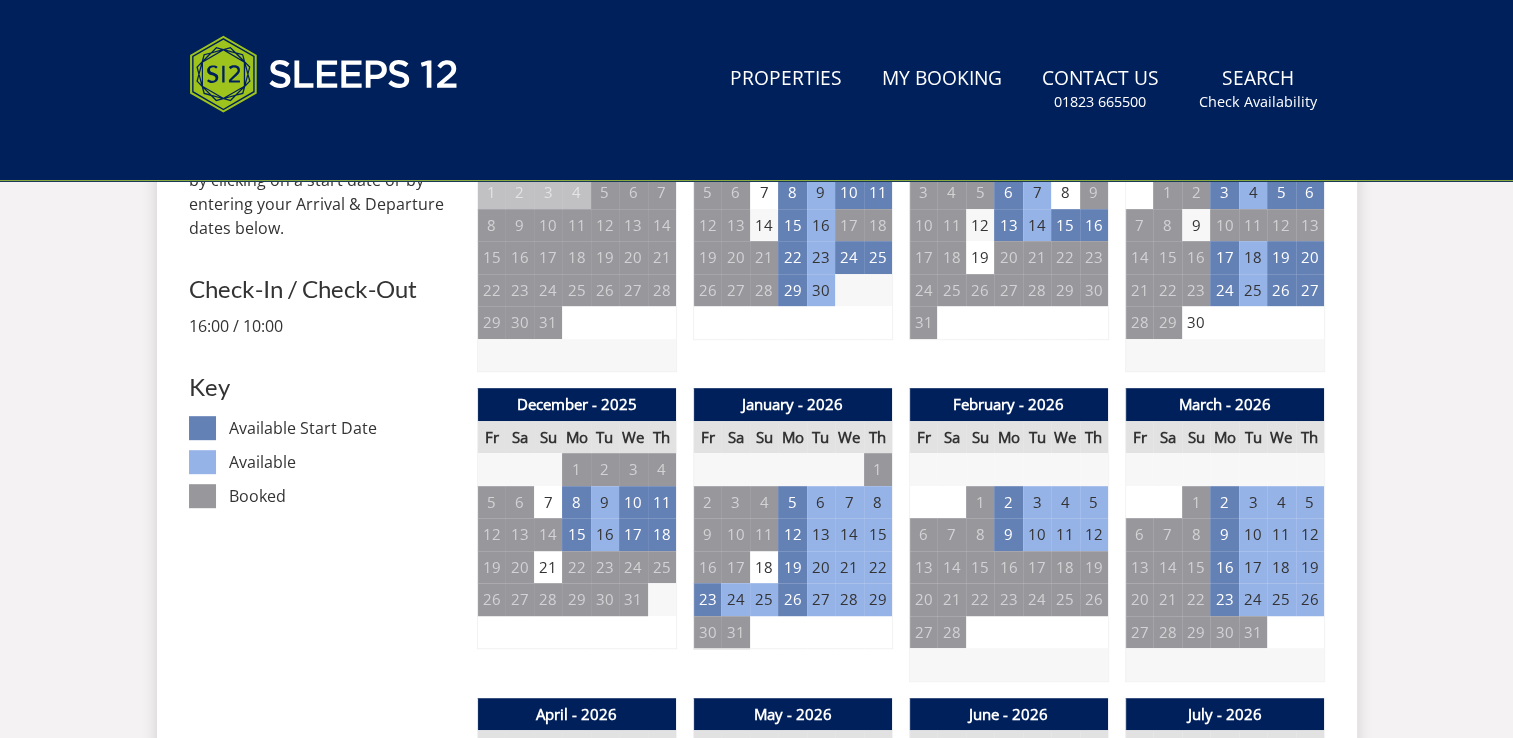 scroll, scrollTop: 0, scrollLeft: 0, axis: both 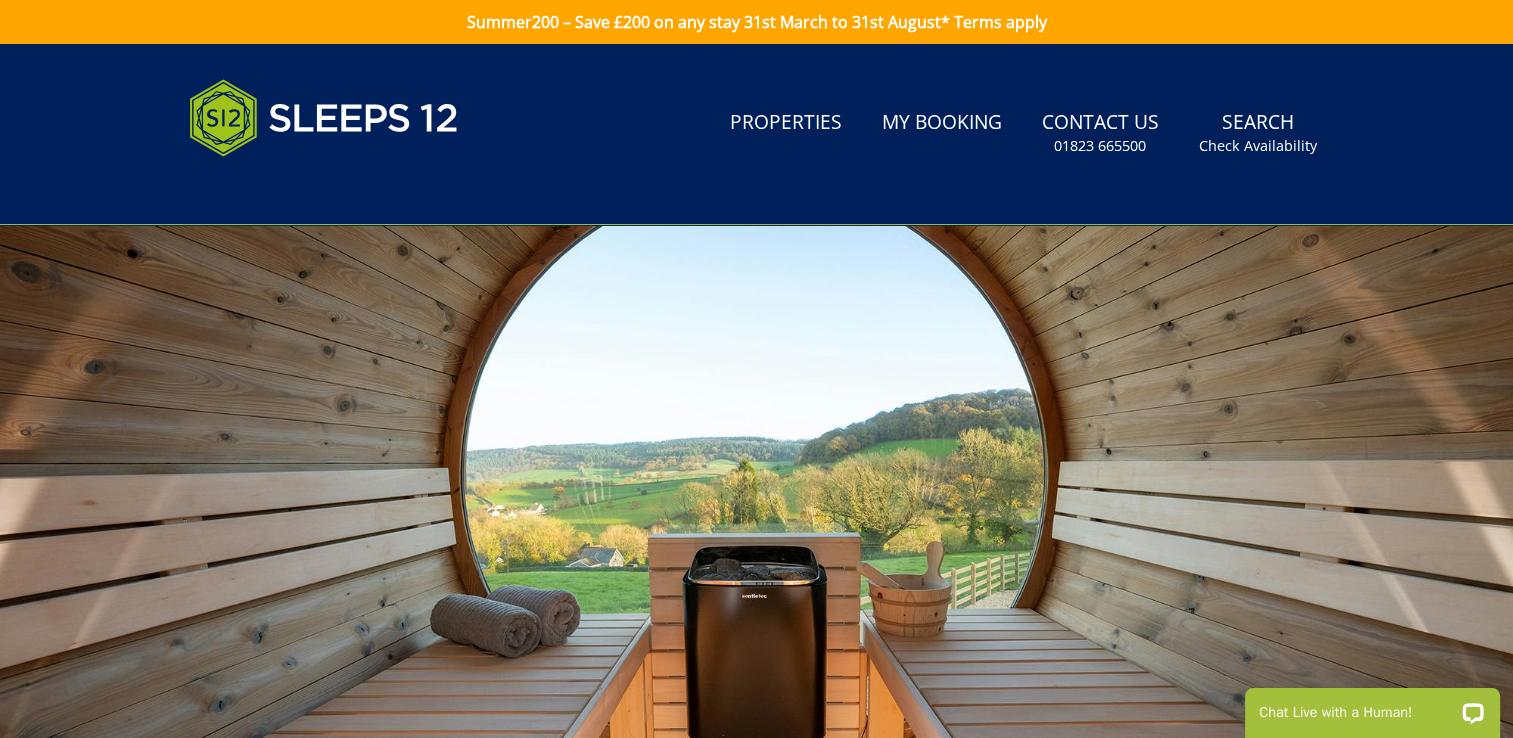 click at bounding box center [756, 575] 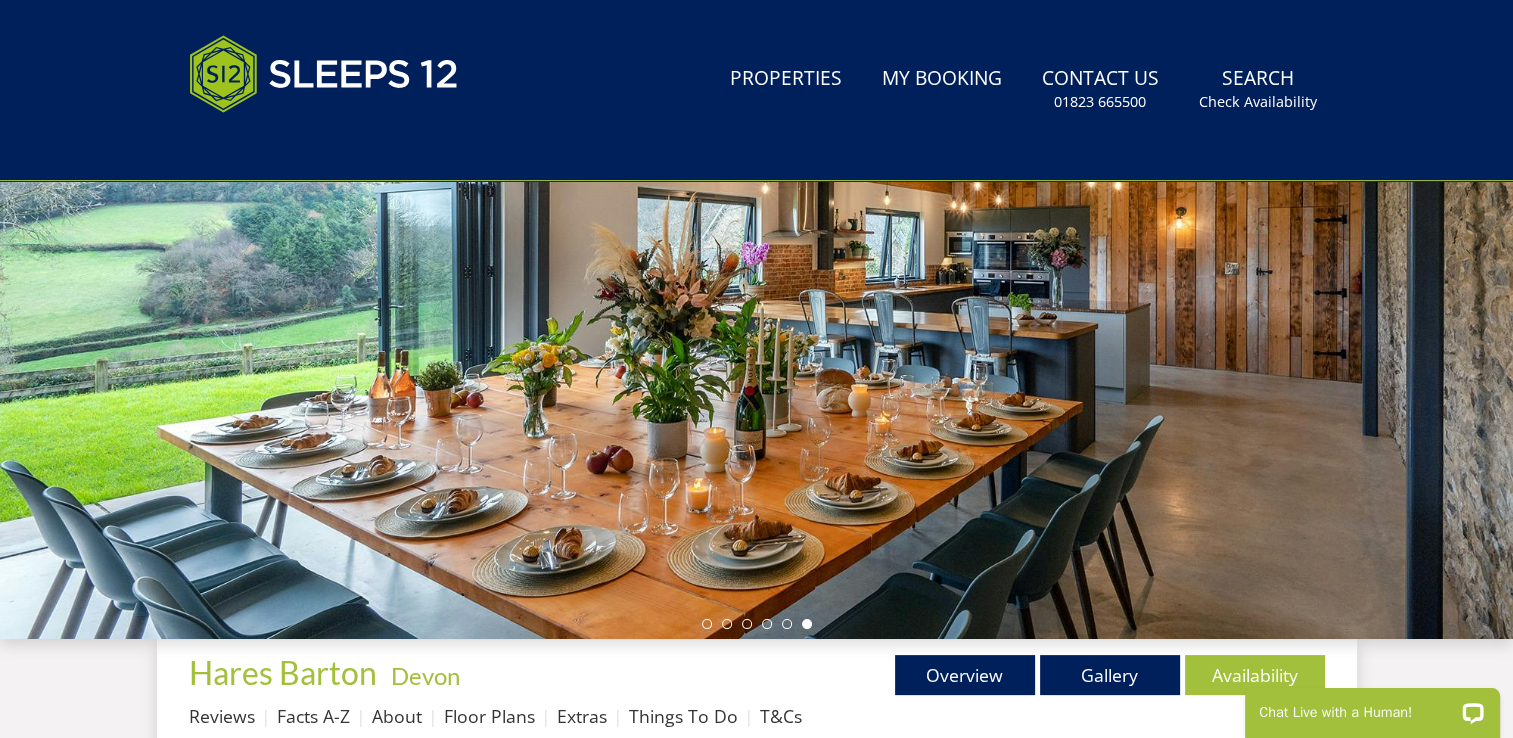 scroll, scrollTop: 0, scrollLeft: 0, axis: both 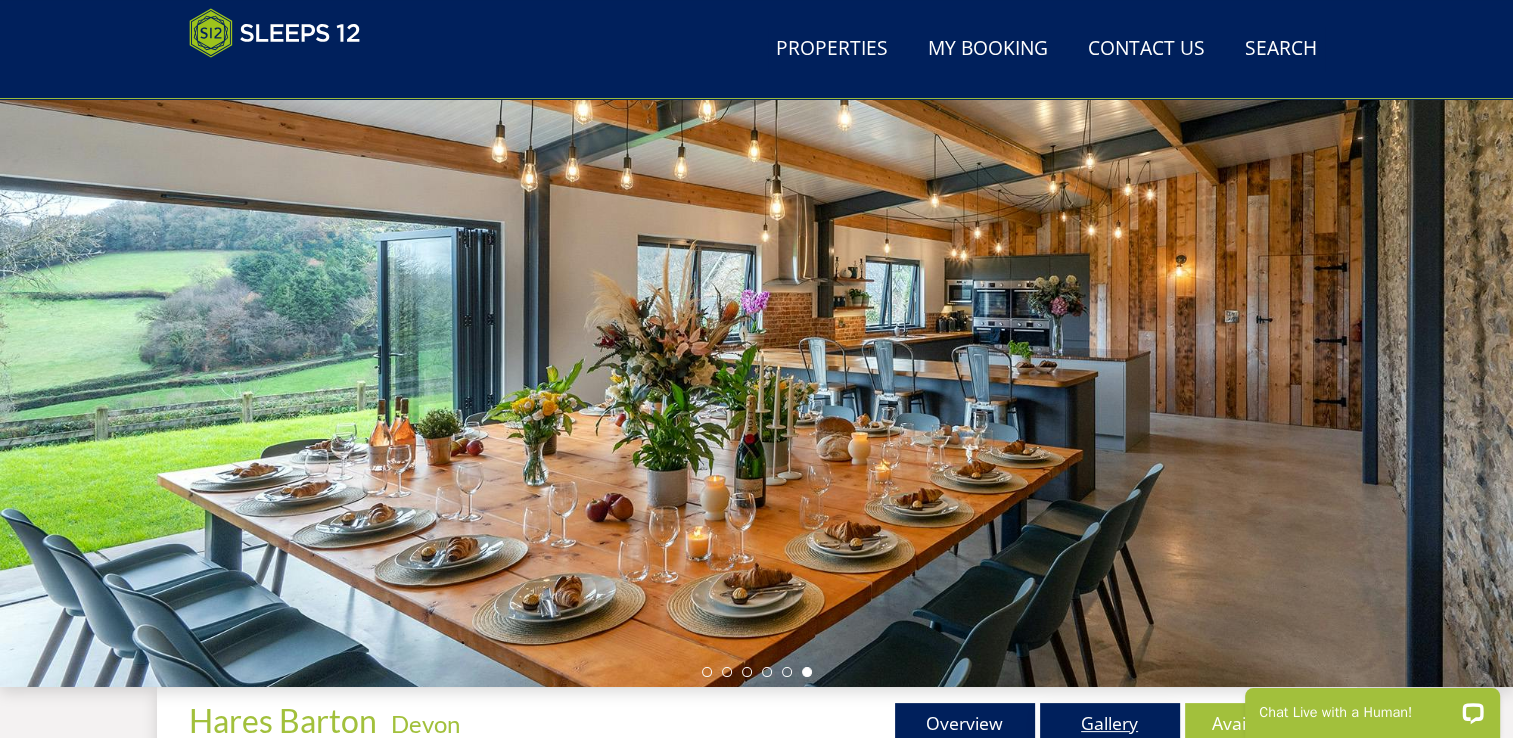 click on "Gallery" at bounding box center (1110, 723) 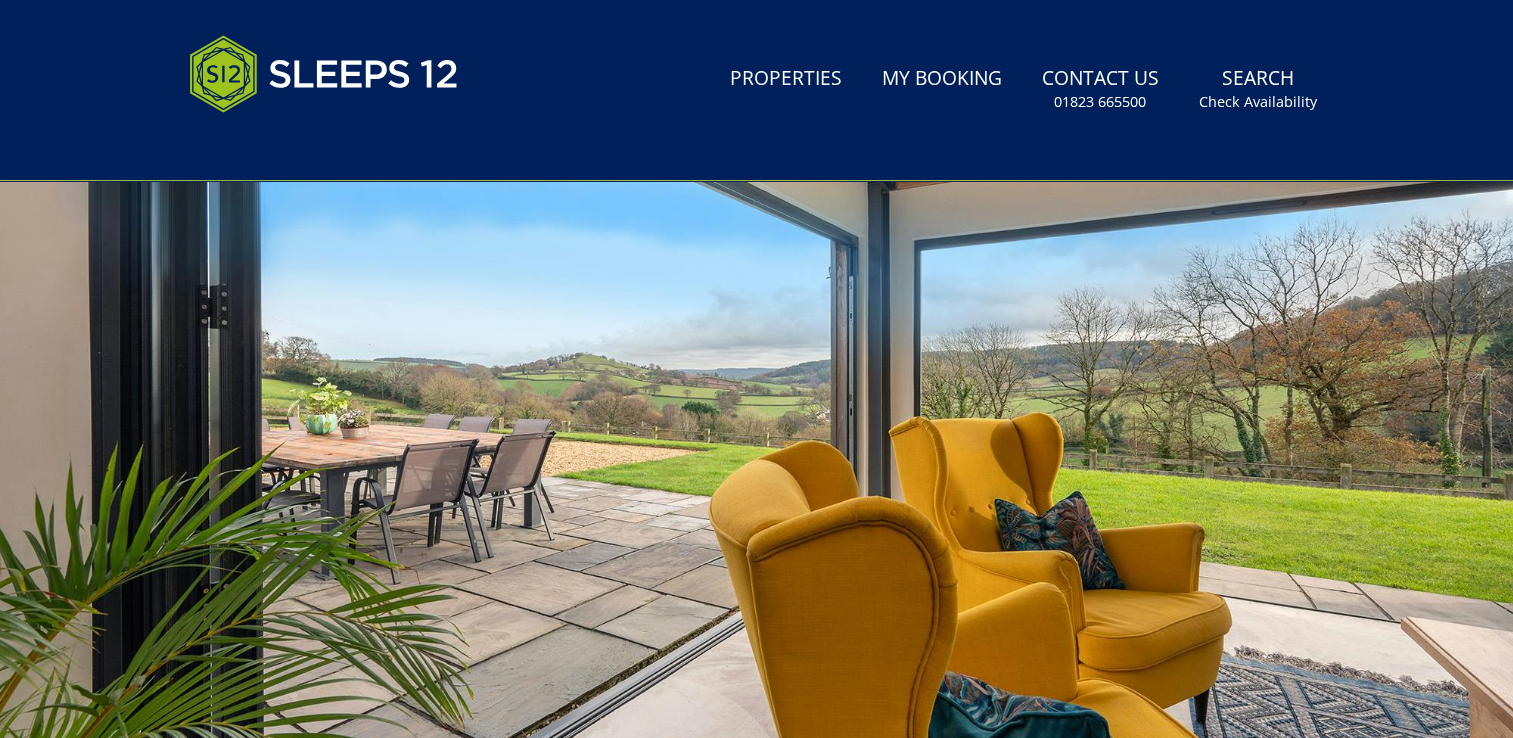 scroll, scrollTop: 0, scrollLeft: 0, axis: both 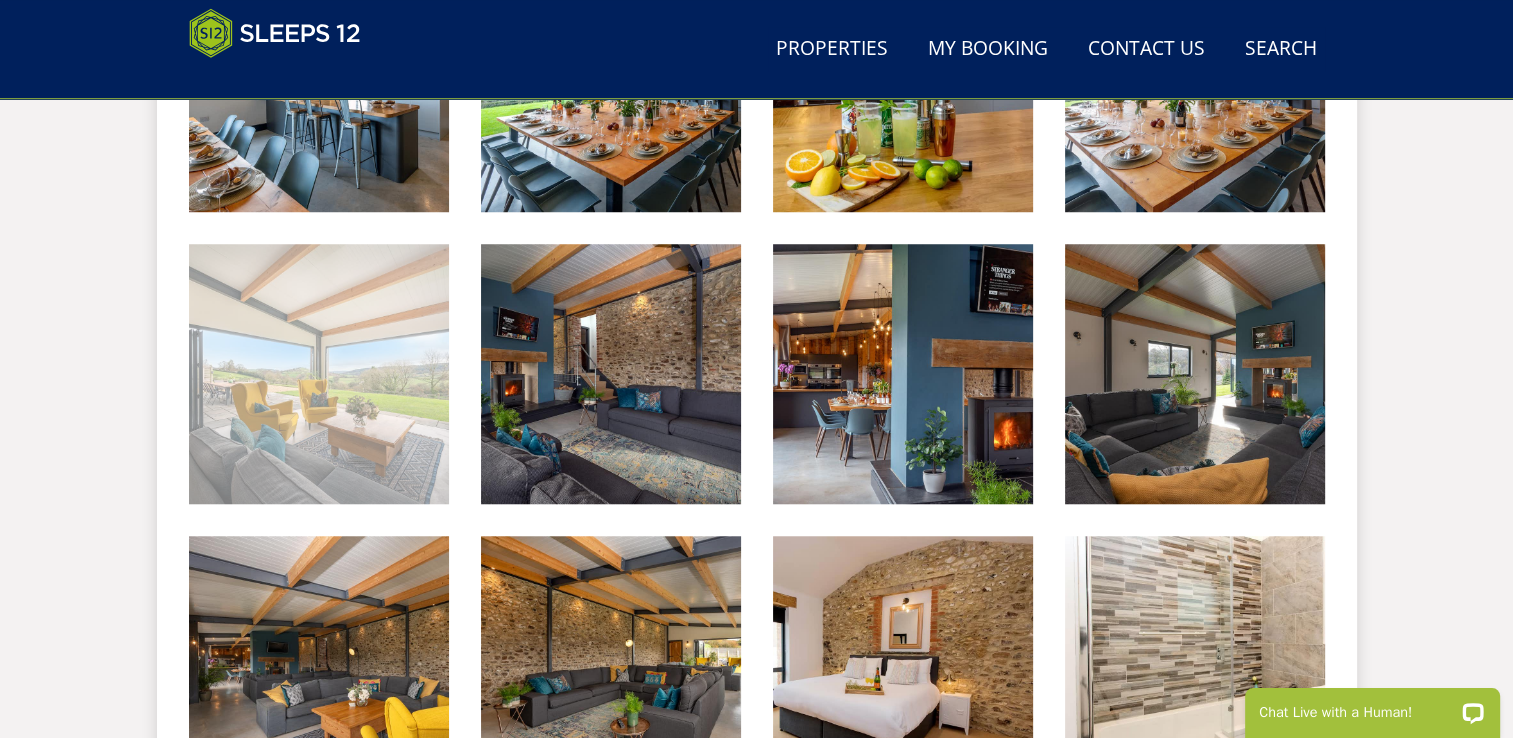 click at bounding box center [319, 374] 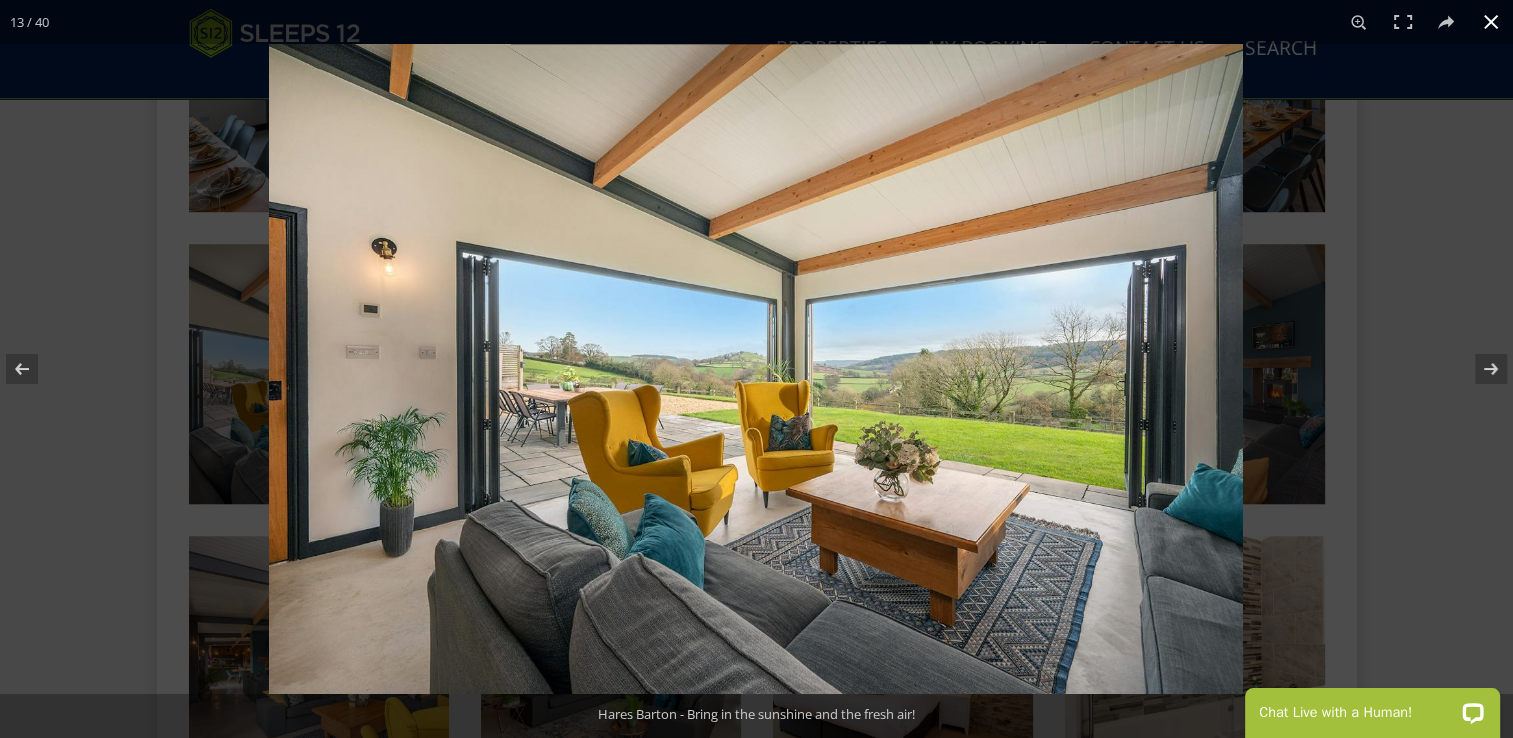 click at bounding box center [1491, 22] 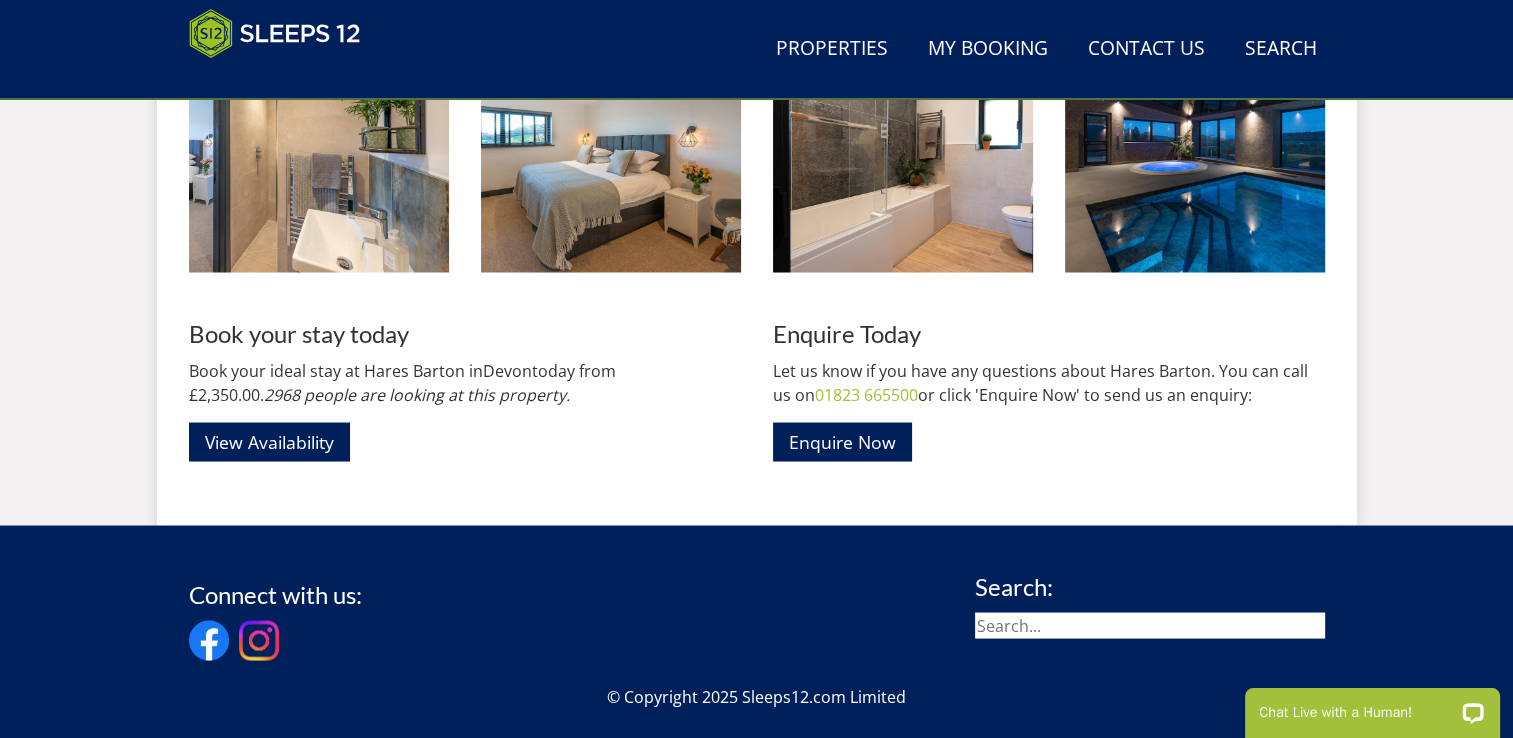scroll, scrollTop: 3586, scrollLeft: 0, axis: vertical 